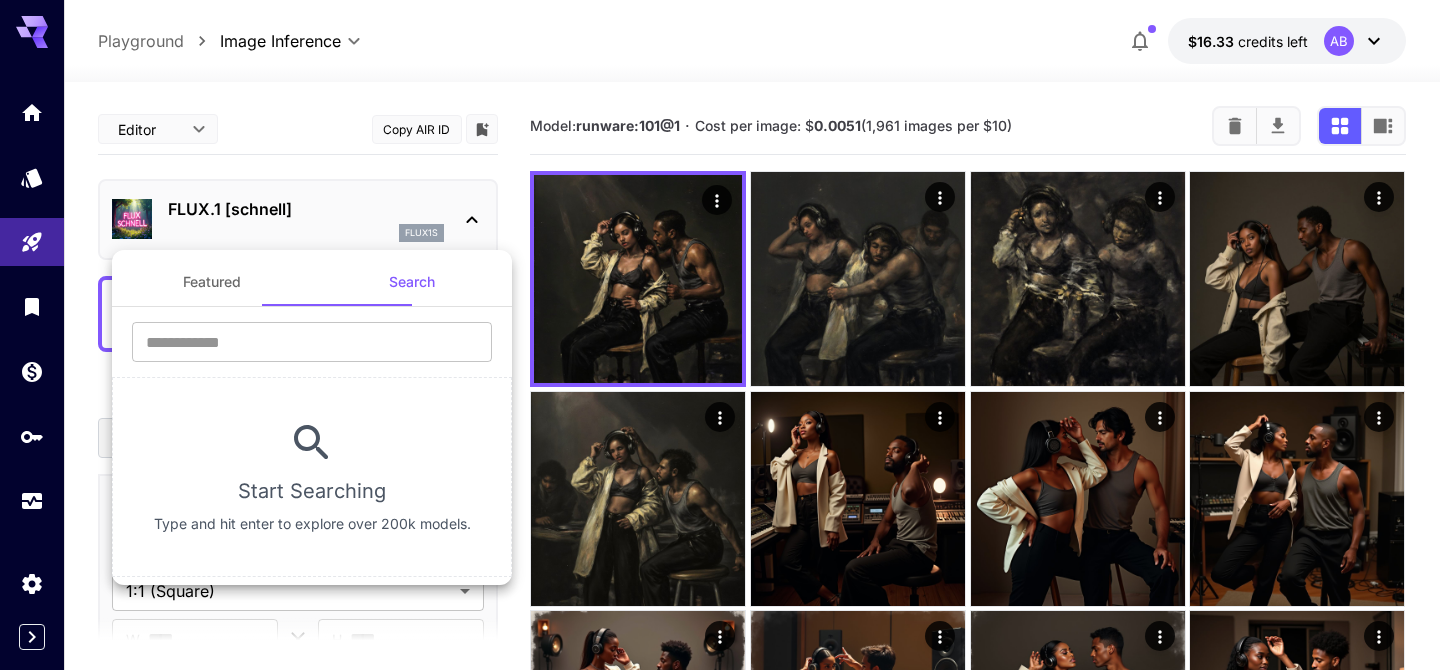 scroll, scrollTop: 0, scrollLeft: 0, axis: both 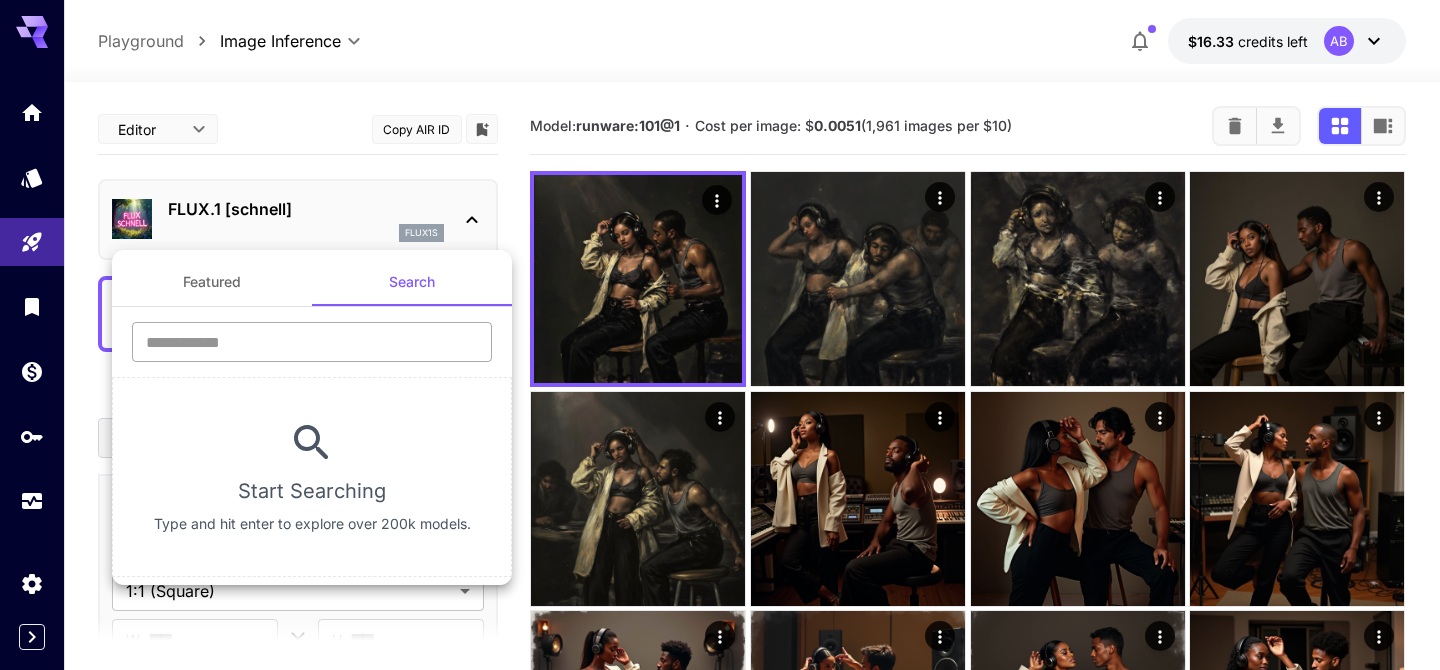 click at bounding box center (312, 342) 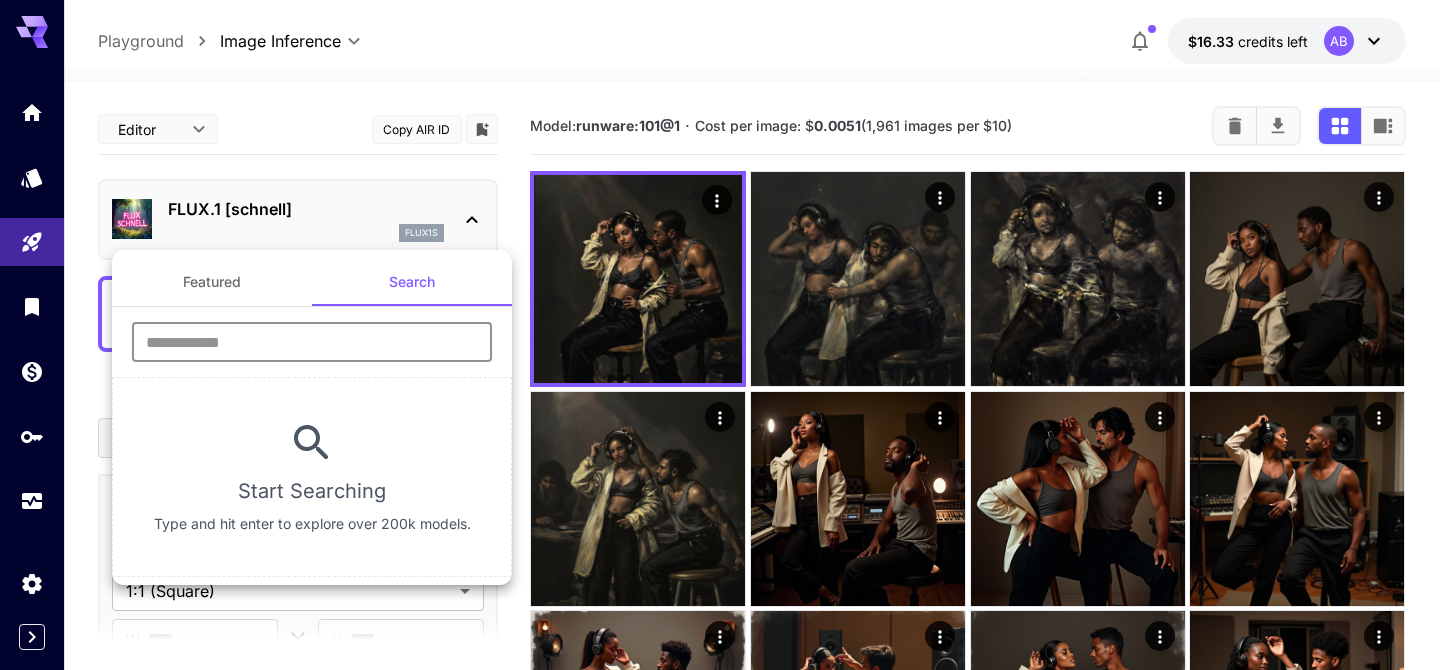 paste on "**********" 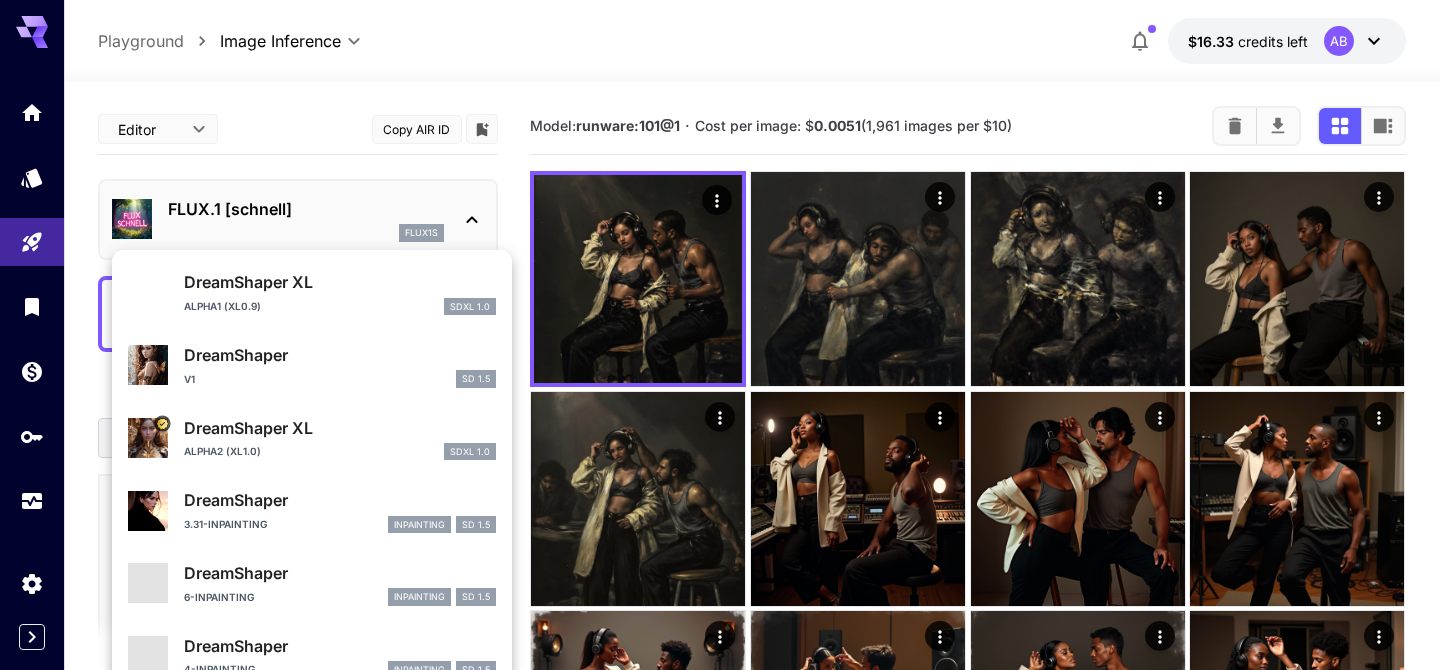 scroll, scrollTop: 297, scrollLeft: 0, axis: vertical 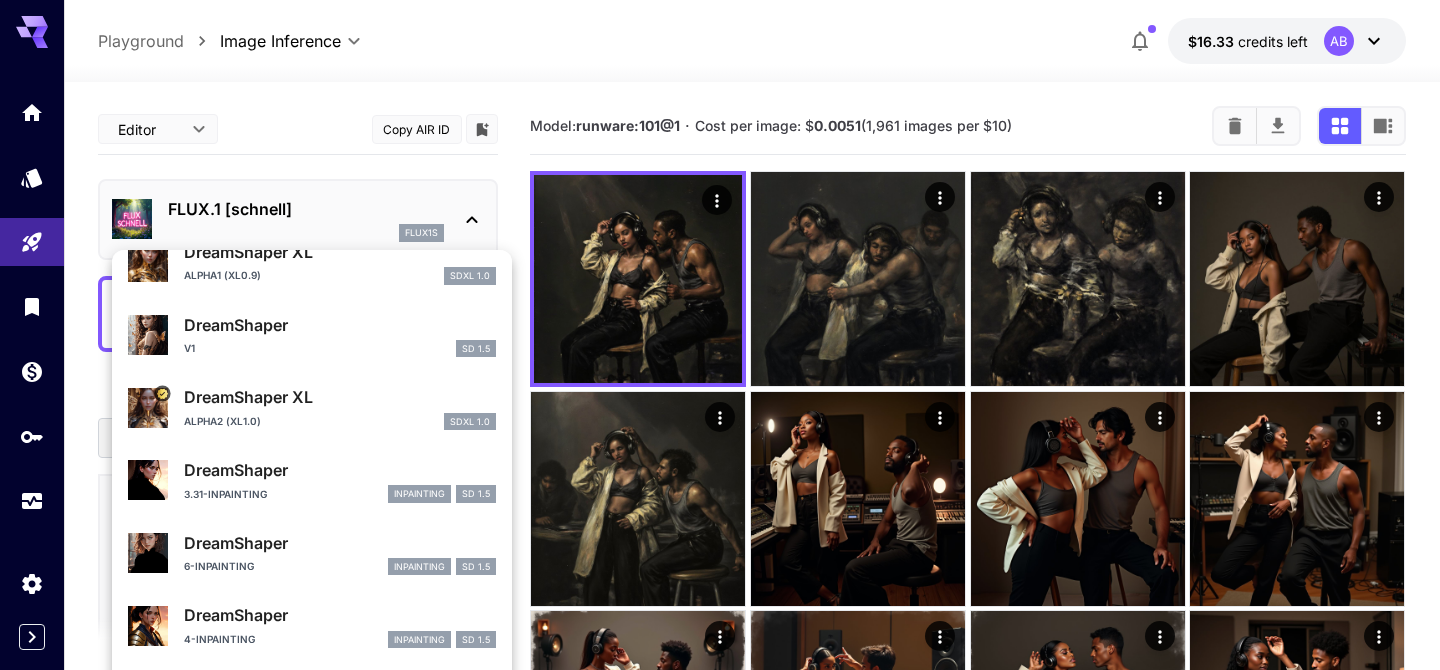 type on "**********" 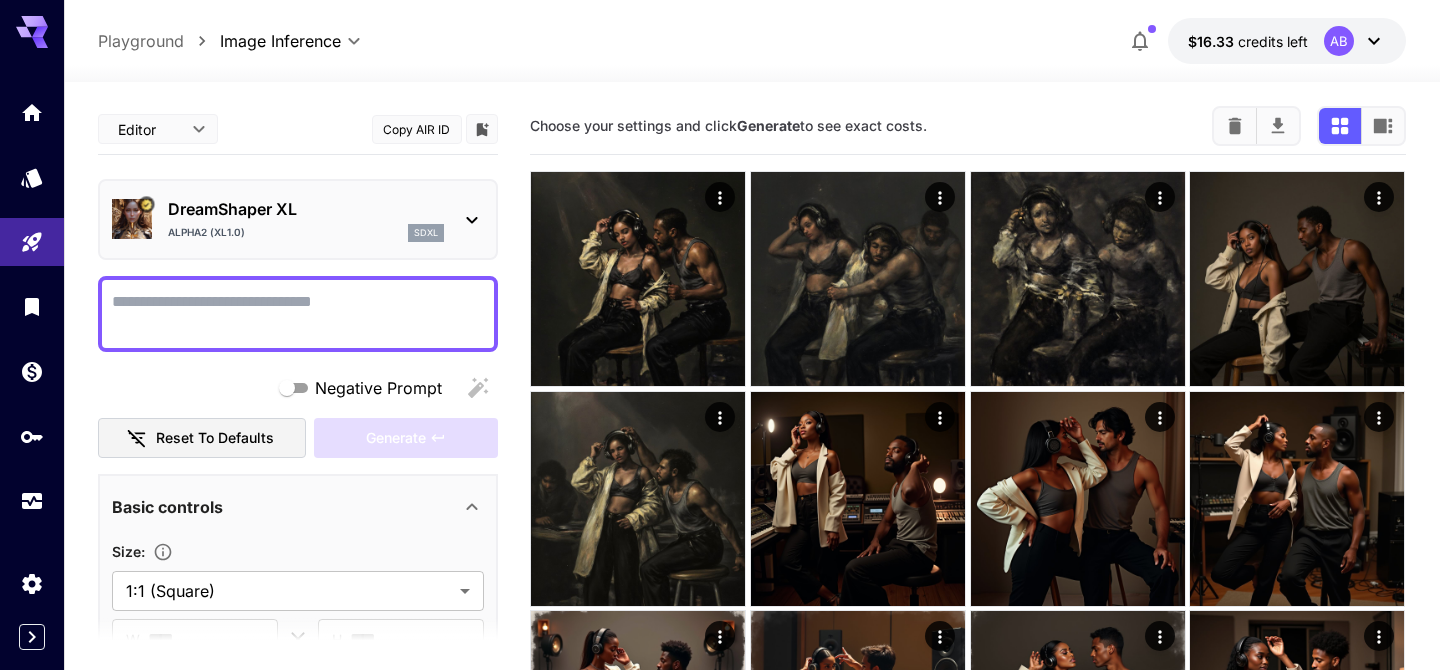 click on "DreamShaper XL" at bounding box center (306, 209) 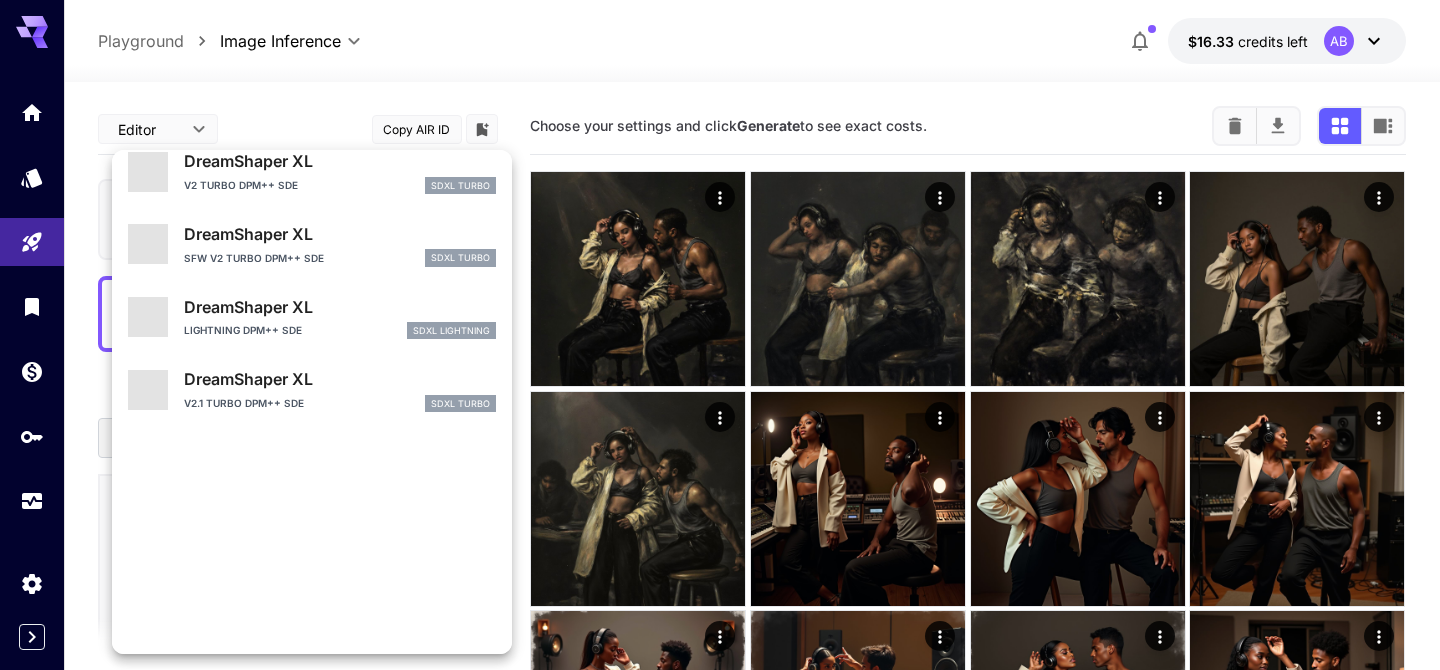 scroll, scrollTop: 1819, scrollLeft: 0, axis: vertical 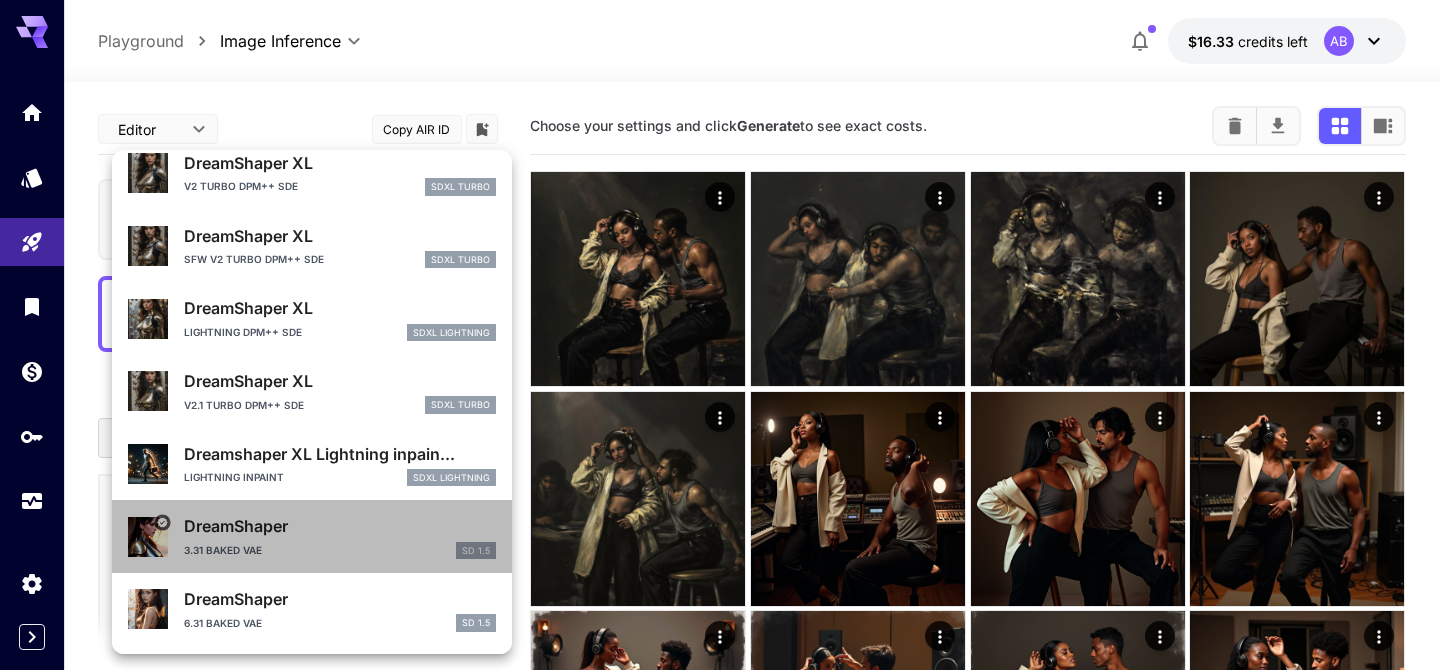 click on "DreamShaper" at bounding box center (340, 163) 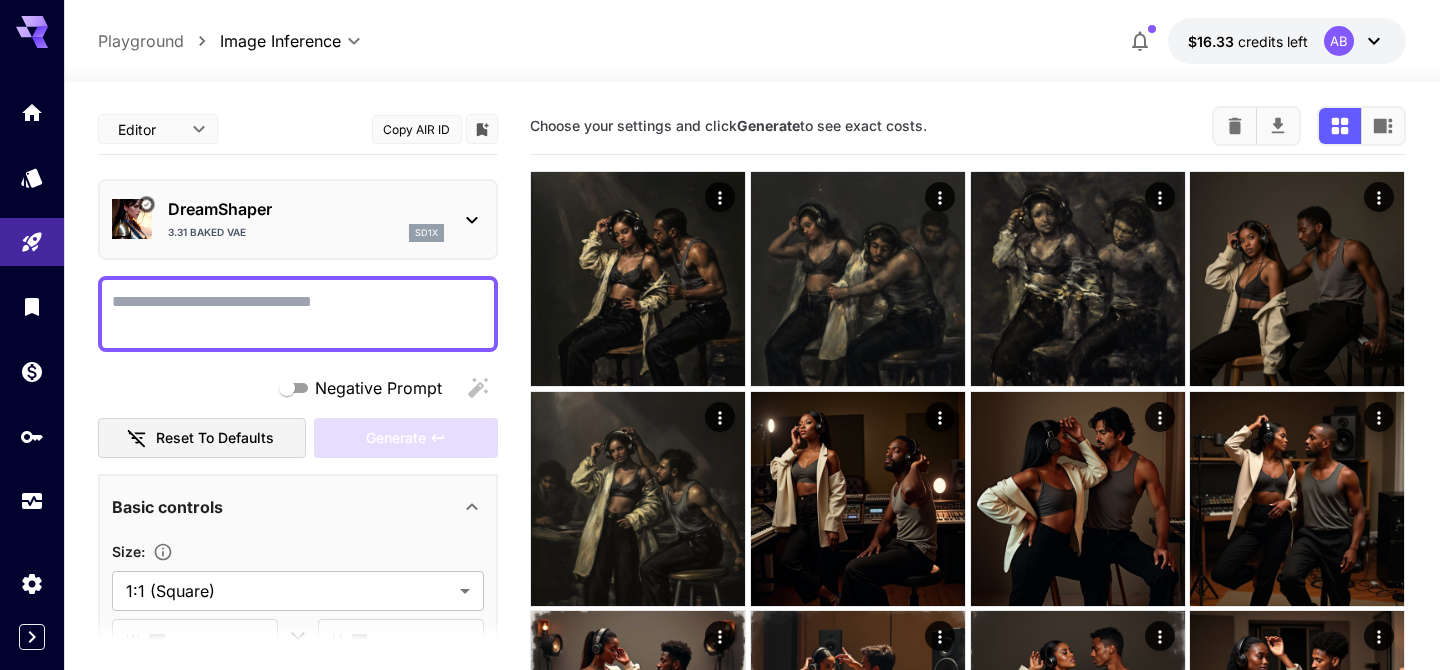 click on "Negative Prompt" at bounding box center (298, 314) 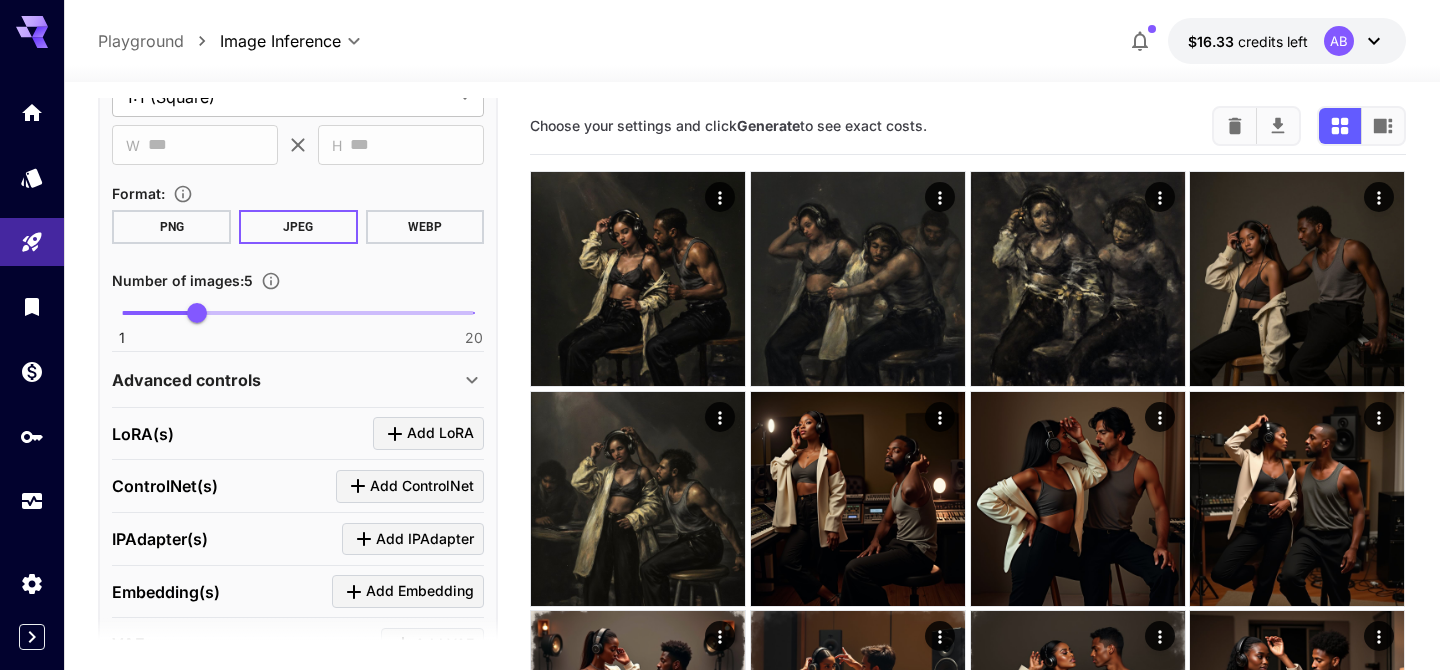 scroll, scrollTop: 502, scrollLeft: 0, axis: vertical 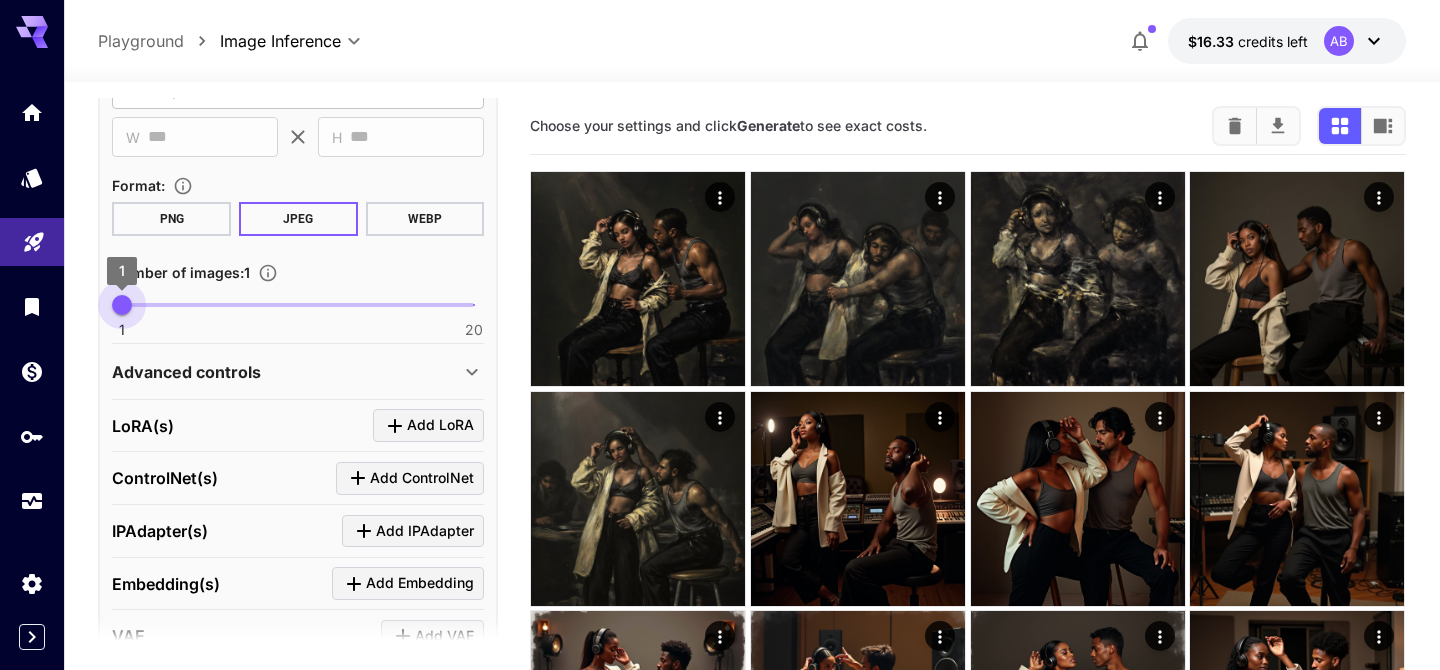 drag, startPoint x: 197, startPoint y: 298, endPoint x: 46, endPoint y: 262, distance: 155.23209 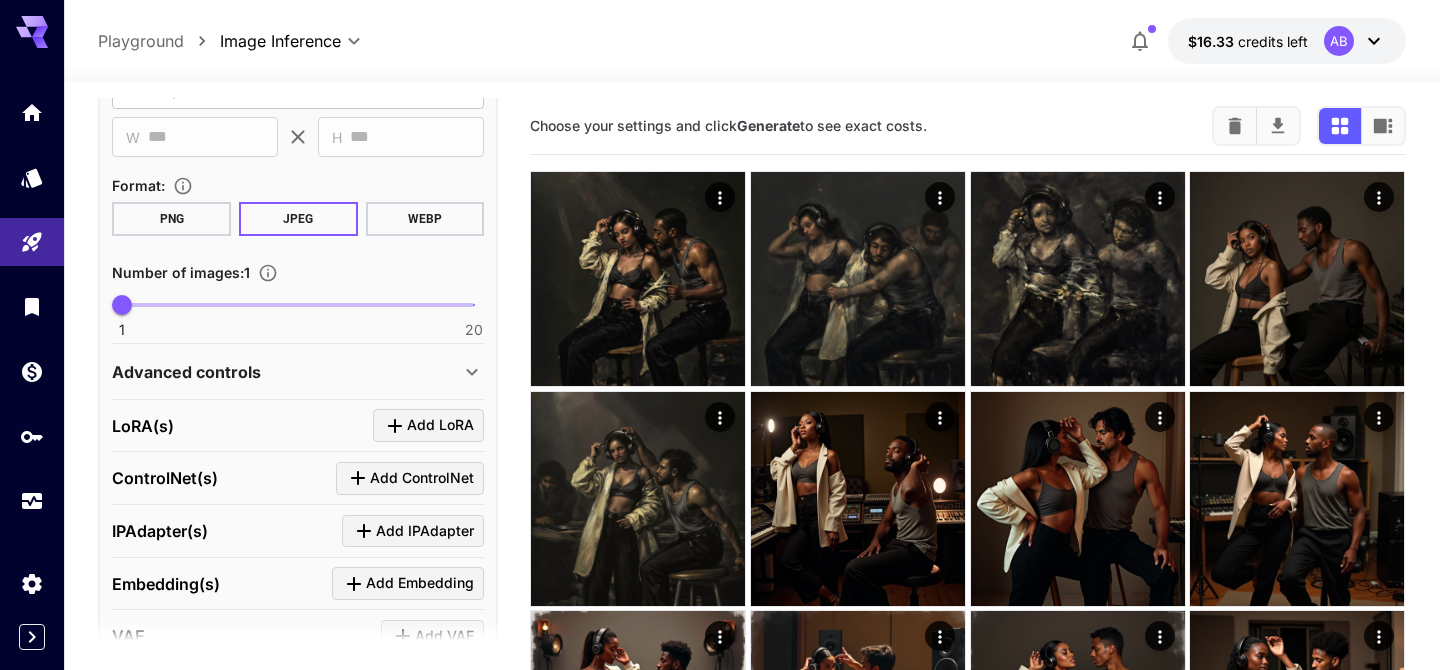 click on "Advanced controls" at bounding box center [286, 372] 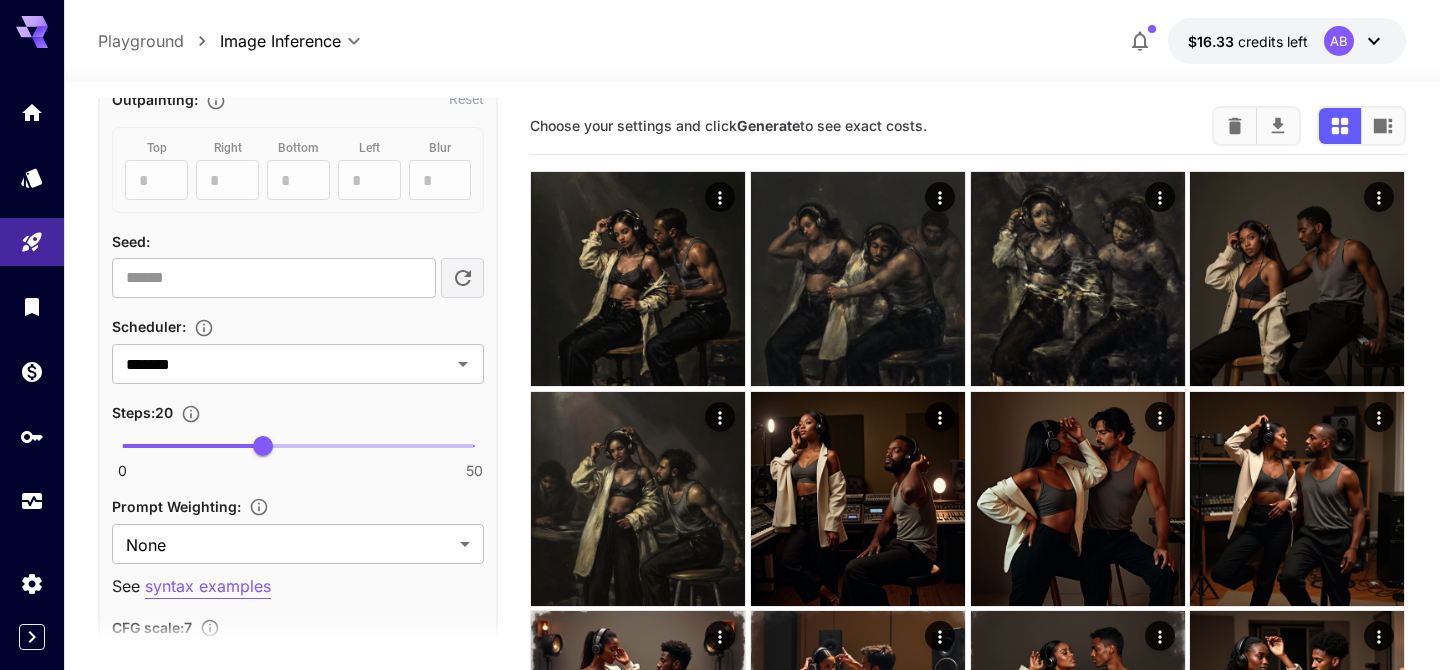 scroll, scrollTop: 1163, scrollLeft: 0, axis: vertical 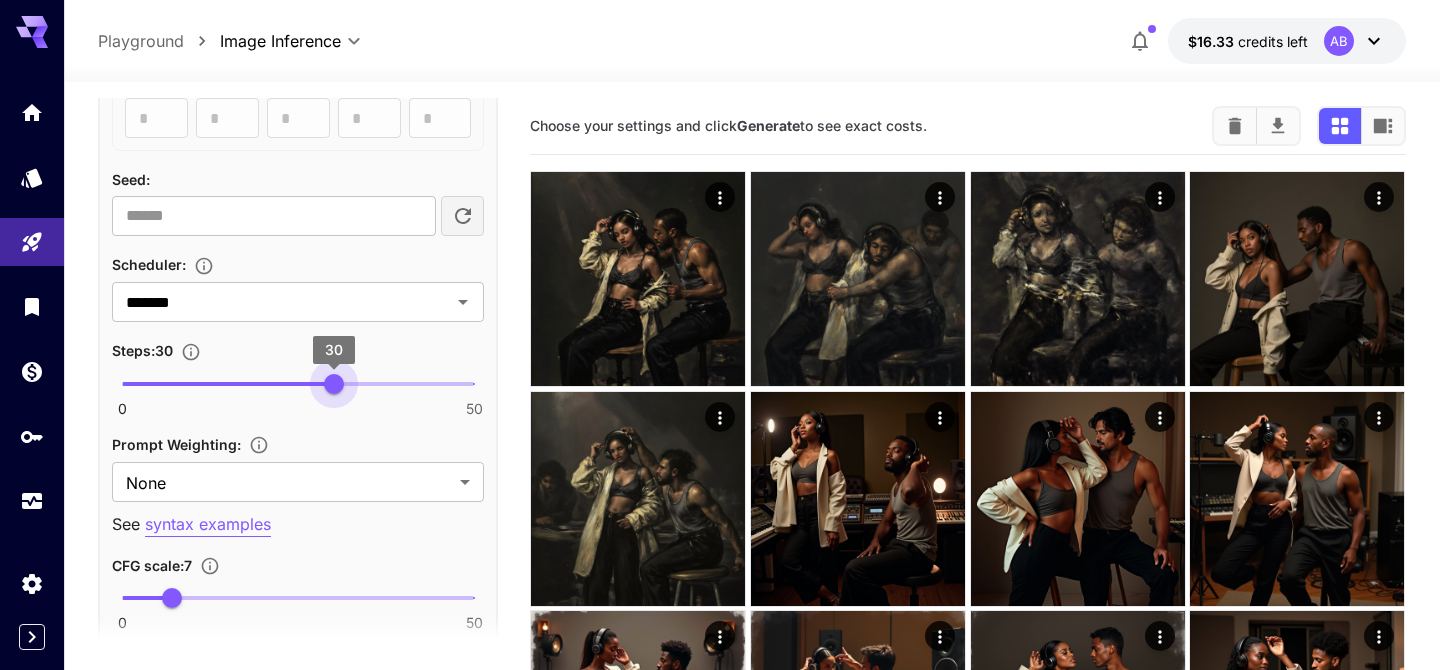 drag, startPoint x: 316, startPoint y: 379, endPoint x: 337, endPoint y: 381, distance: 21.095022 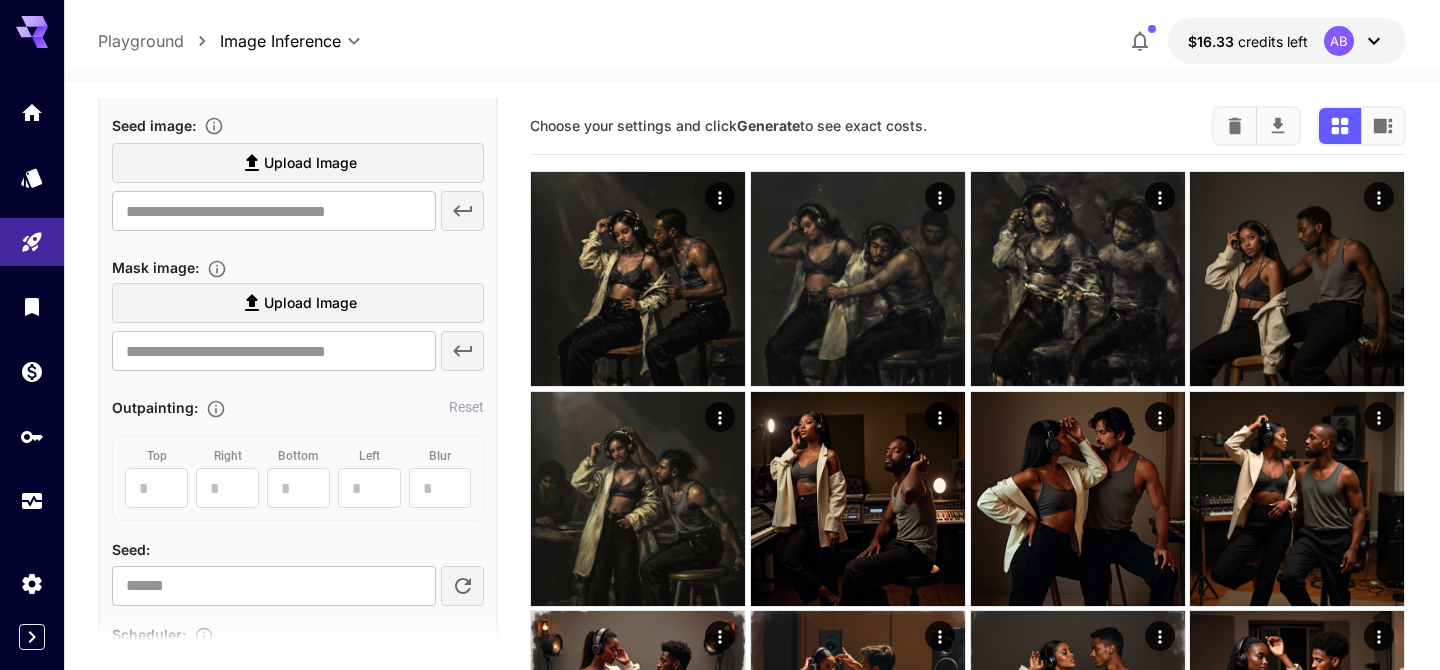 scroll, scrollTop: 0, scrollLeft: 0, axis: both 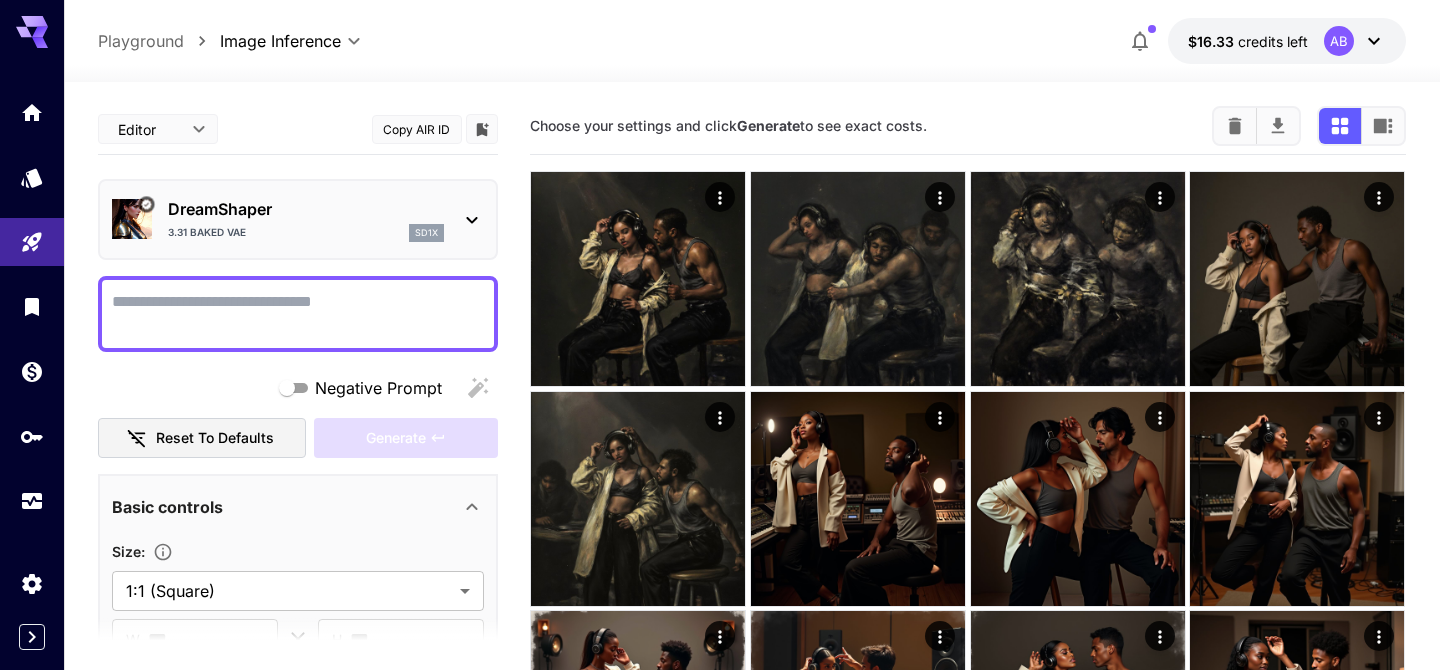 click on "**********" at bounding box center [298, 1183] 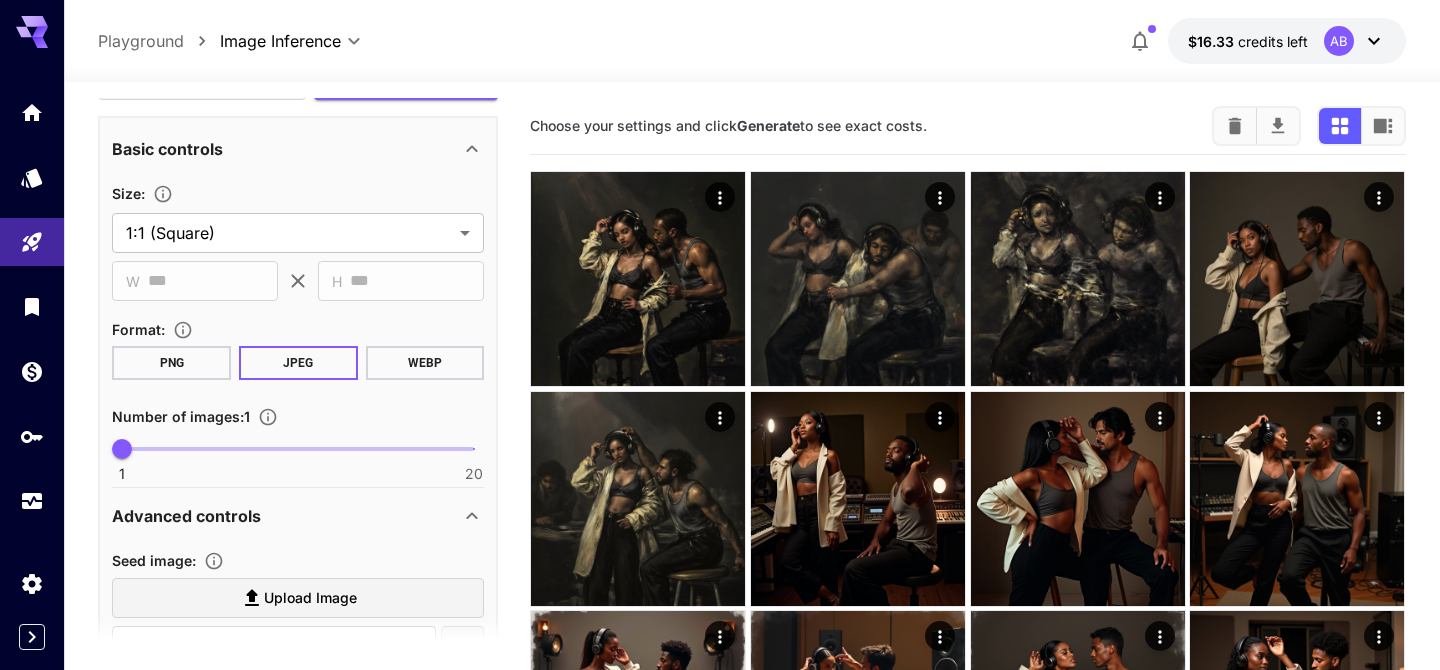 scroll, scrollTop: 934, scrollLeft: 0, axis: vertical 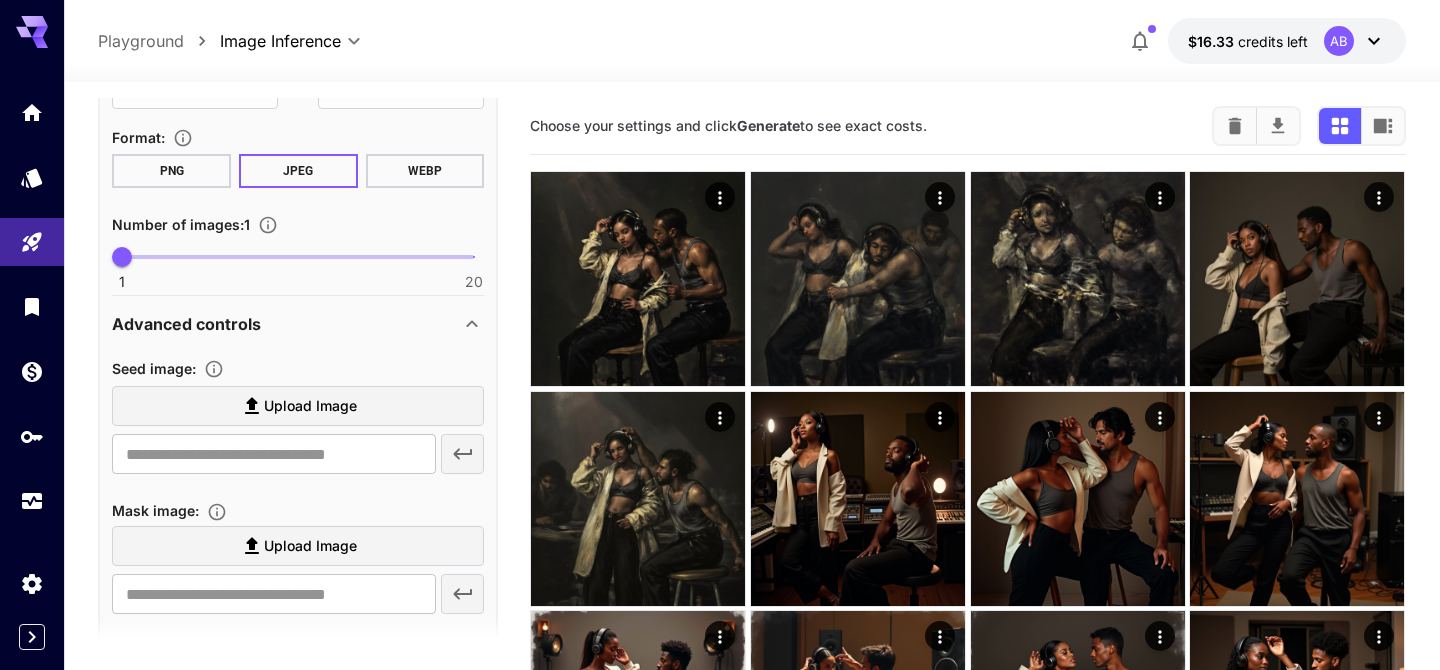 type on "**********" 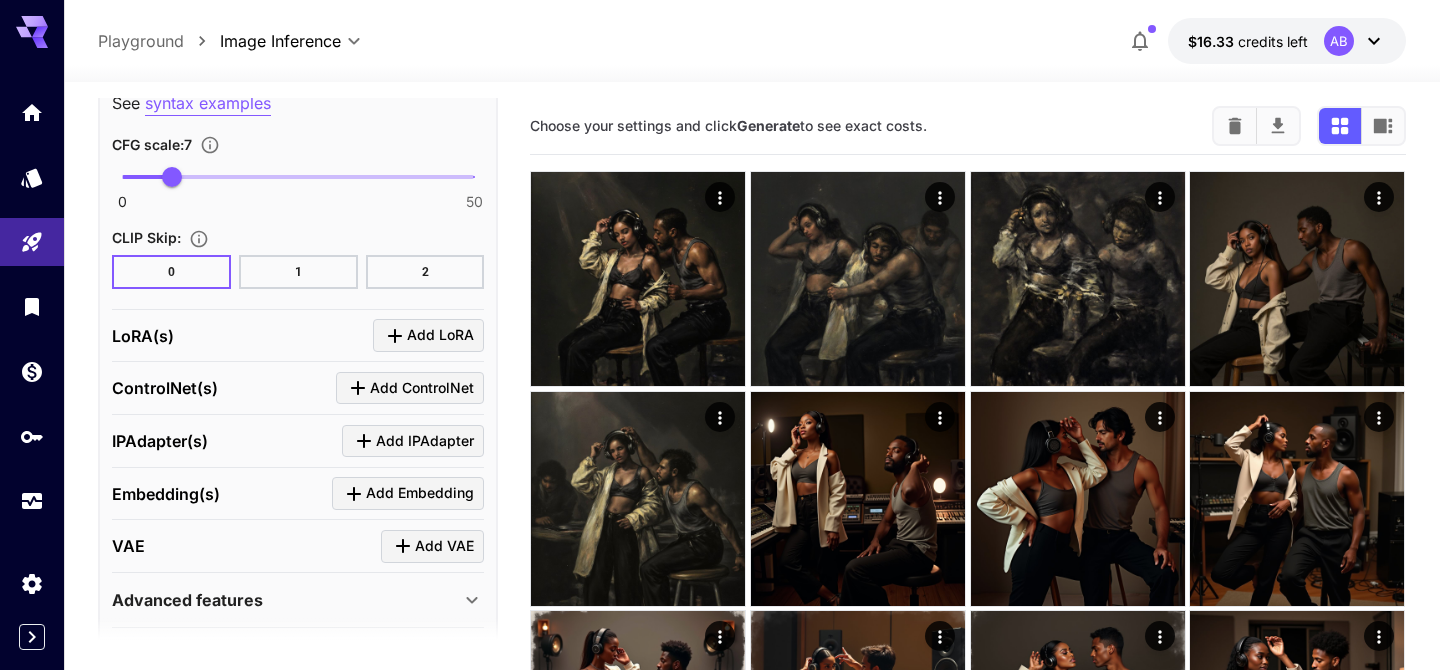 scroll, scrollTop: 2034, scrollLeft: 0, axis: vertical 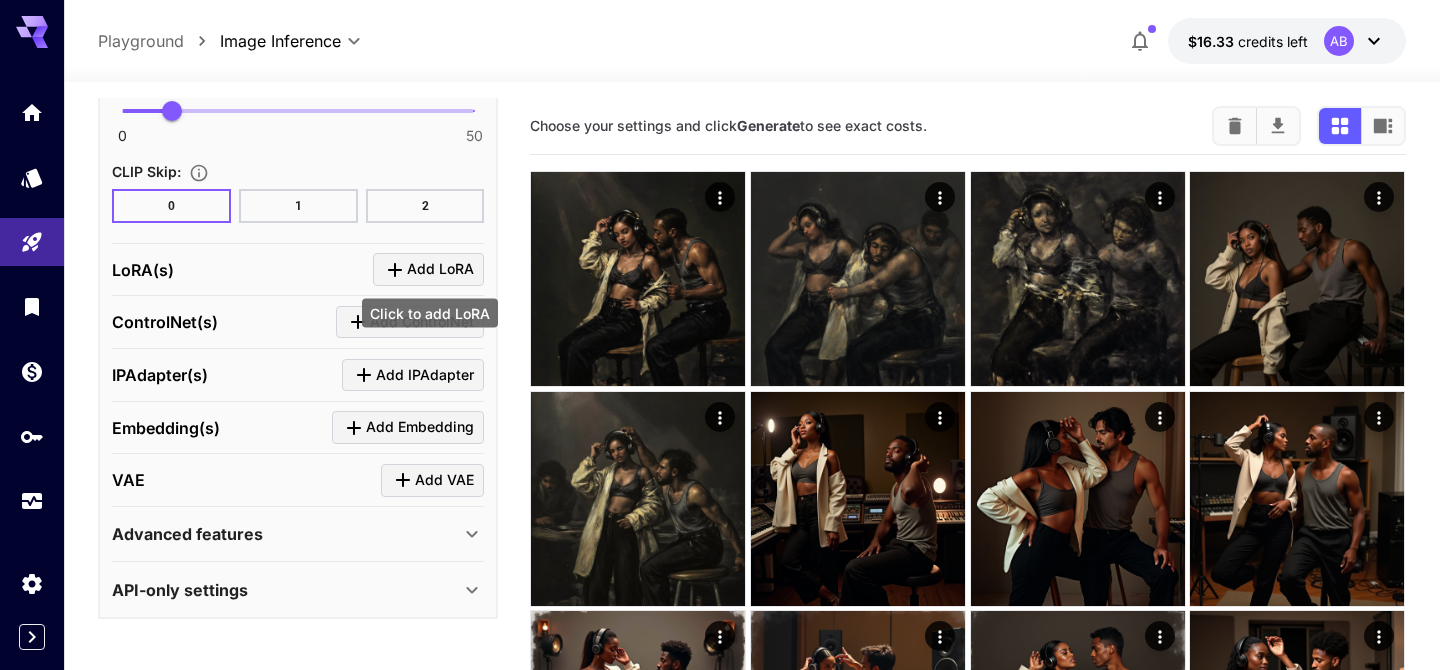 click on "Add LoRA" at bounding box center (440, 269) 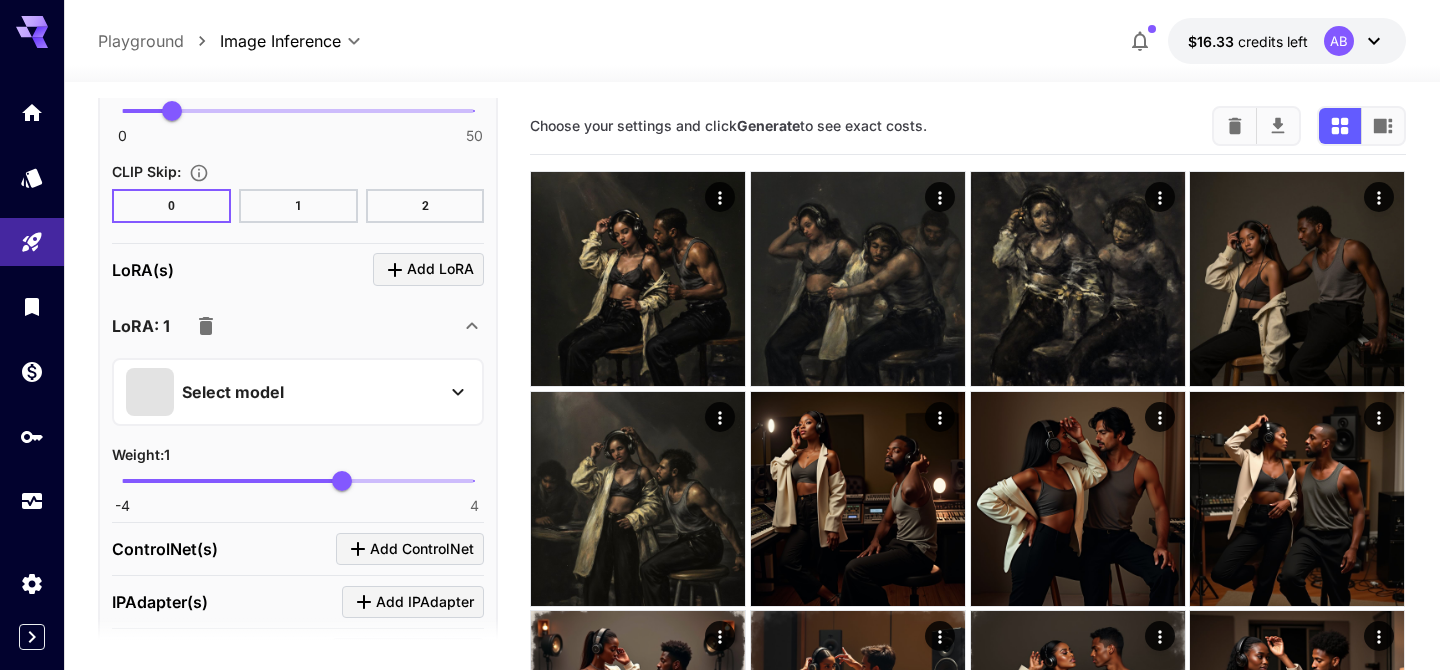 click on "Select model" at bounding box center (233, 392) 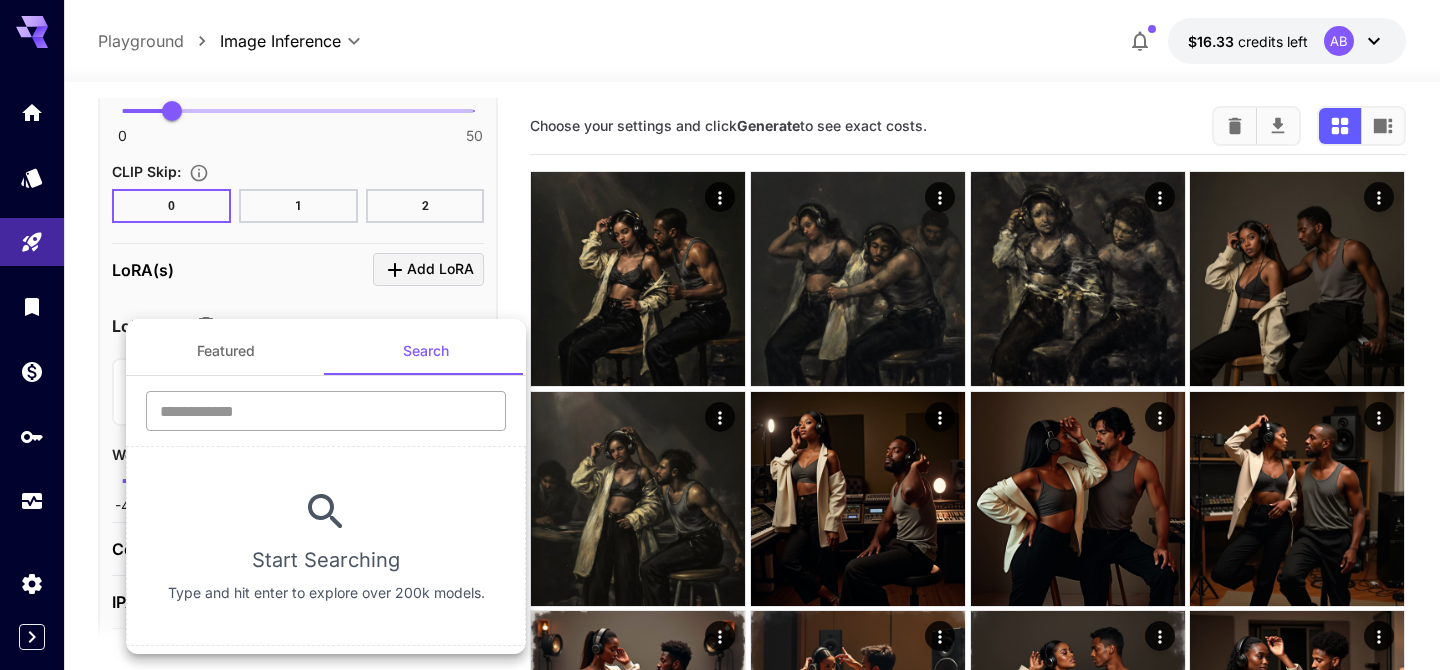 click at bounding box center (326, 411) 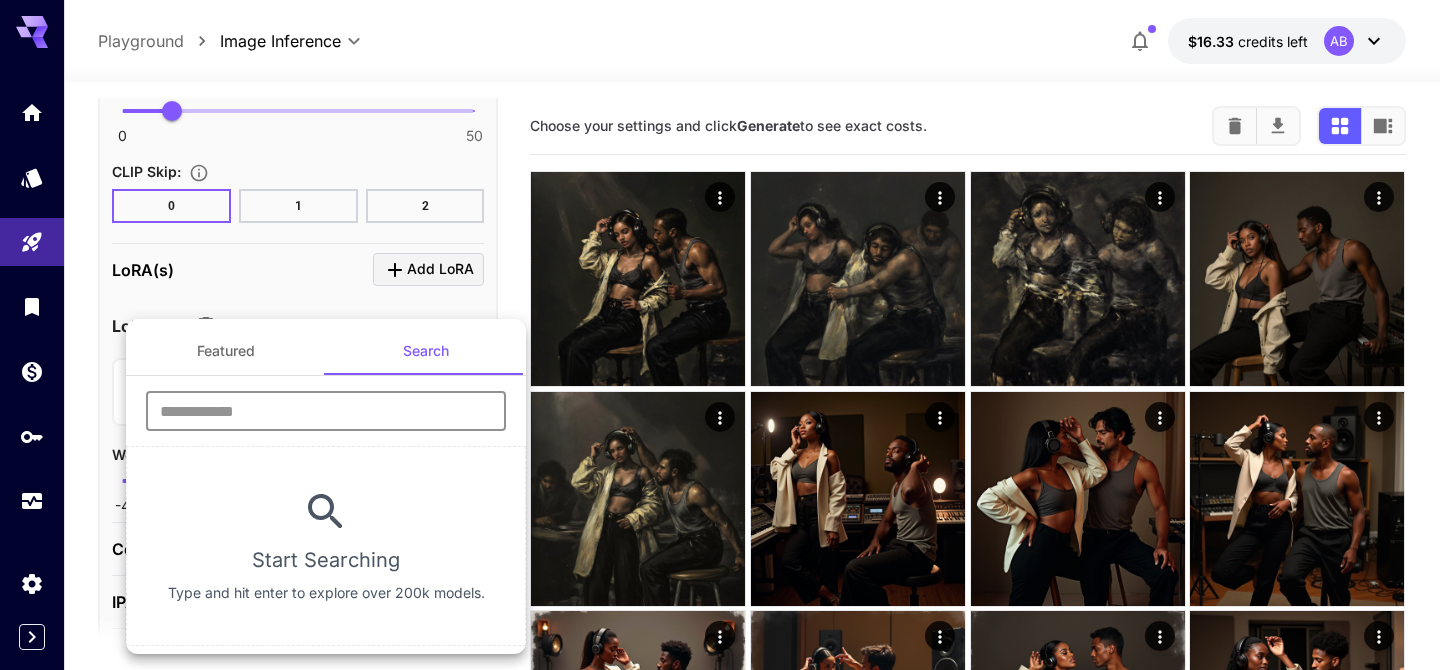 paste on "**********" 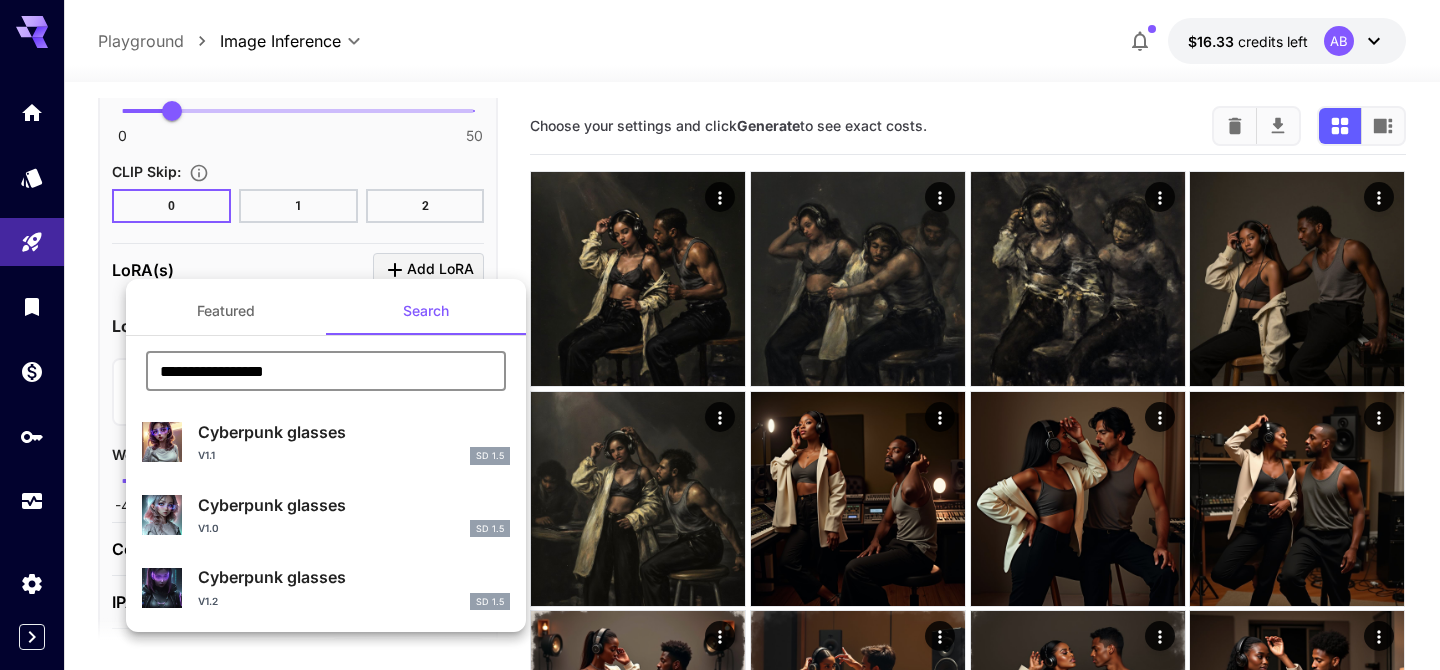 type on "**********" 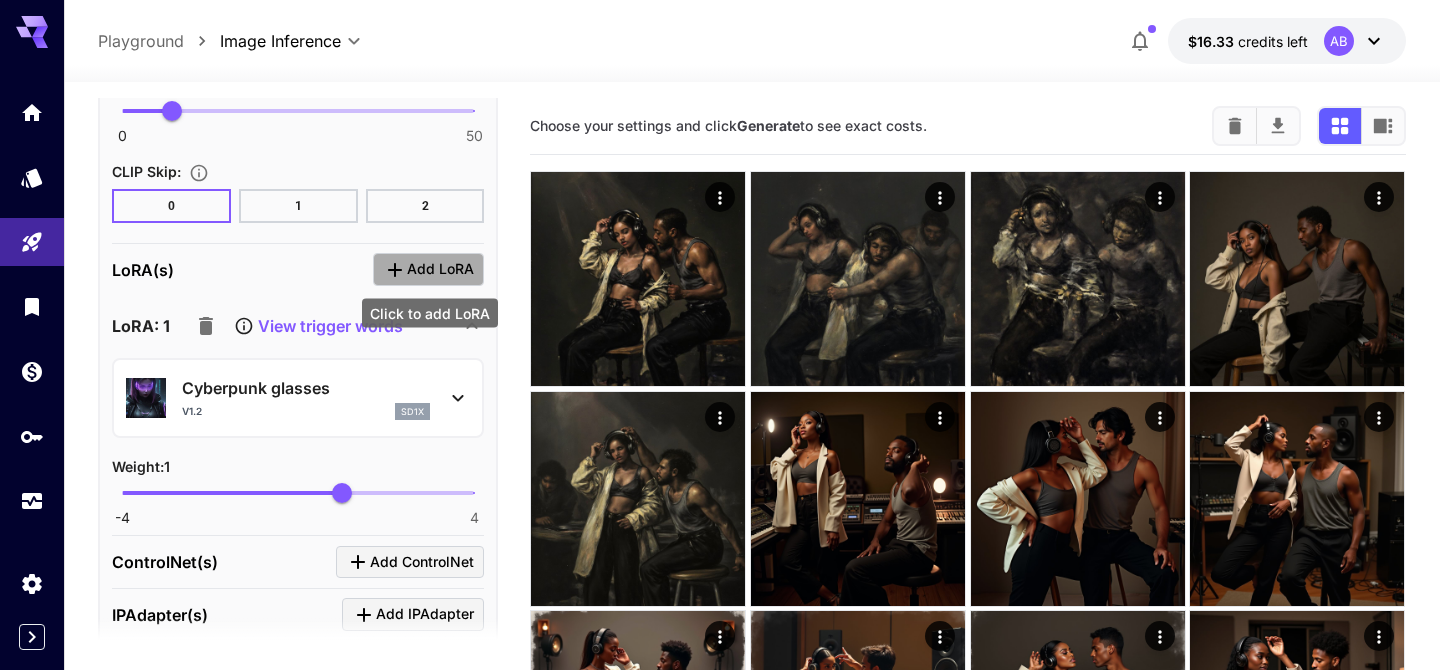 click on "Add LoRA" at bounding box center (440, 269) 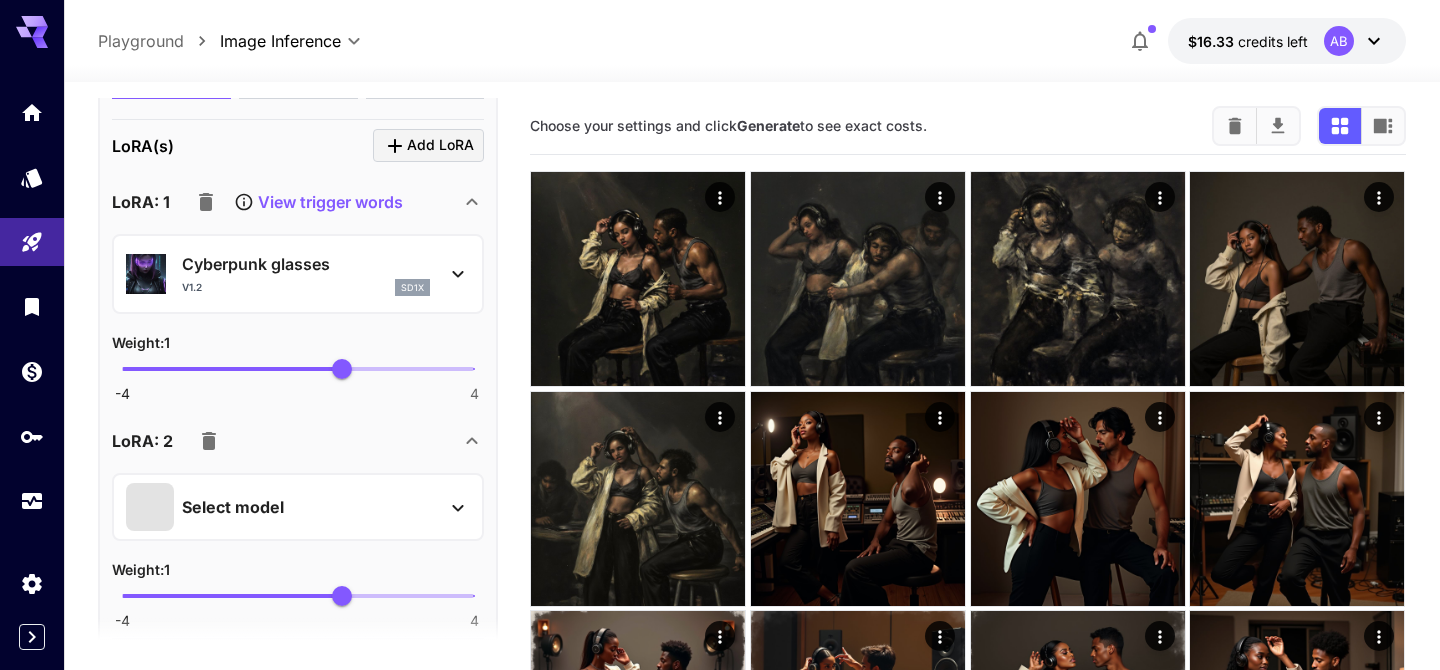 scroll, scrollTop: 2263, scrollLeft: 0, axis: vertical 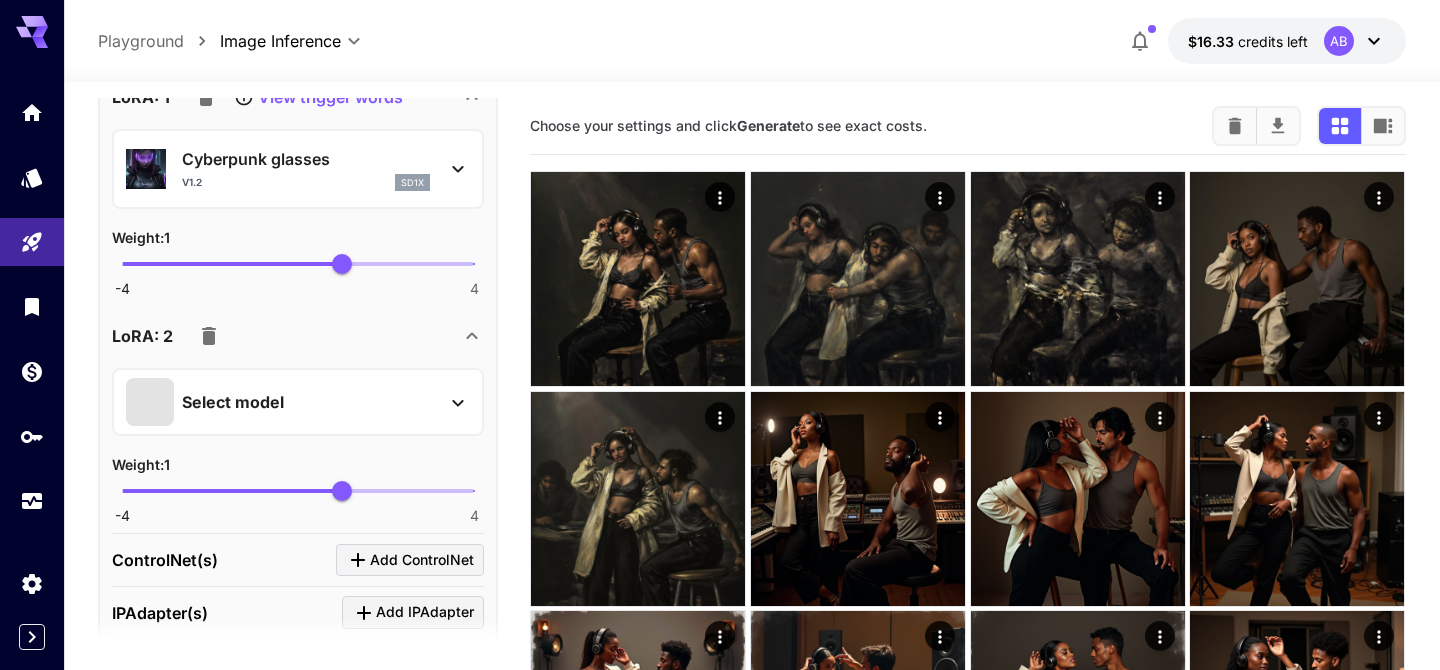 click on "Select model" at bounding box center [282, 402] 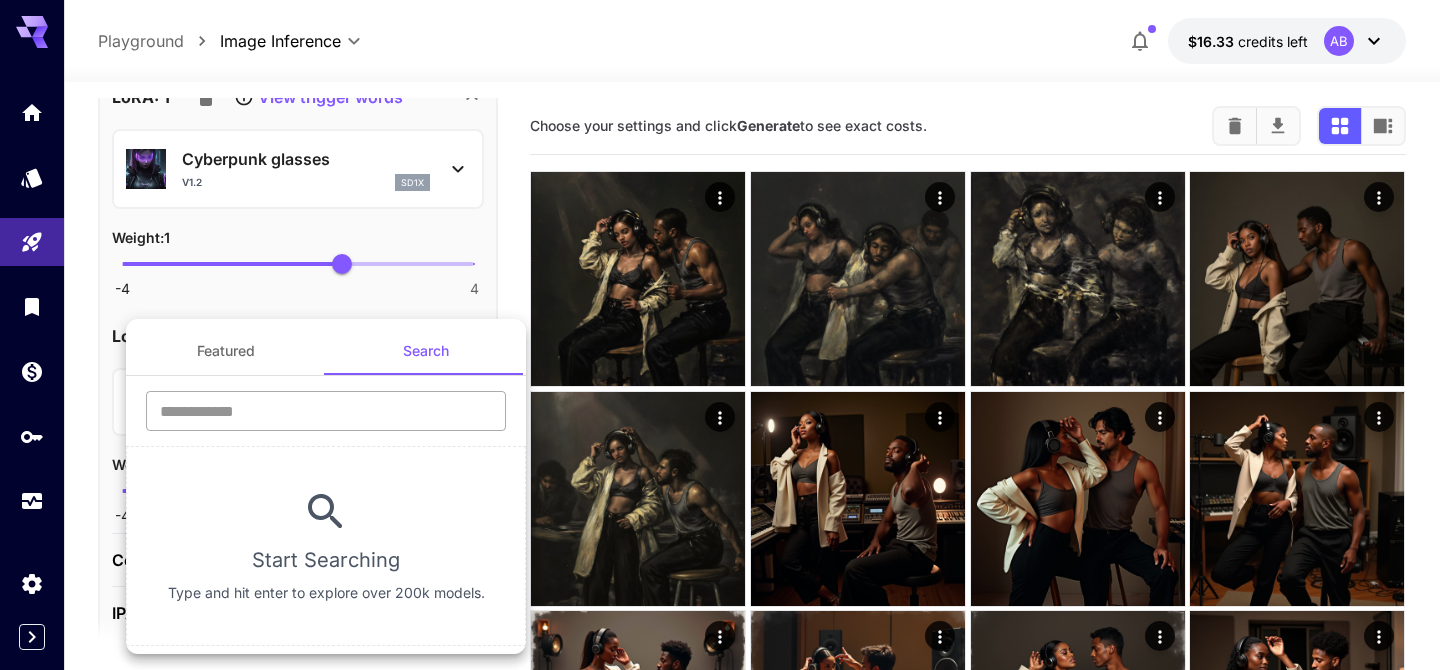 click at bounding box center [326, 411] 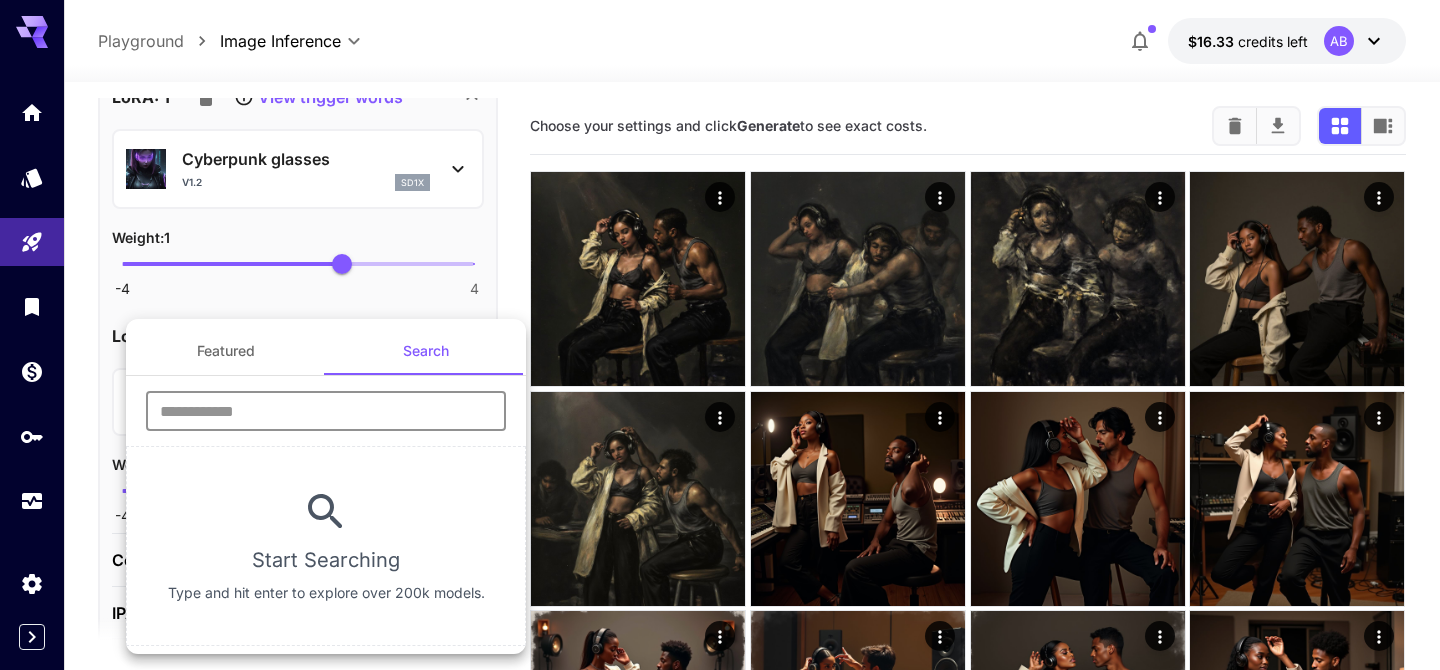 paste on "**********" 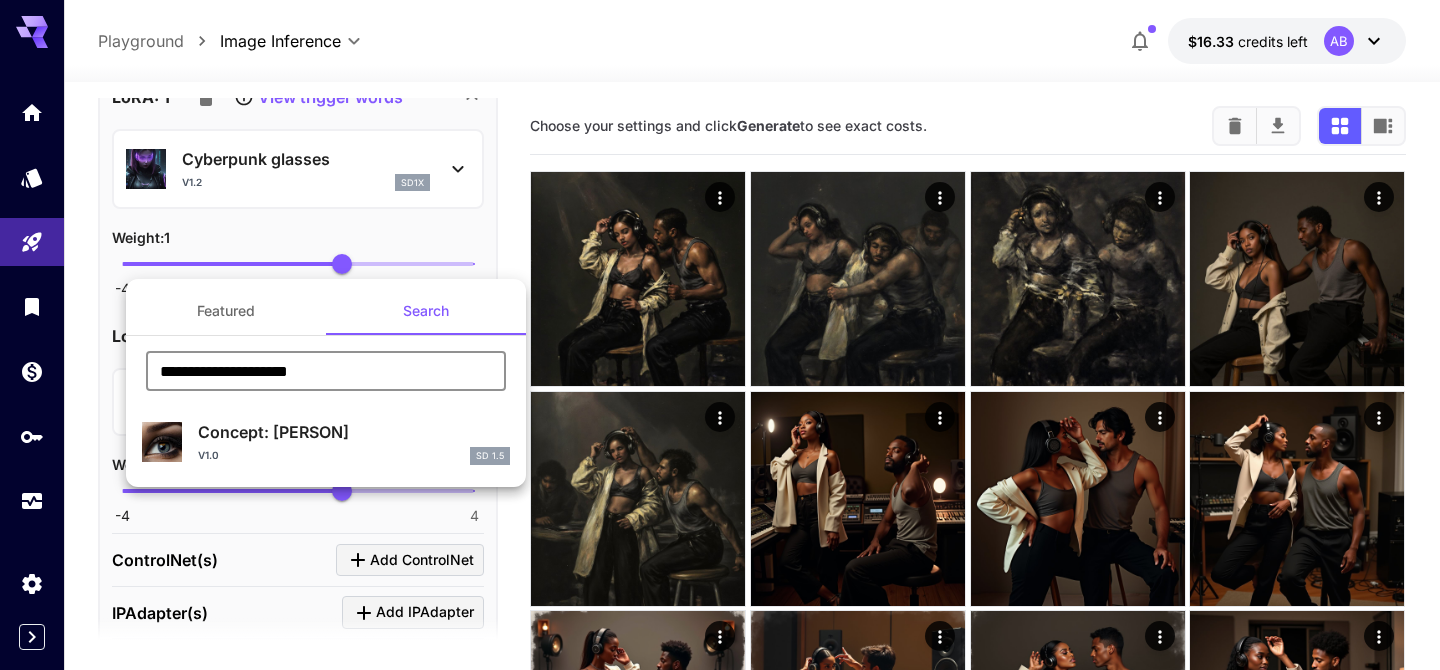 type on "**********" 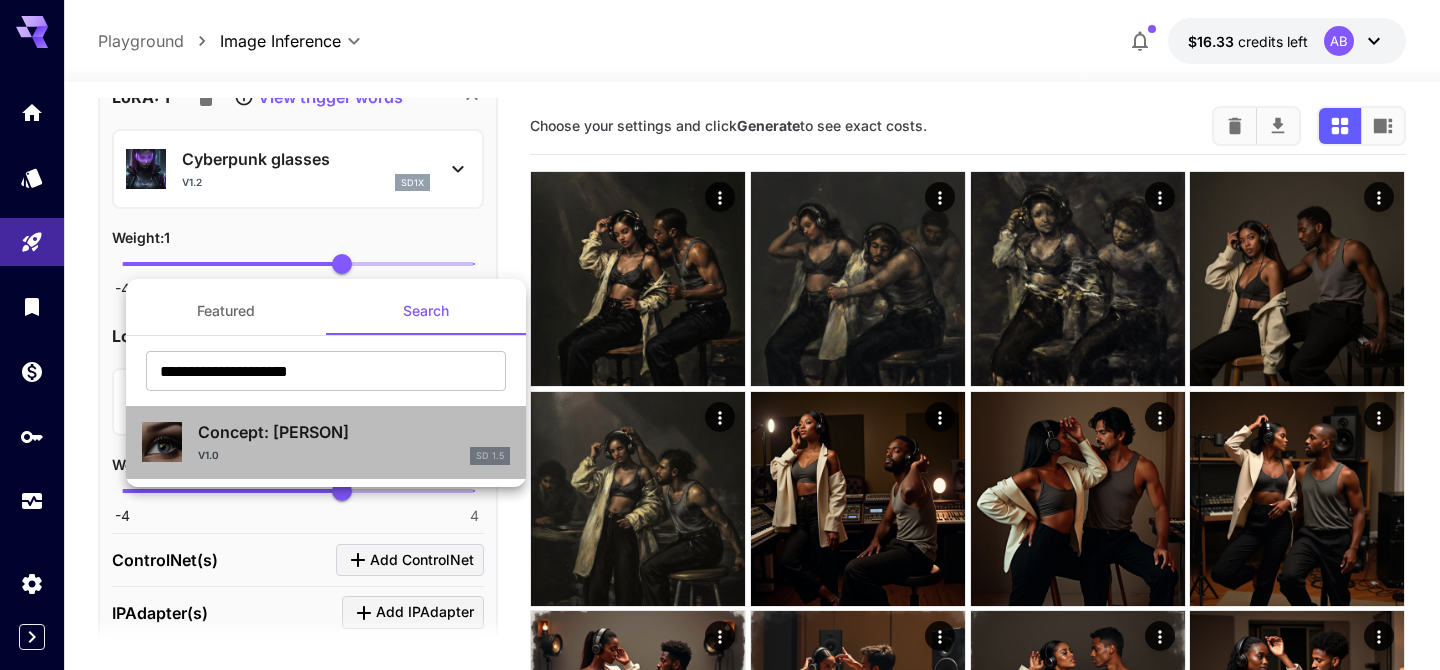click on "v1.0 SD 1.5" at bounding box center (354, 456) 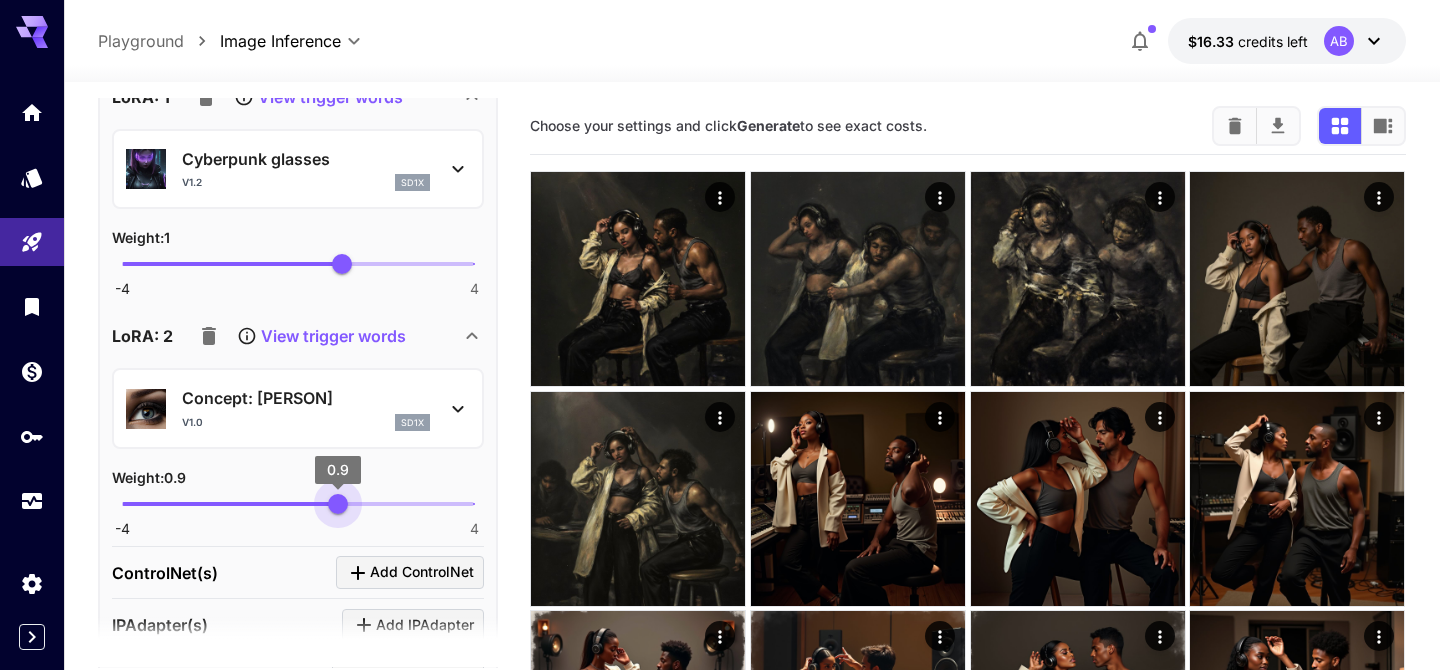 click on "0.9" at bounding box center [338, 504] 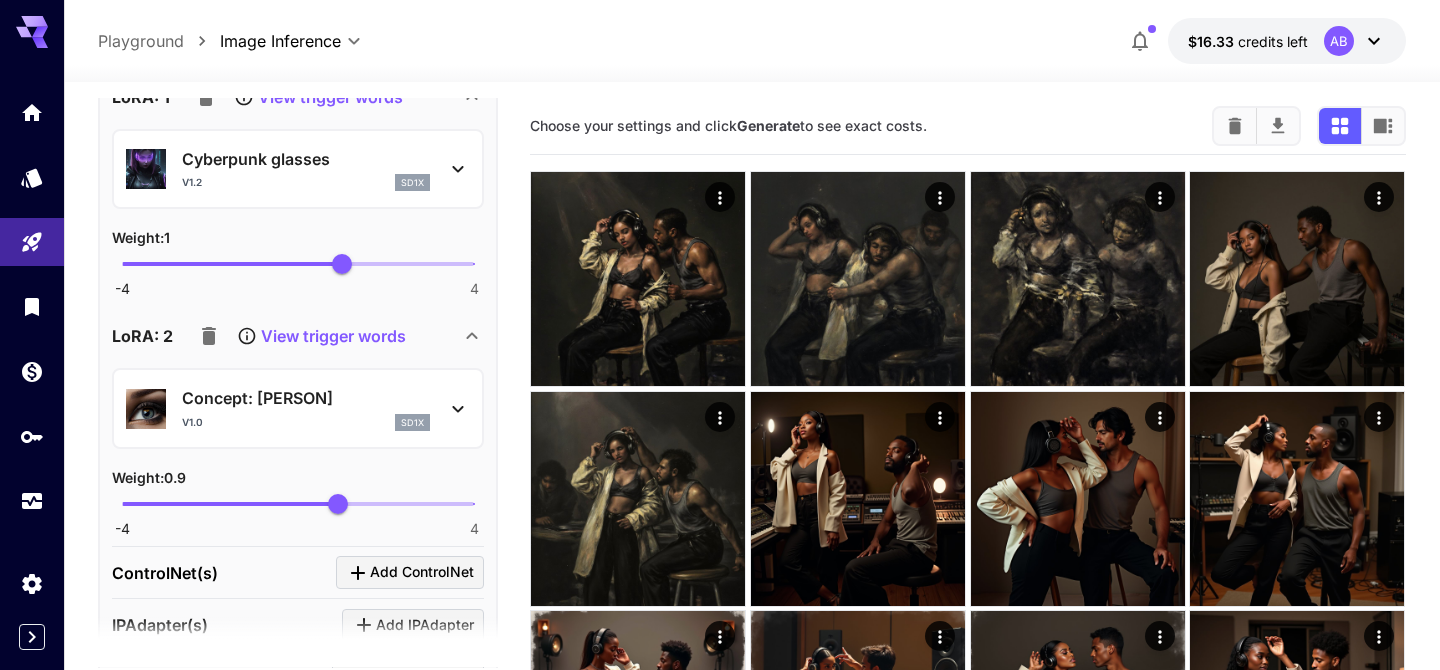 click on "View trigger words" at bounding box center [330, 97] 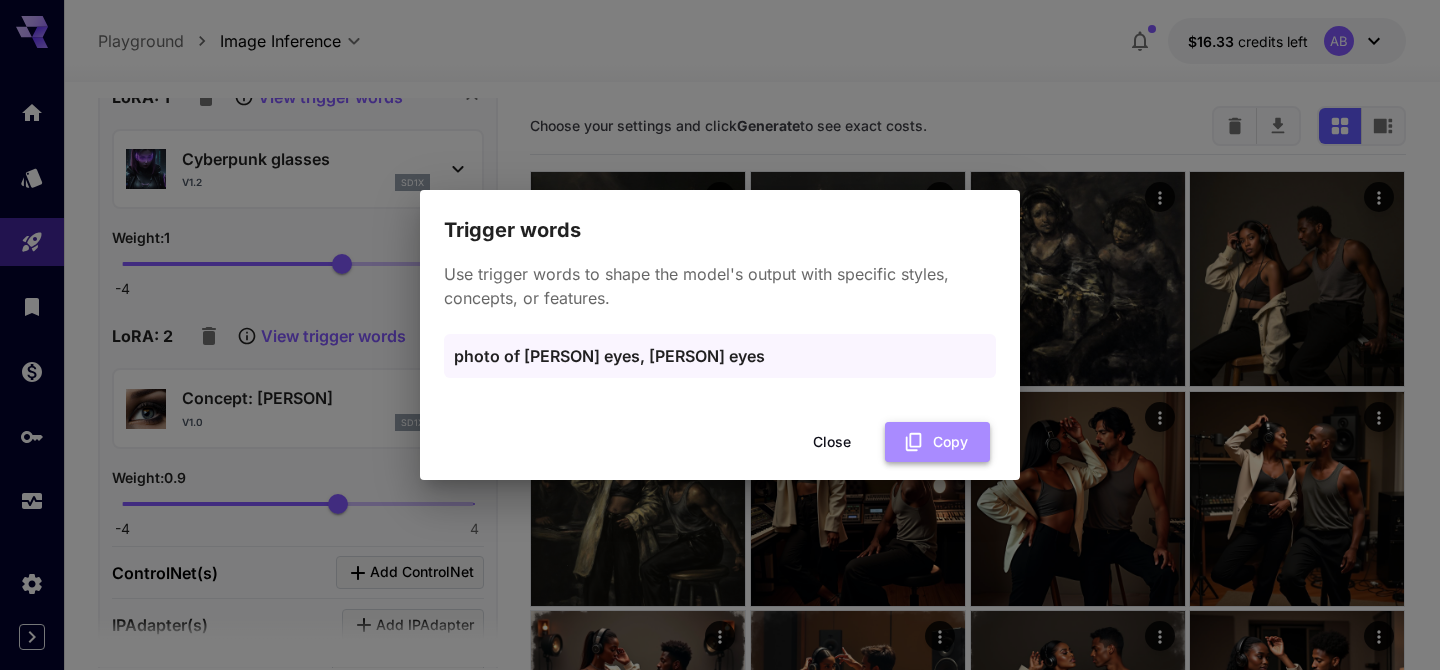 click on "Copy" at bounding box center (937, 442) 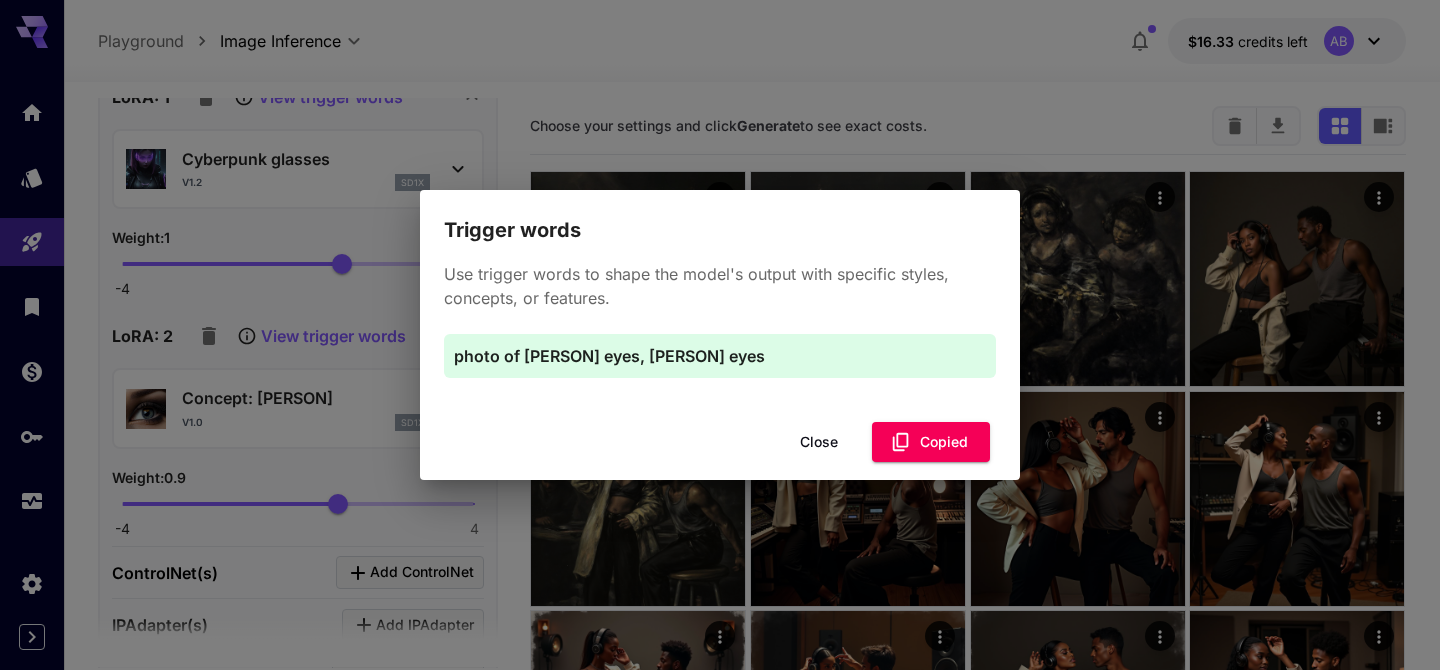 click on "Close" at bounding box center [819, 442] 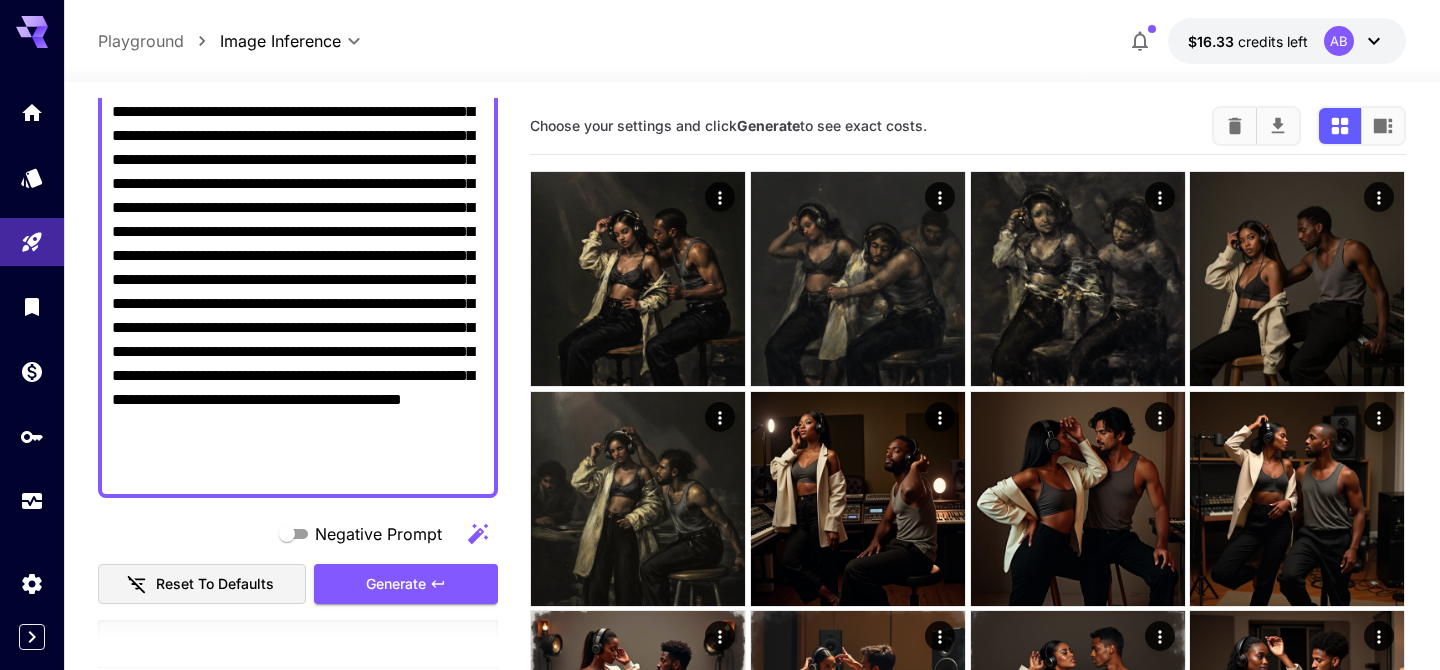 scroll, scrollTop: 317, scrollLeft: 0, axis: vertical 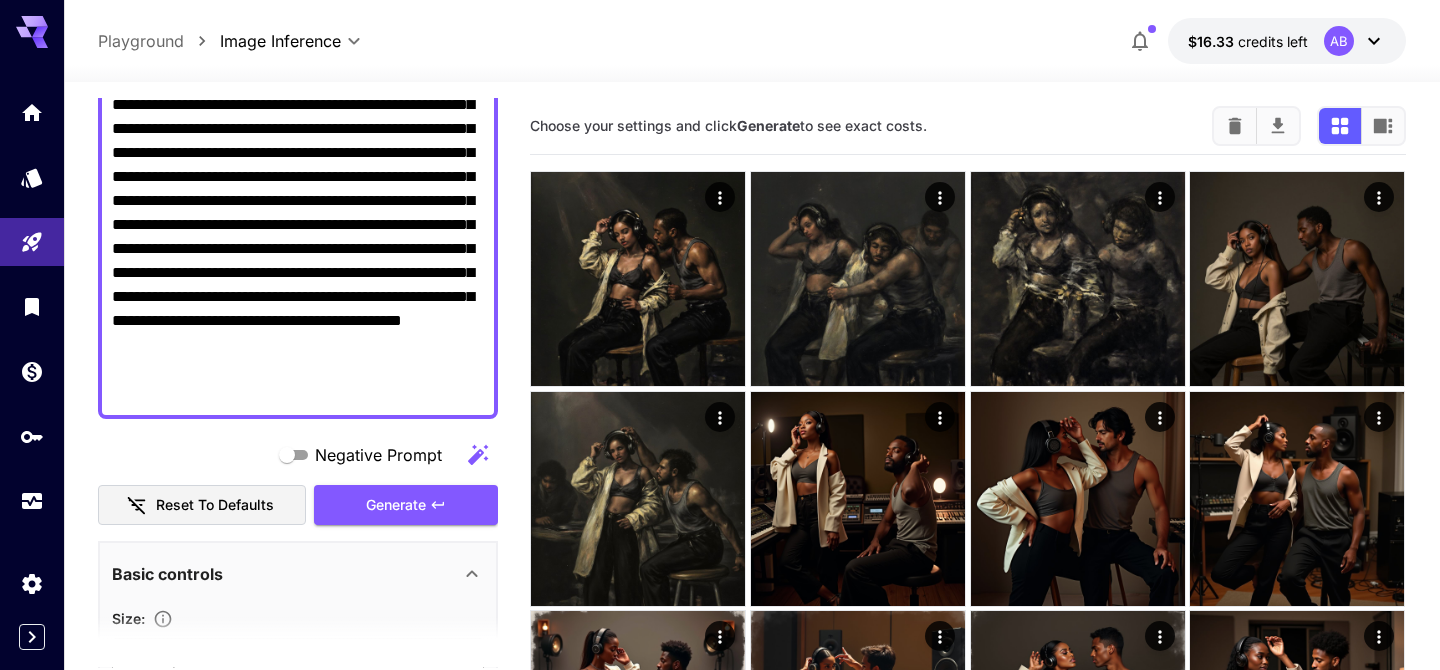 click on "**********" at bounding box center [298, 189] 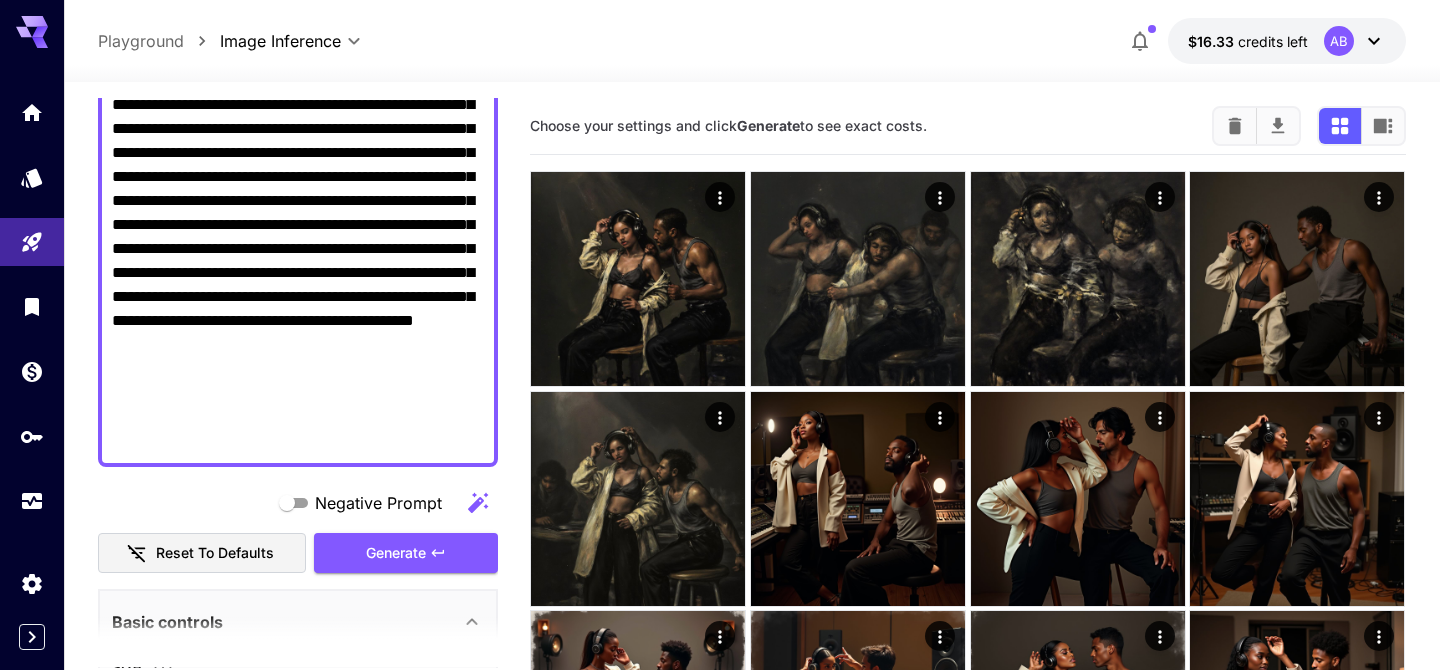 paste on "**********" 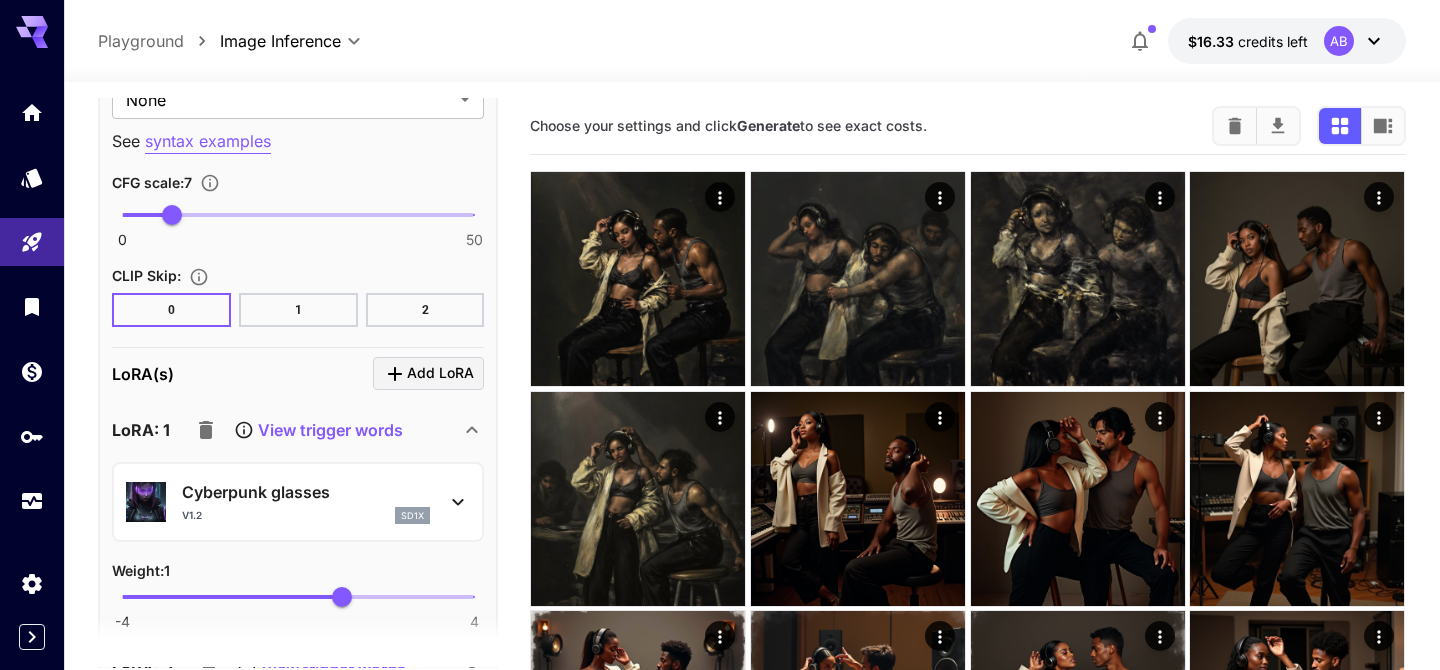 scroll, scrollTop: 2212, scrollLeft: 0, axis: vertical 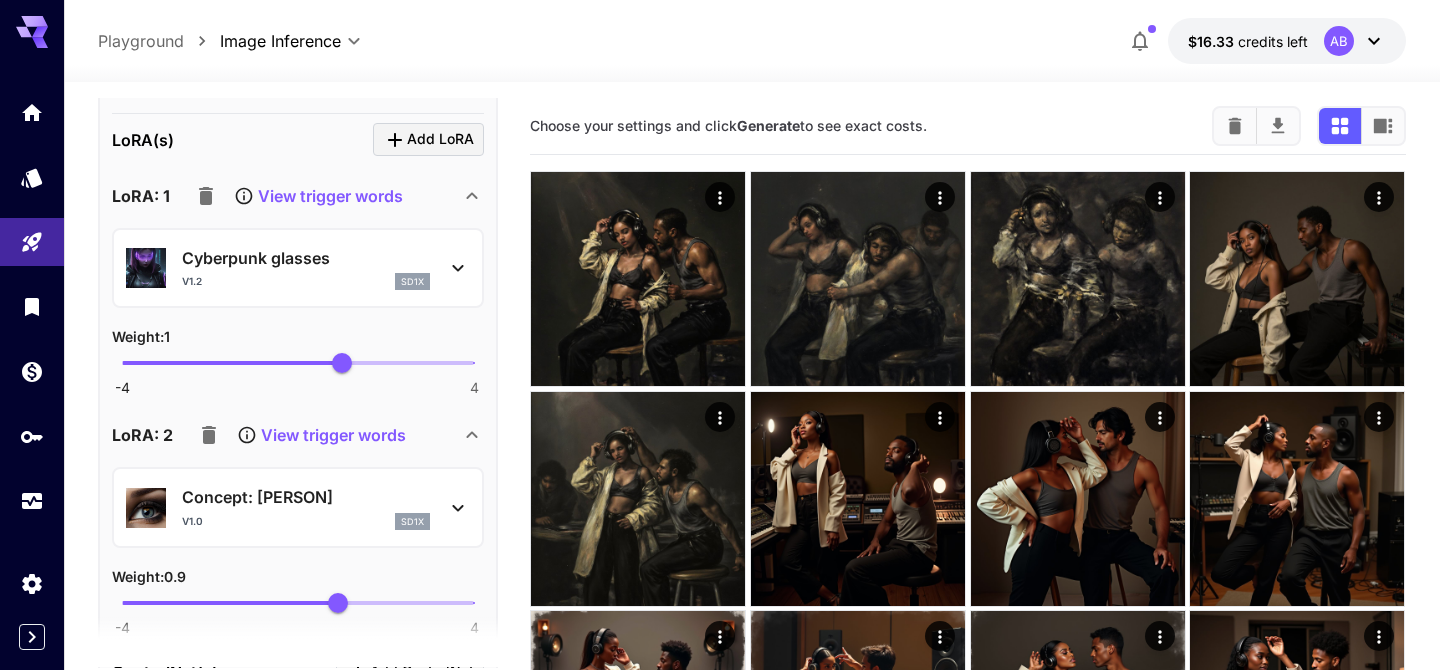 click on "View trigger words" at bounding box center [330, 196] 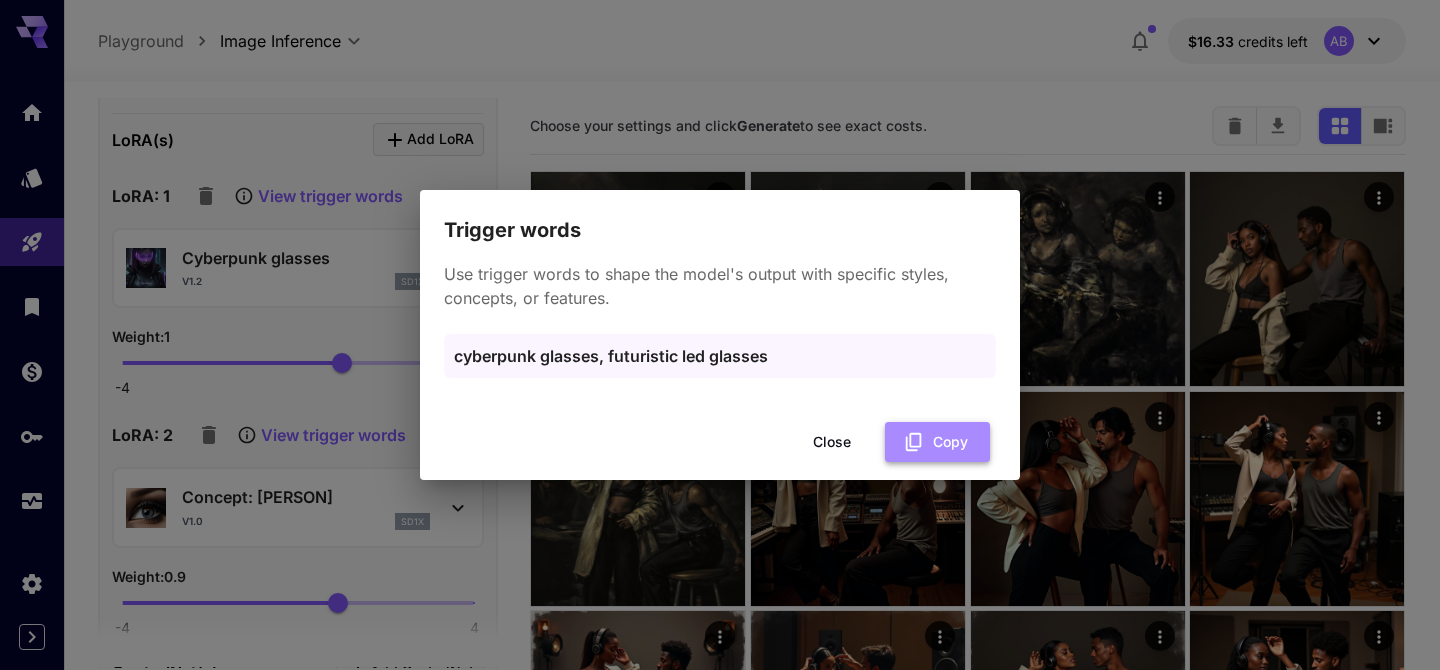 click on "Copy" at bounding box center (937, 442) 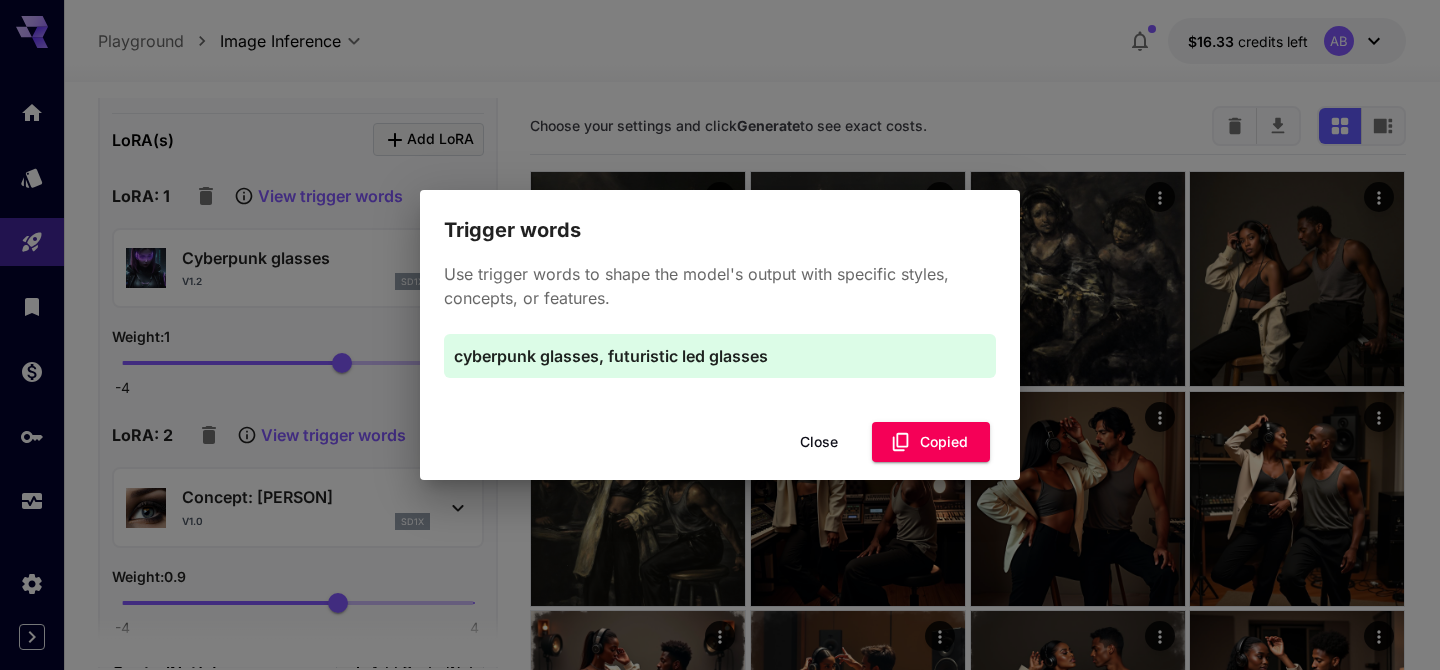 click on "Close" at bounding box center [819, 442] 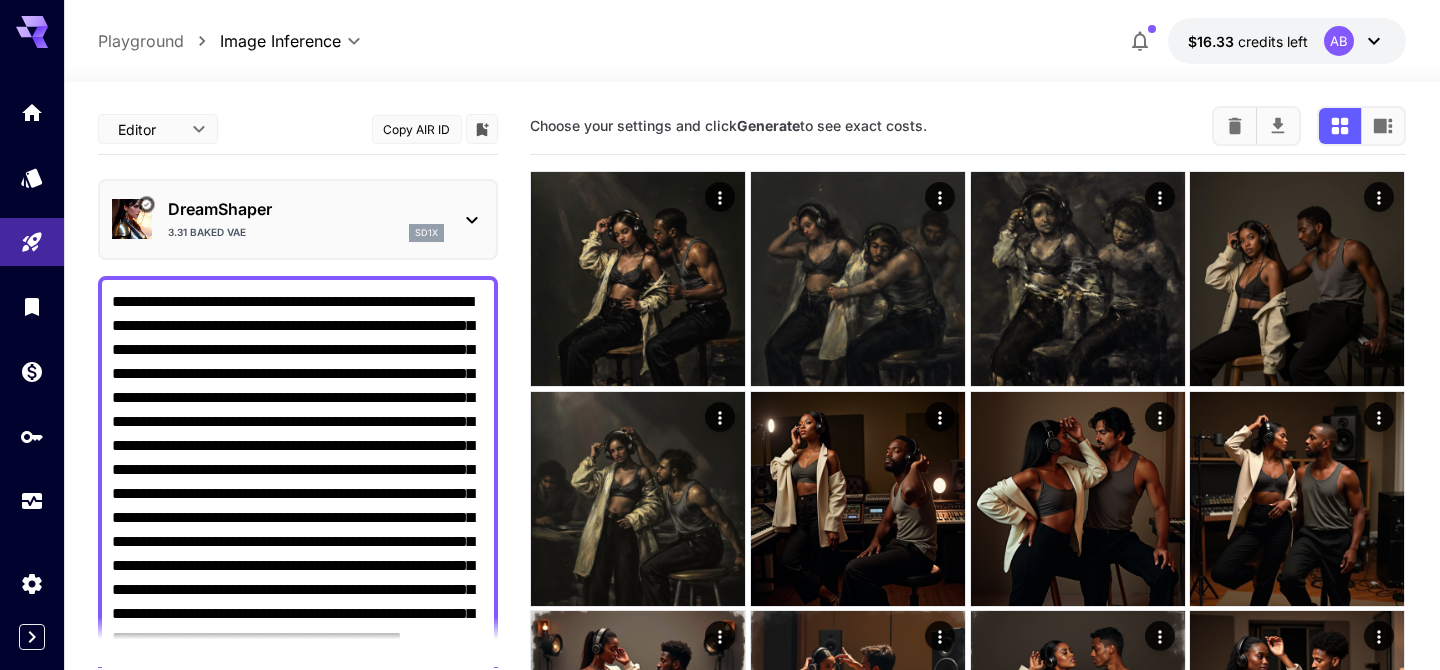 scroll, scrollTop: 270, scrollLeft: 0, axis: vertical 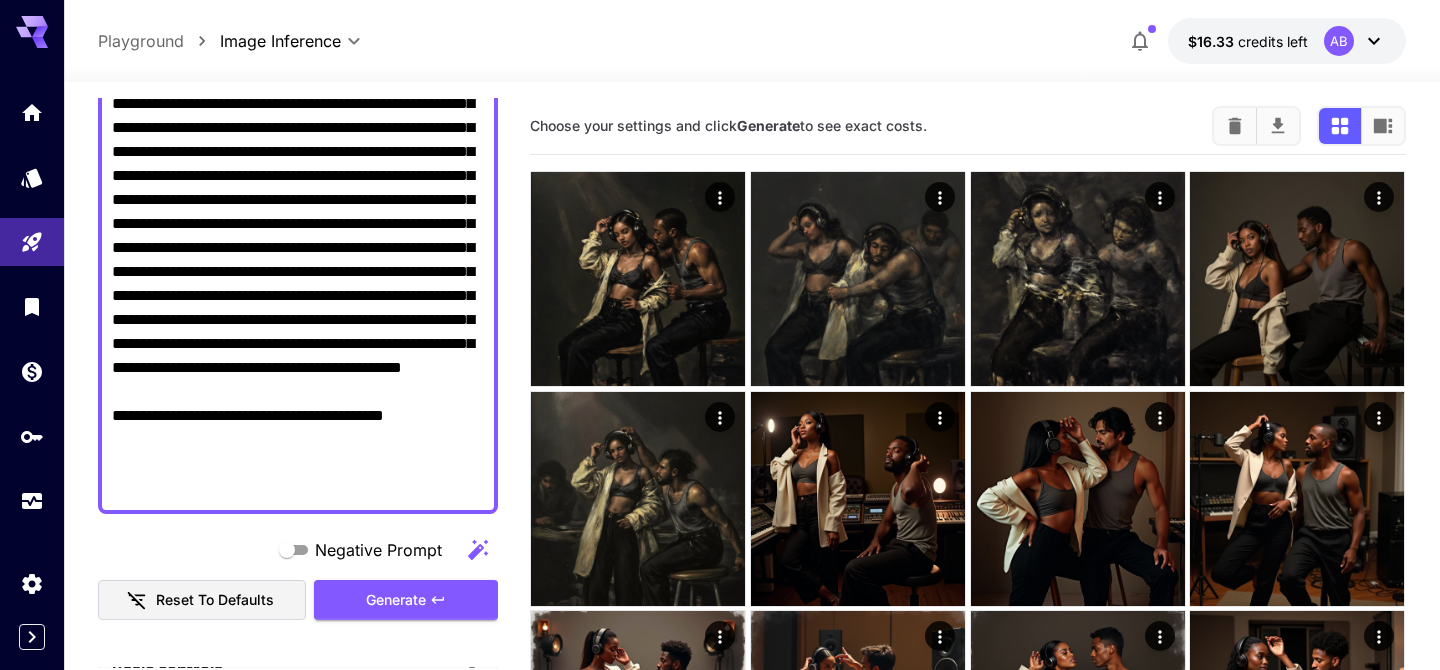 click on "**********" at bounding box center [298, 260] 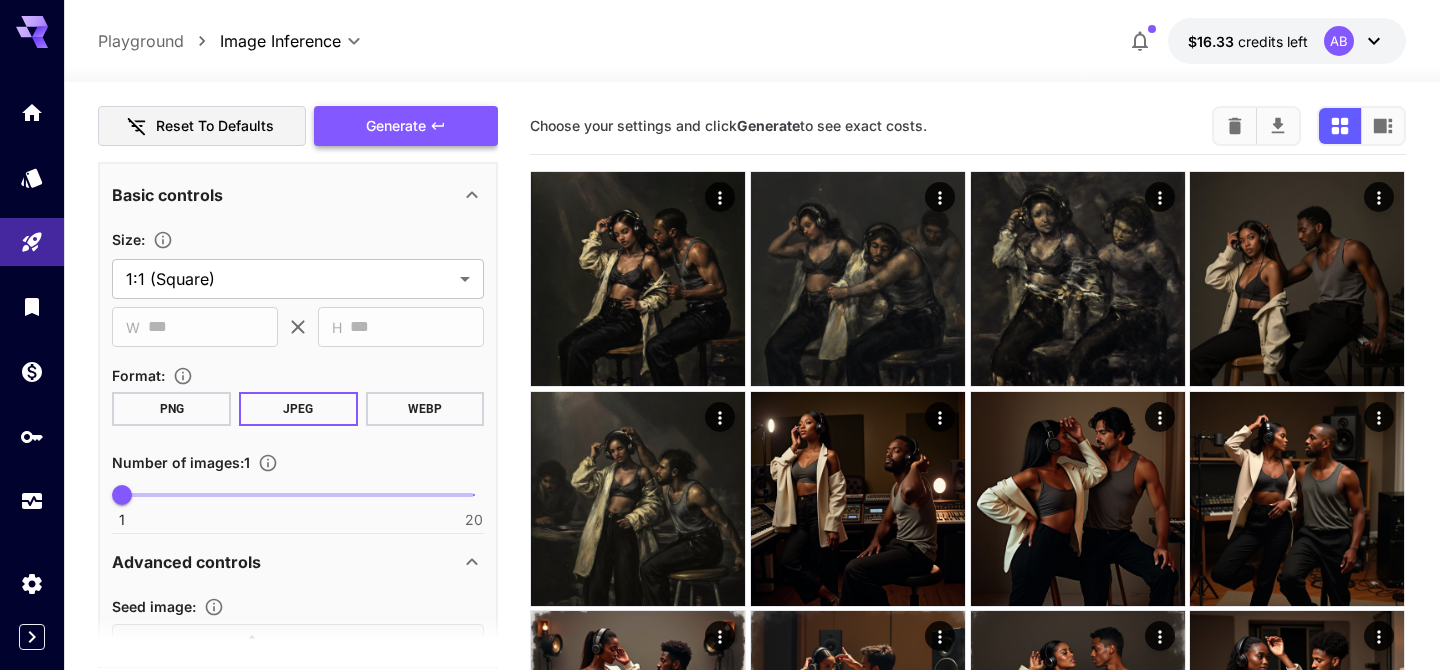 scroll, scrollTop: 587, scrollLeft: 0, axis: vertical 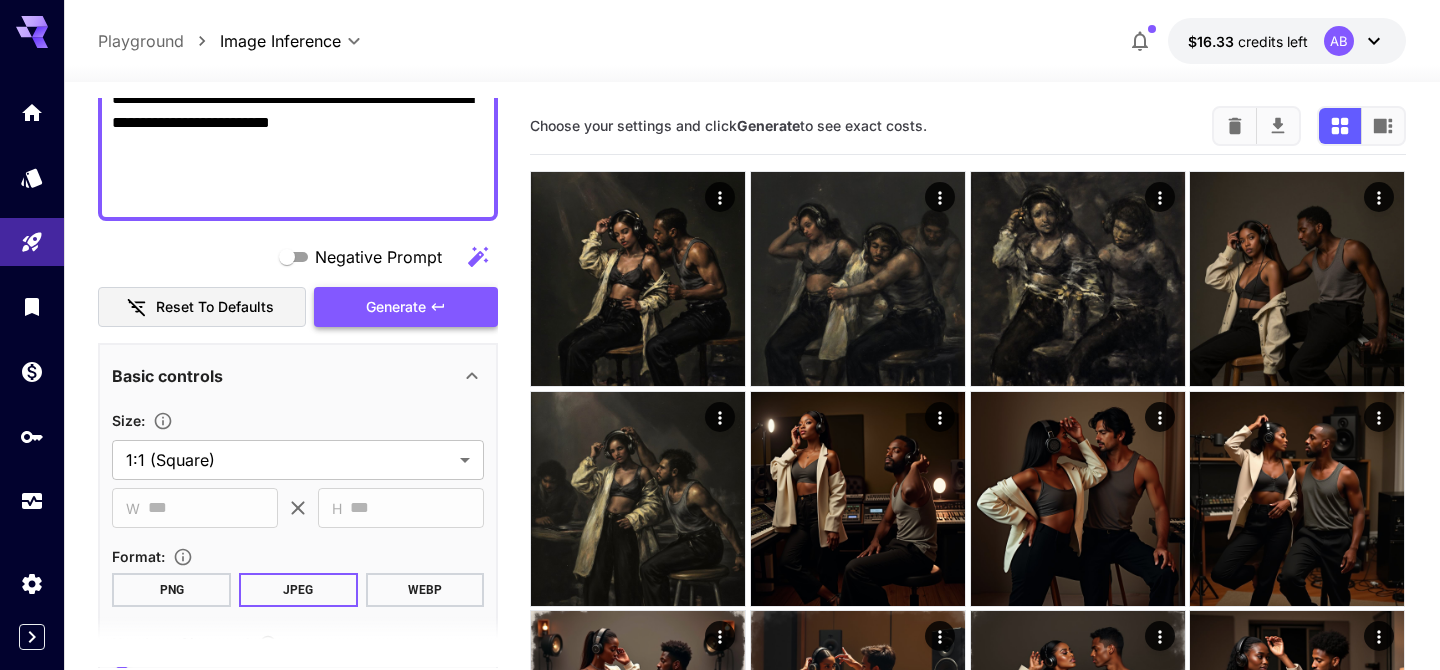 type on "**********" 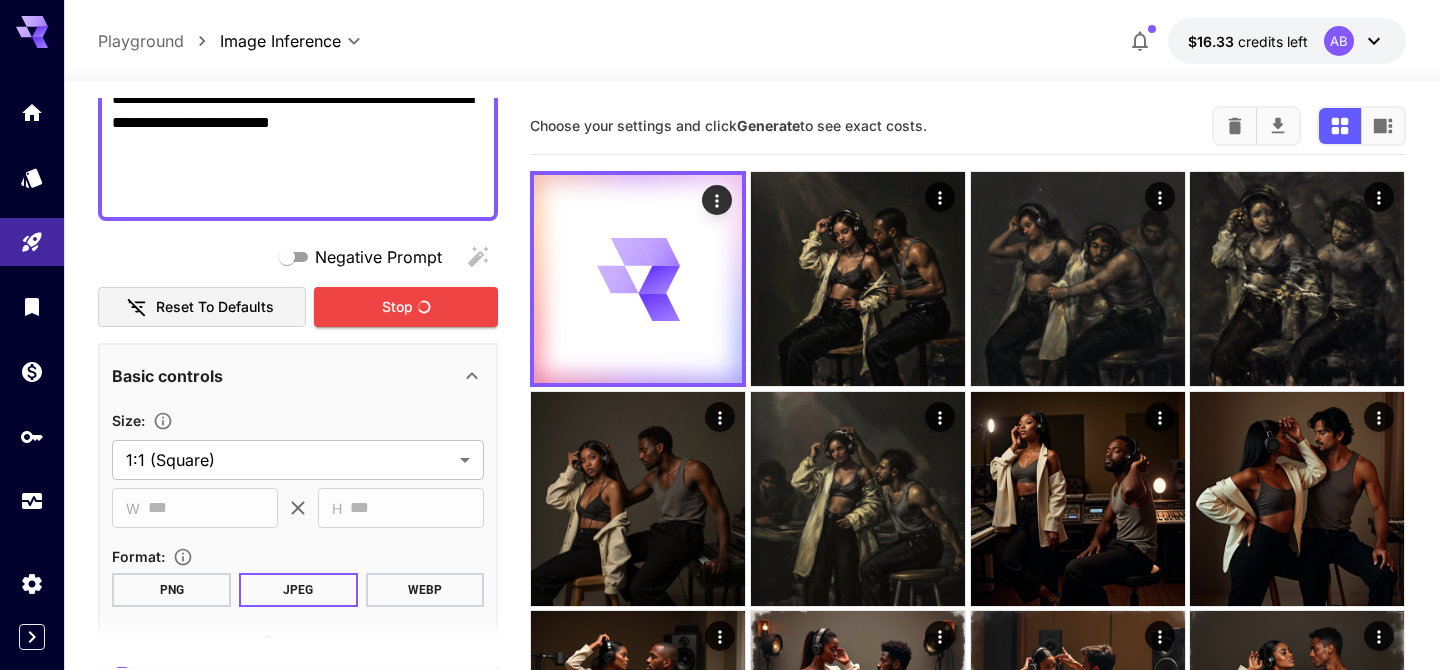 click on "**********" at bounding box center (751, 2666) 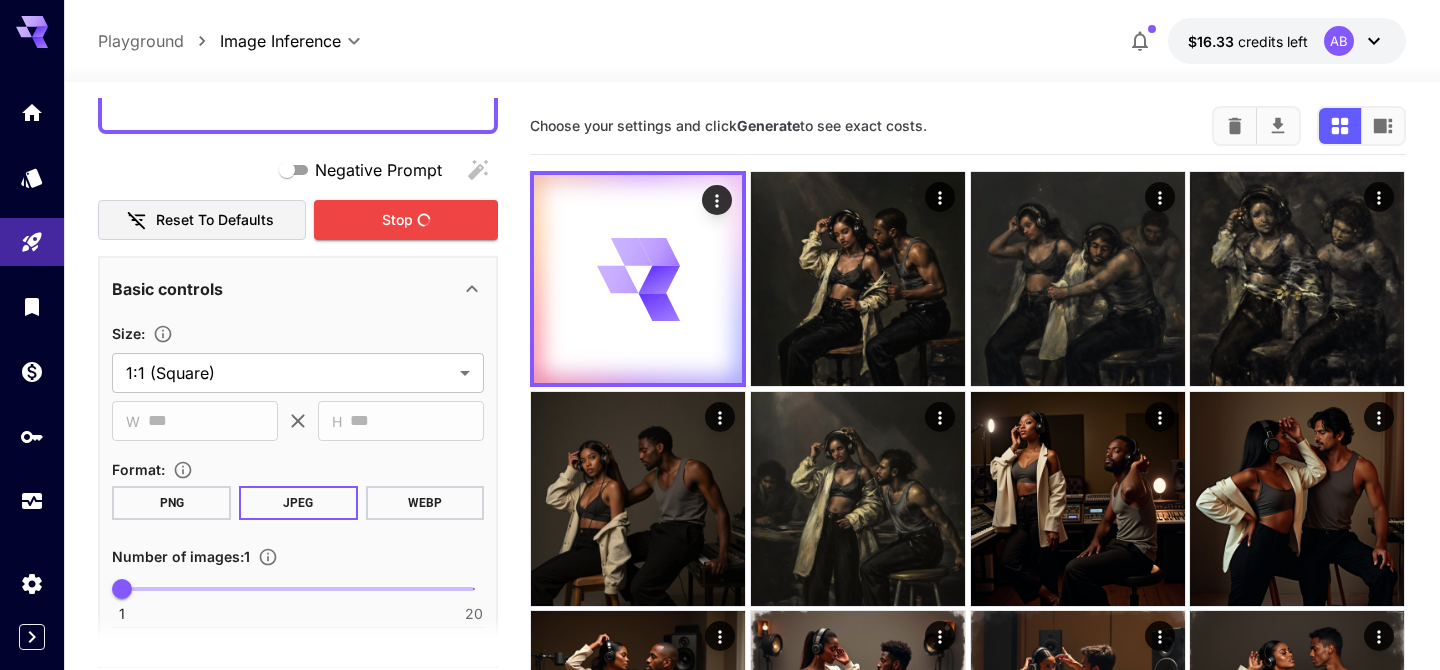 scroll, scrollTop: 722, scrollLeft: 0, axis: vertical 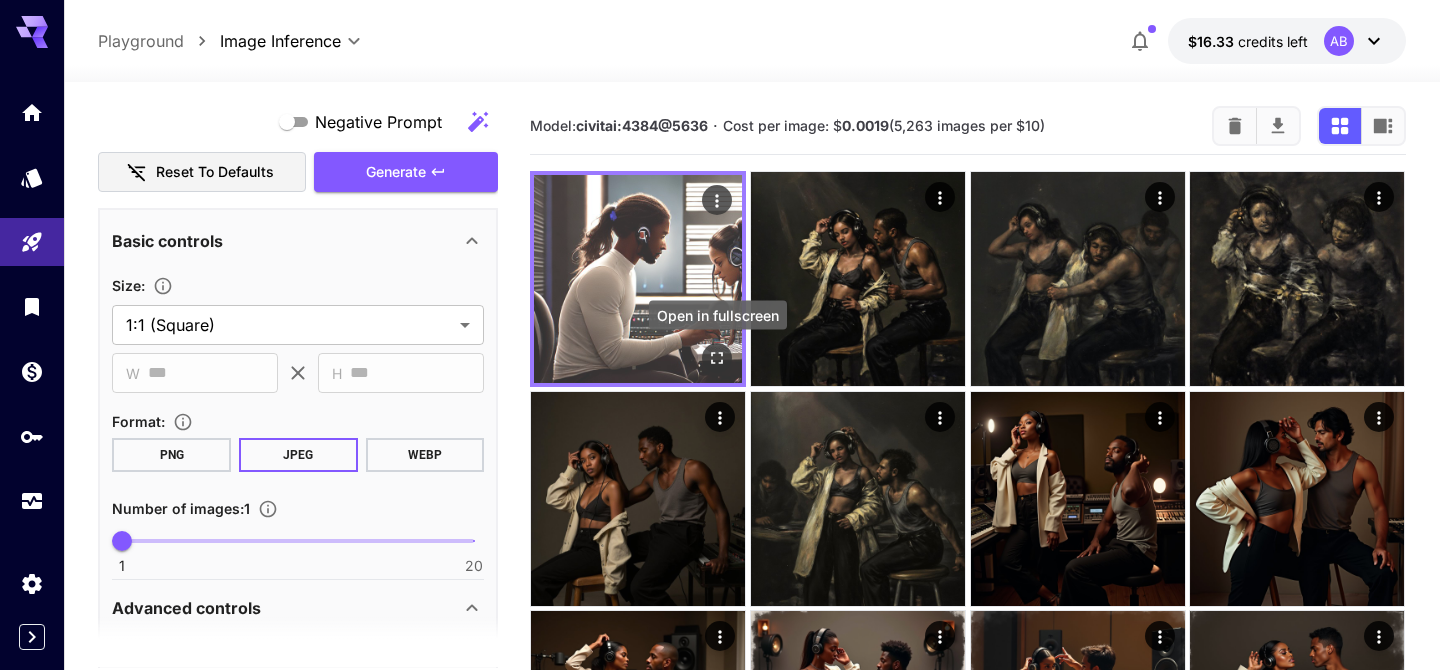 click at bounding box center (718, 358) 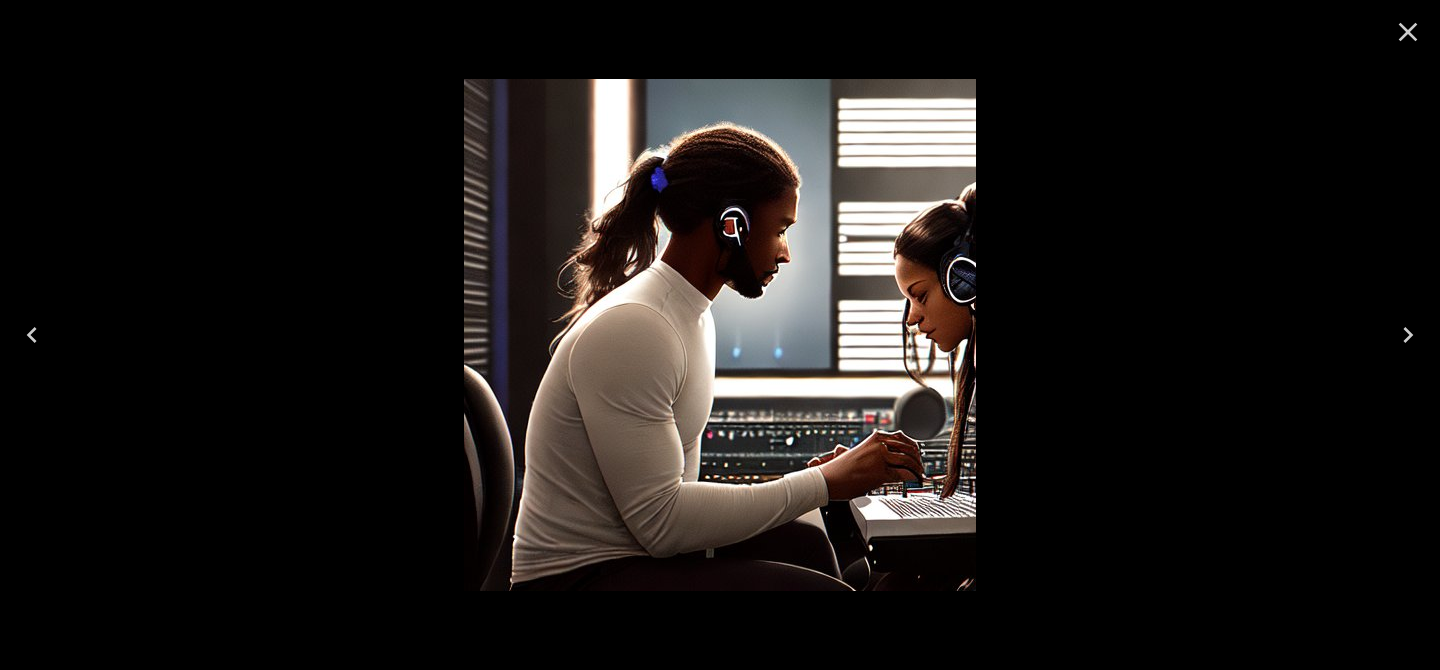 click at bounding box center (1408, 32) 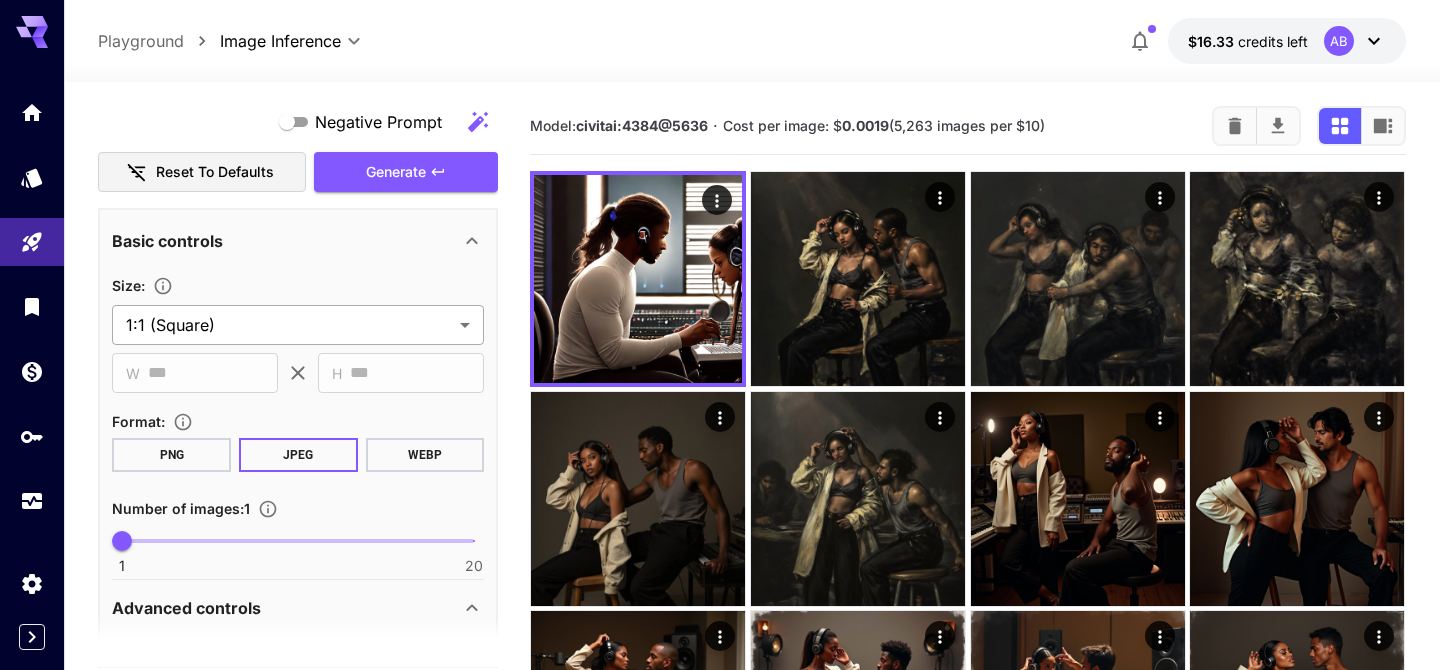 scroll, scrollTop: 0, scrollLeft: 0, axis: both 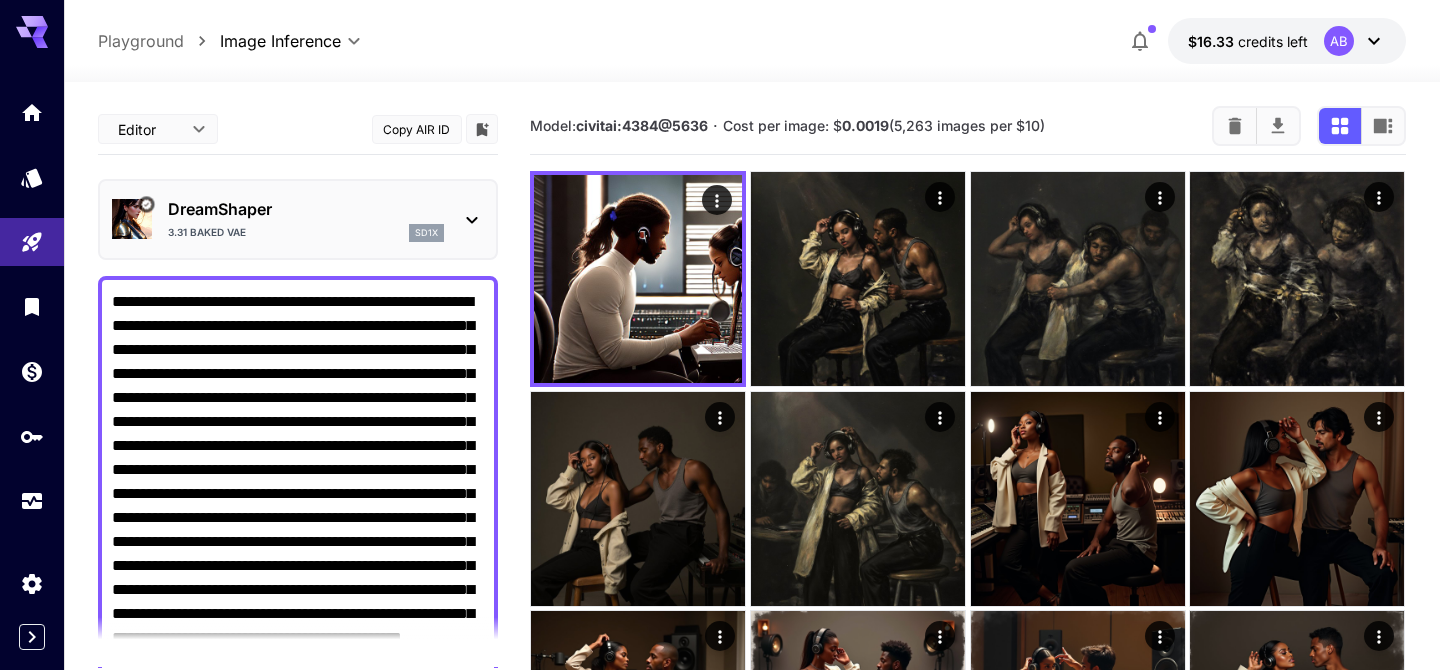 click on "**********" at bounding box center [298, 542] 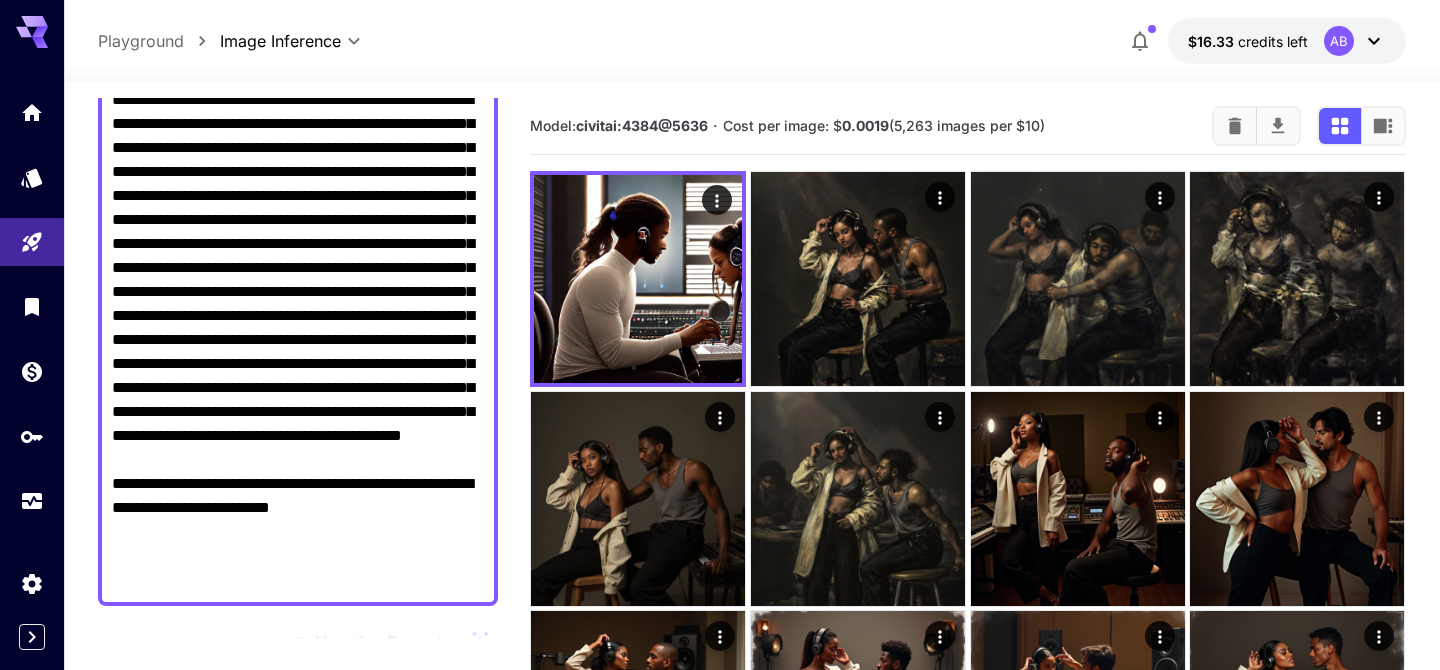 scroll, scrollTop: 341, scrollLeft: 0, axis: vertical 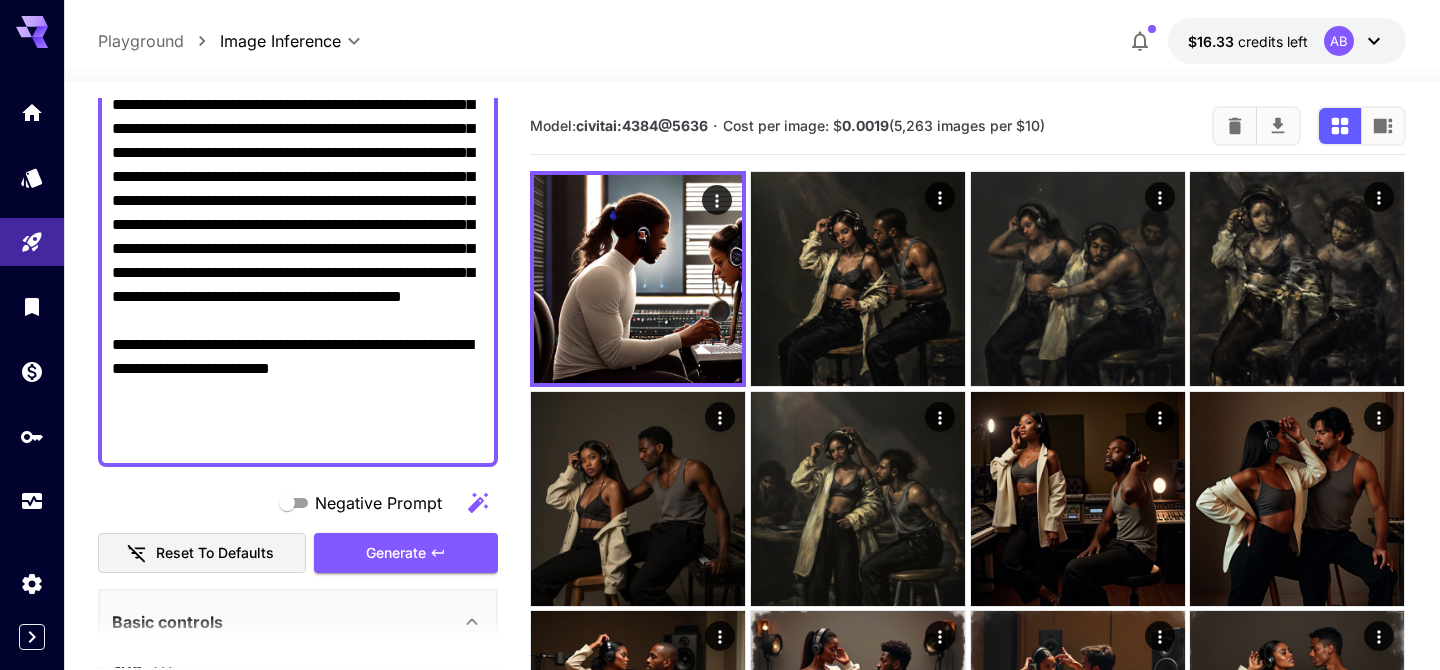 click on "**********" at bounding box center (298, 201) 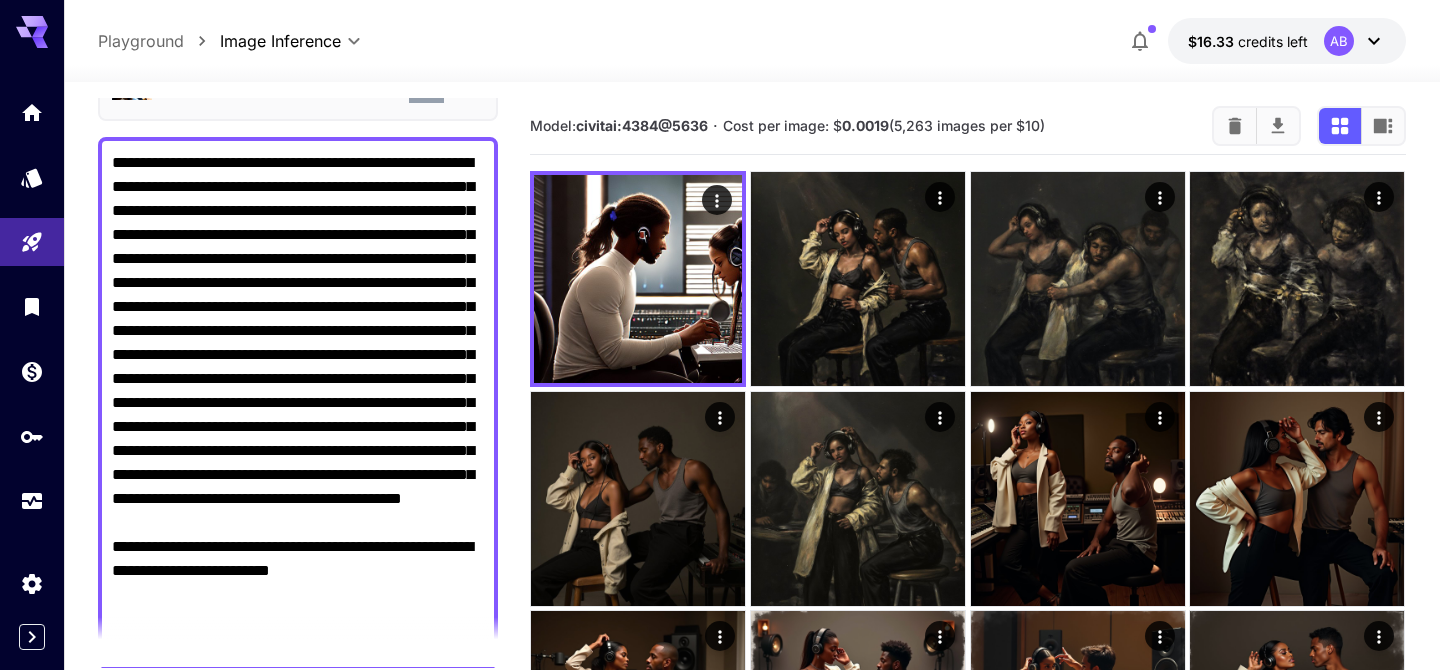 scroll, scrollTop: 0, scrollLeft: 0, axis: both 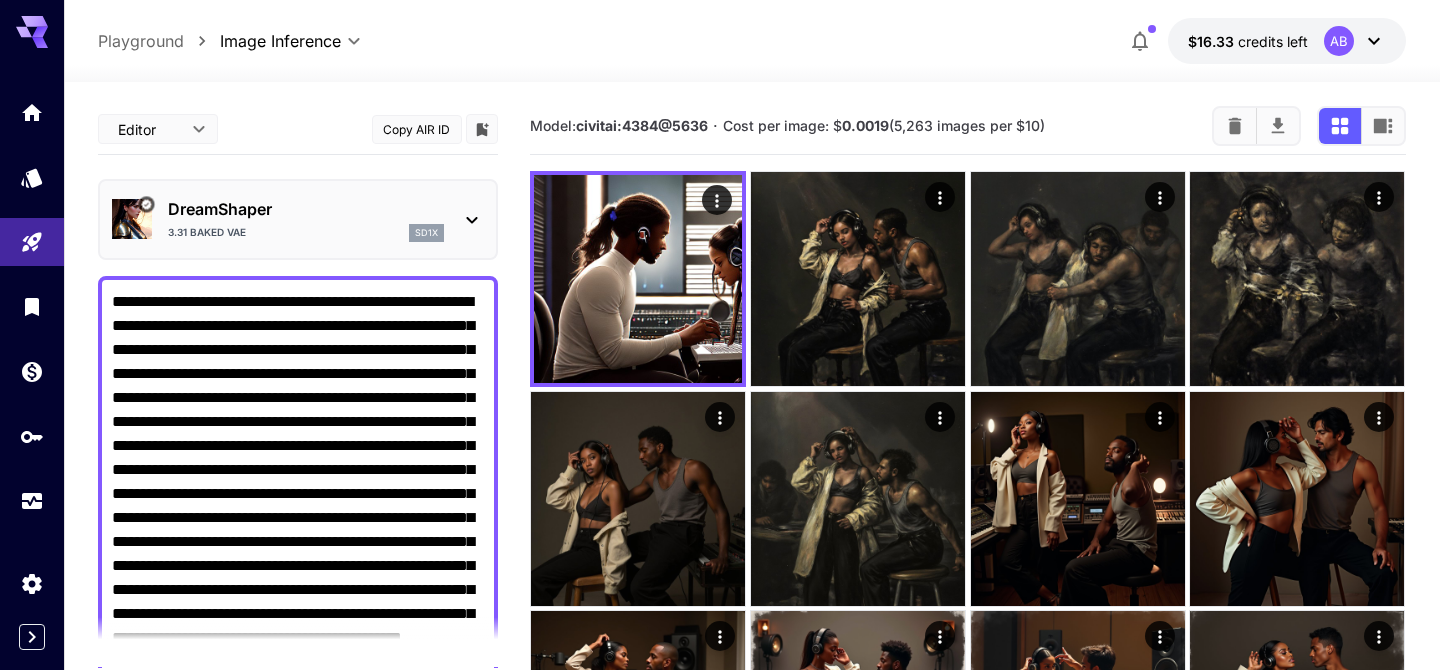click on "DreamShaper 3.31 baked vae sd1x" at bounding box center (298, 219) 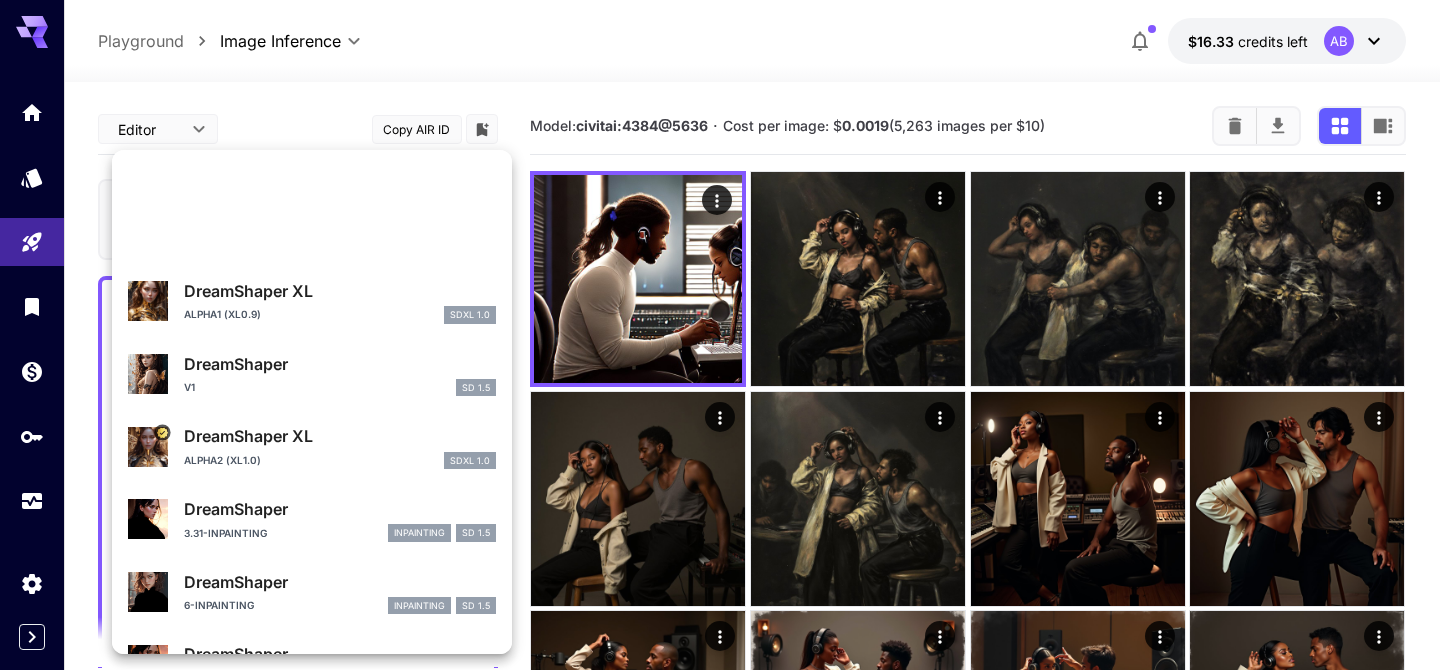 scroll, scrollTop: 276, scrollLeft: 0, axis: vertical 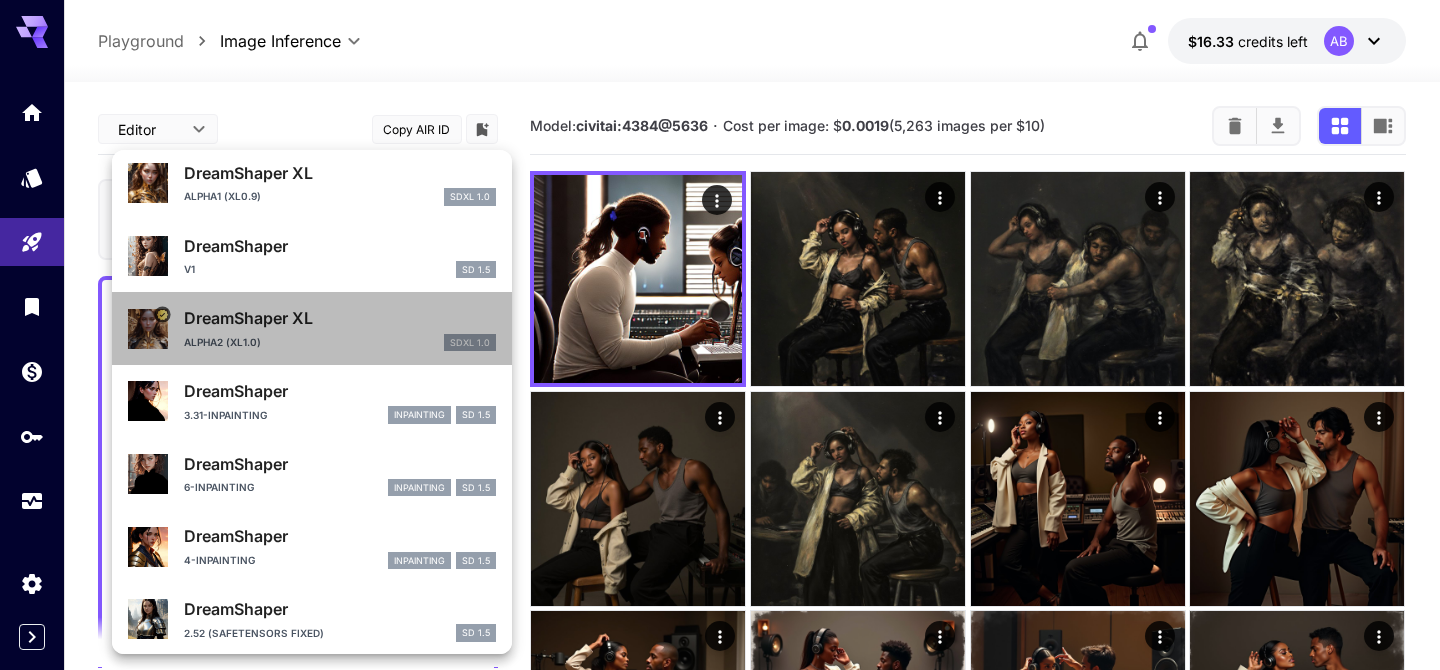 click on "DreamShaper XL" at bounding box center (340, 173) 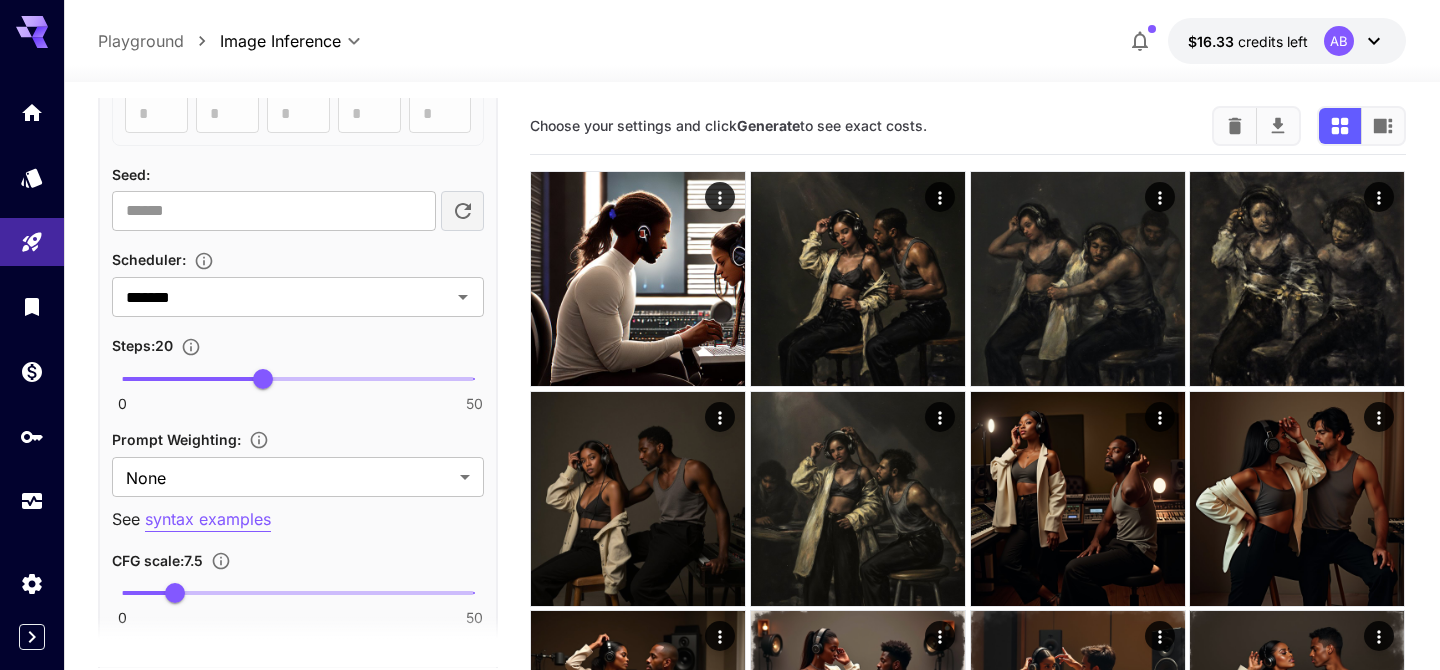 scroll, scrollTop: 1646, scrollLeft: 0, axis: vertical 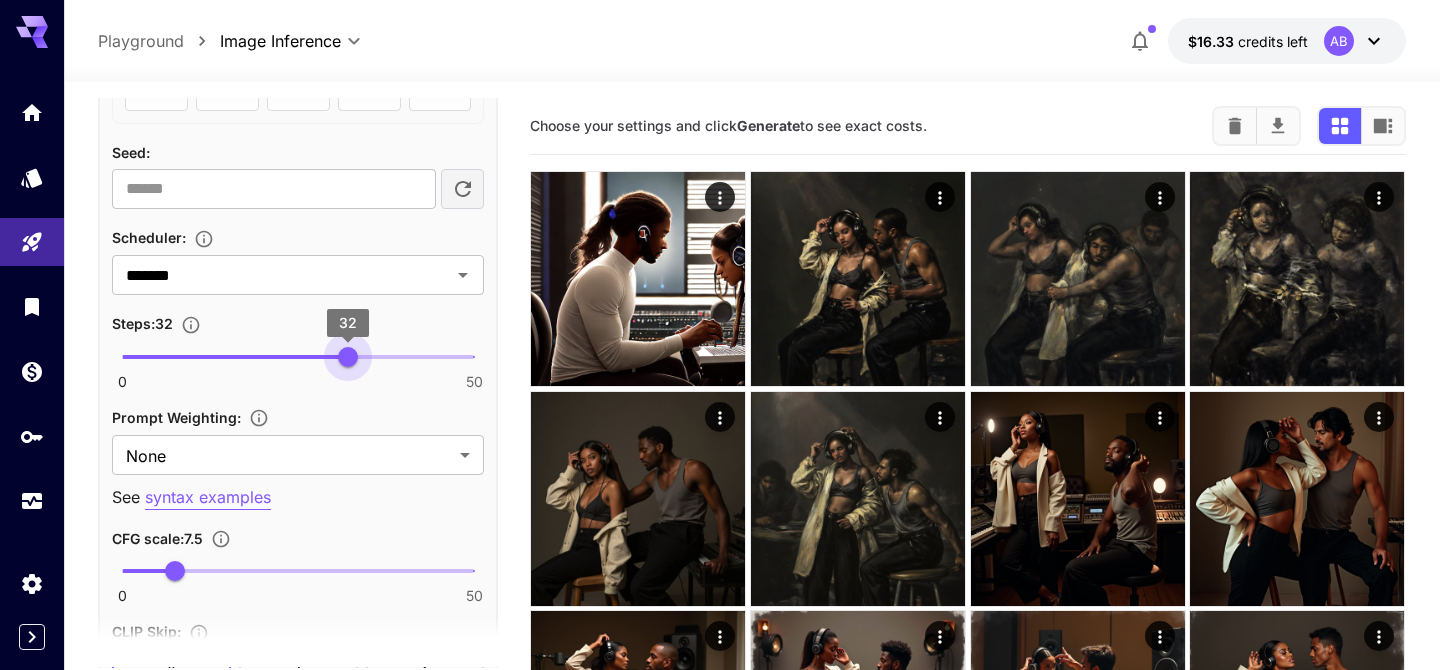 click on "0 50 32" at bounding box center (298, 357) 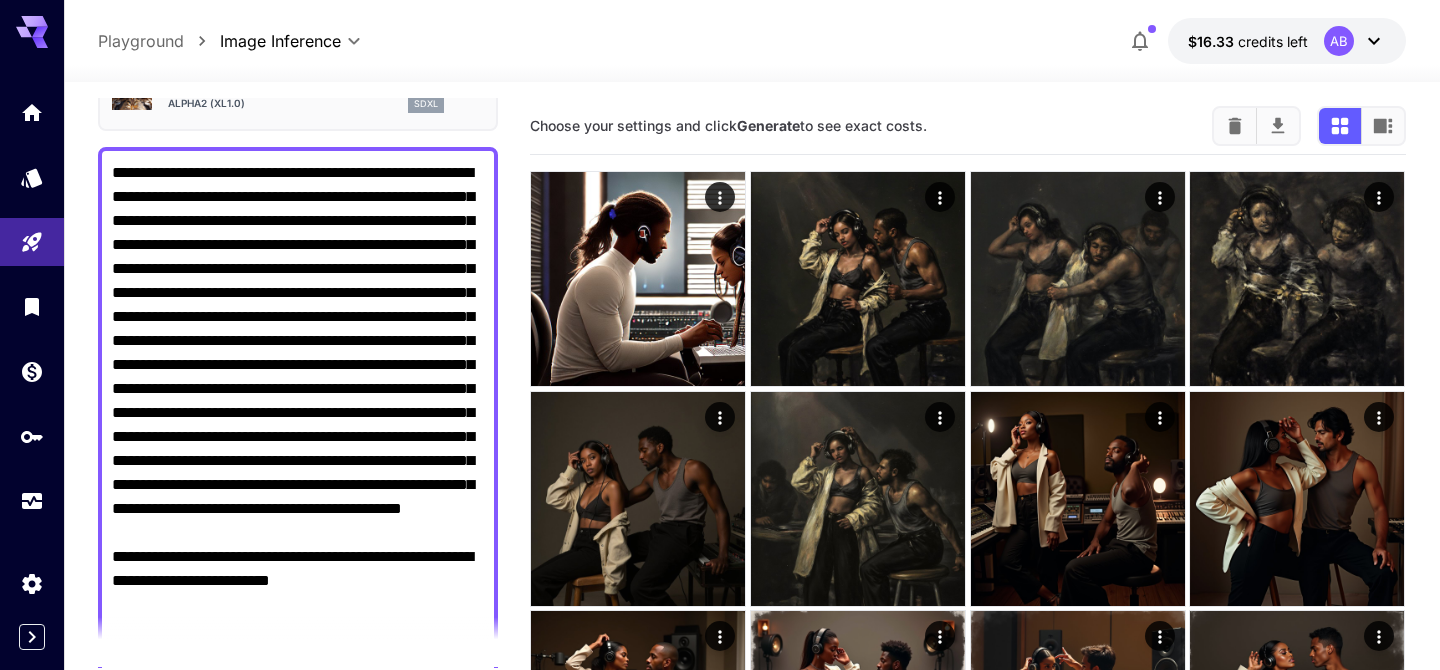 scroll, scrollTop: 430, scrollLeft: 0, axis: vertical 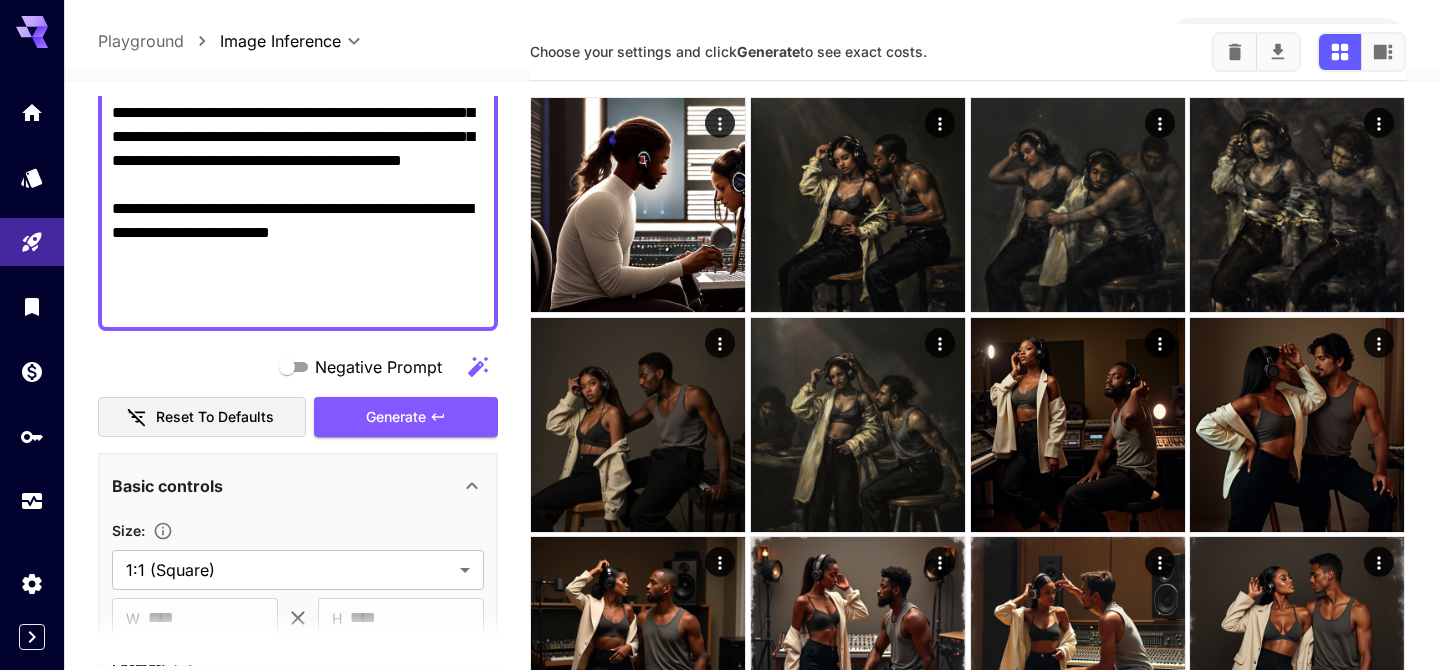 click on "**********" at bounding box center (298, 1174) 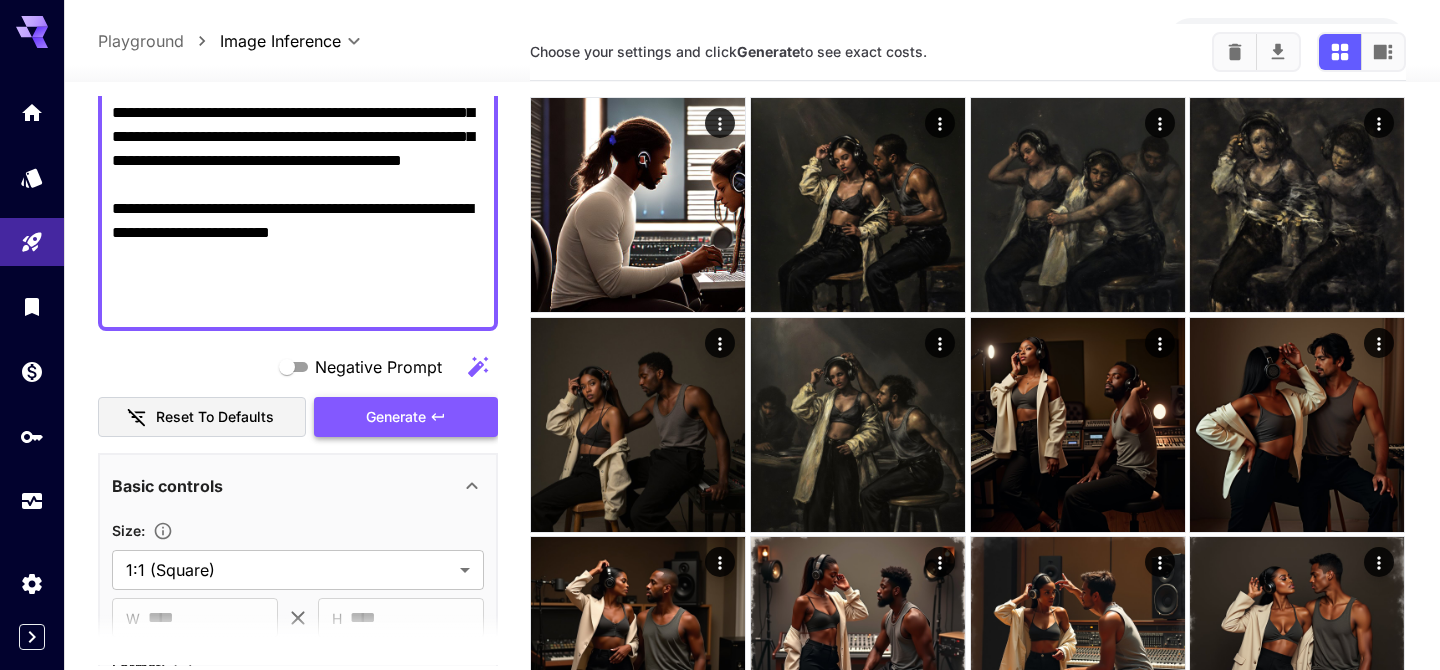 click on "Generate" at bounding box center (406, 417) 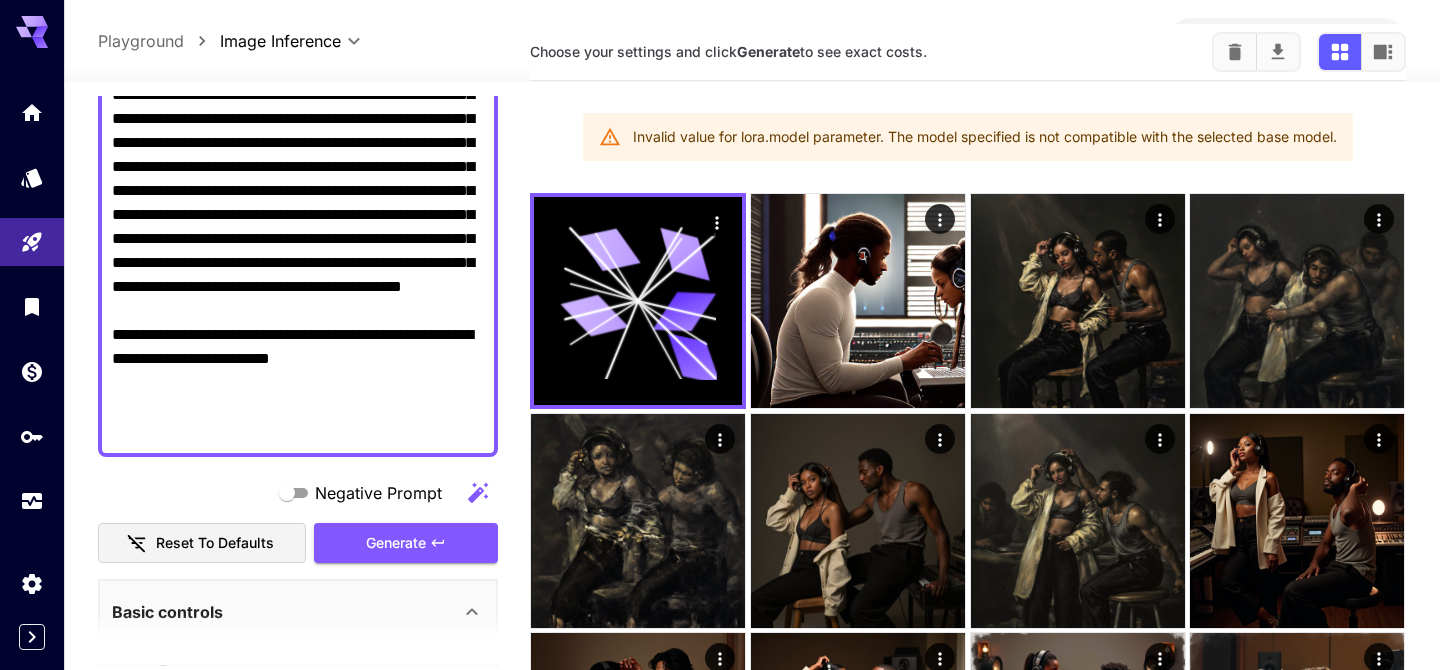 scroll, scrollTop: 0, scrollLeft: 0, axis: both 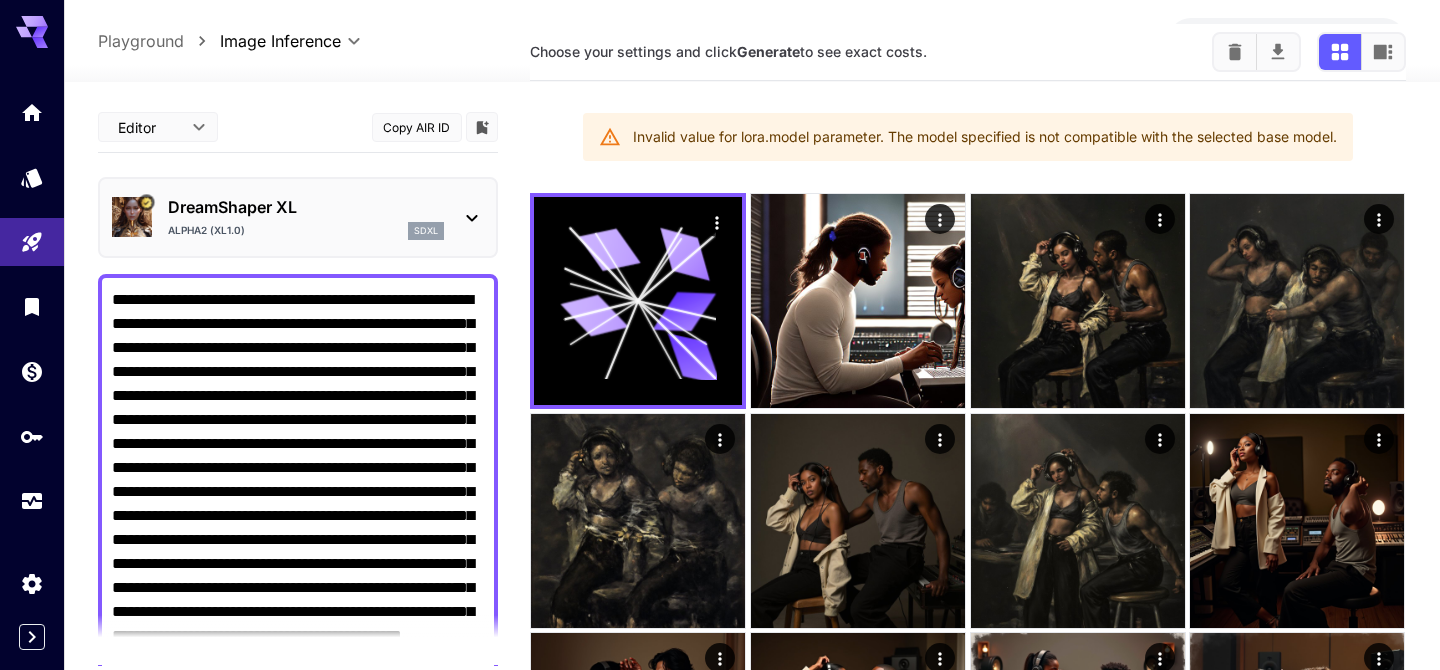 click on "alpha2 (xl1.0) sdxl" at bounding box center (306, 231) 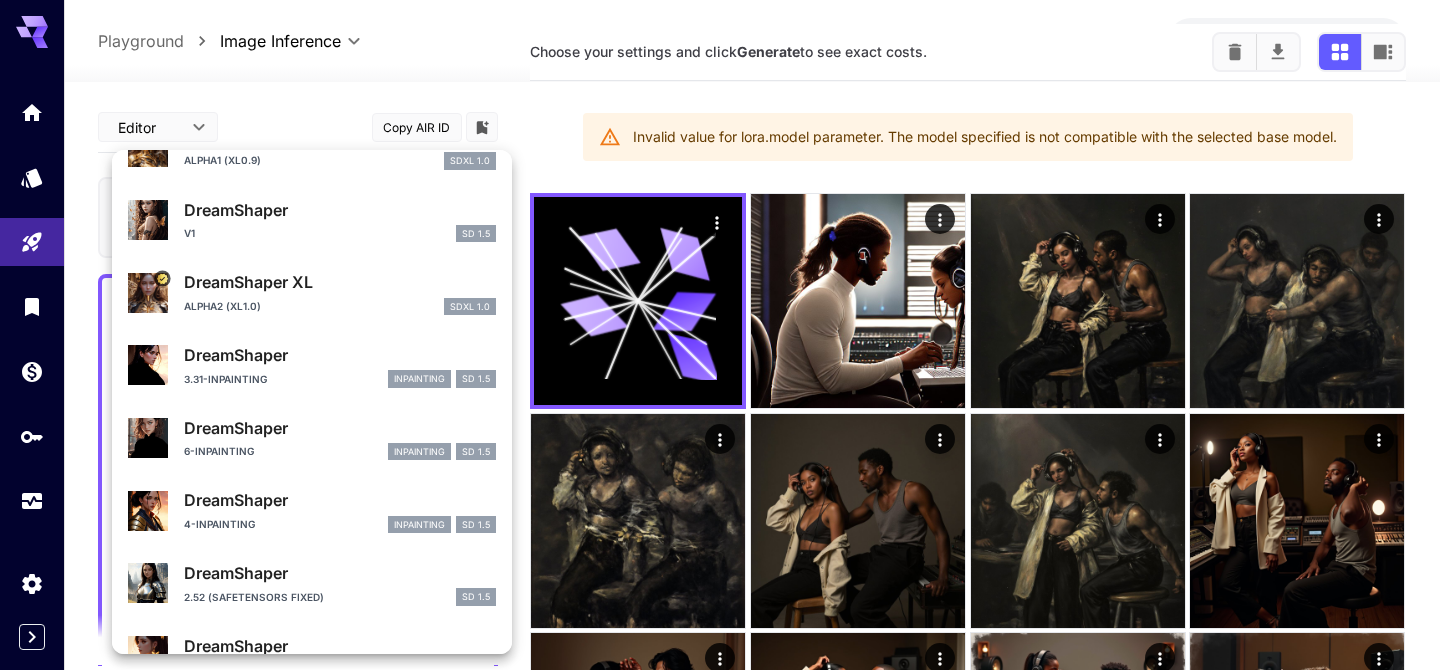 scroll, scrollTop: 321, scrollLeft: 0, axis: vertical 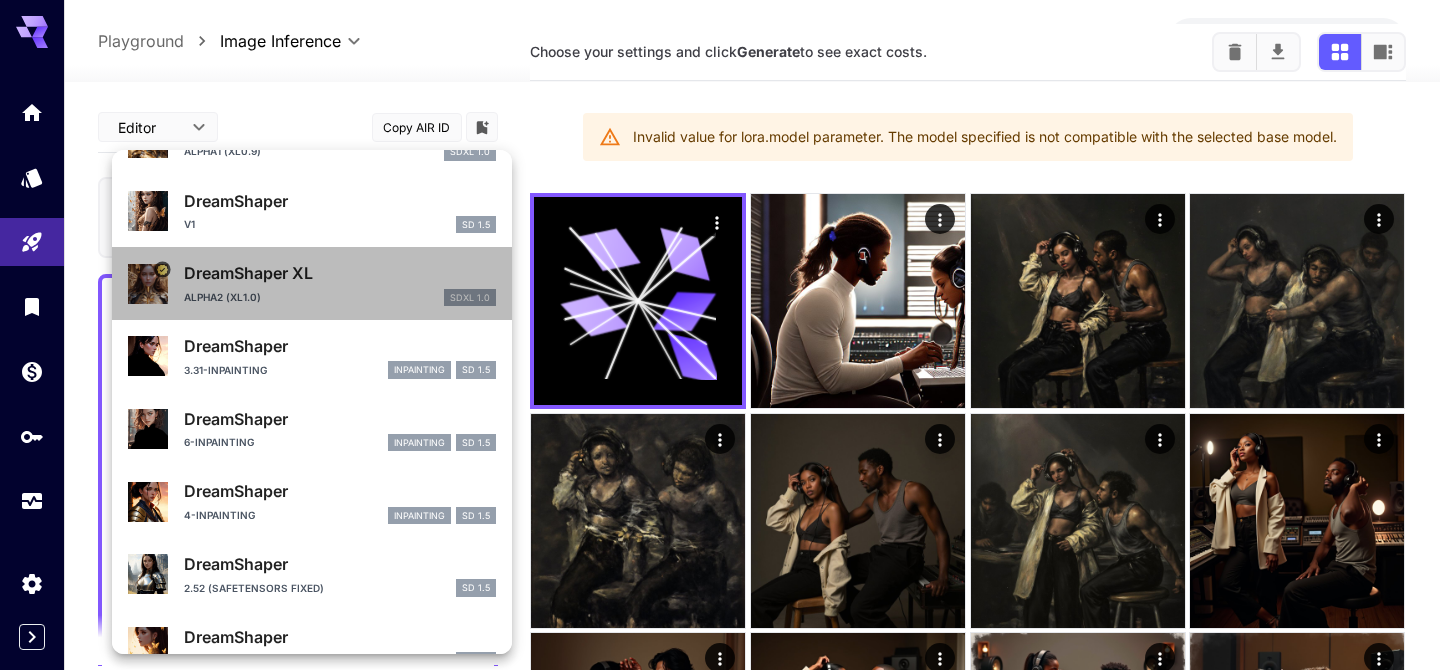 click on "DreamShaper XL alpha2 (xl1.0) SDXL 1.0" at bounding box center (340, 138) 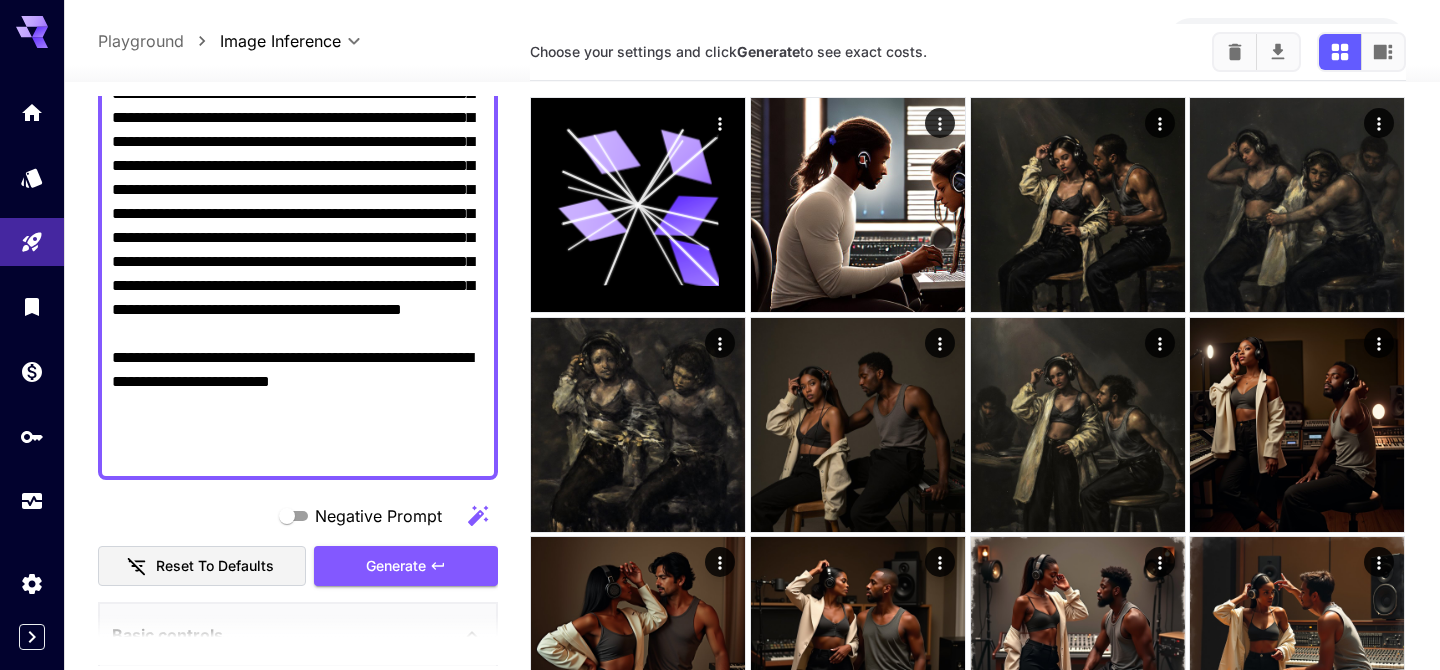 scroll, scrollTop: 380, scrollLeft: 0, axis: vertical 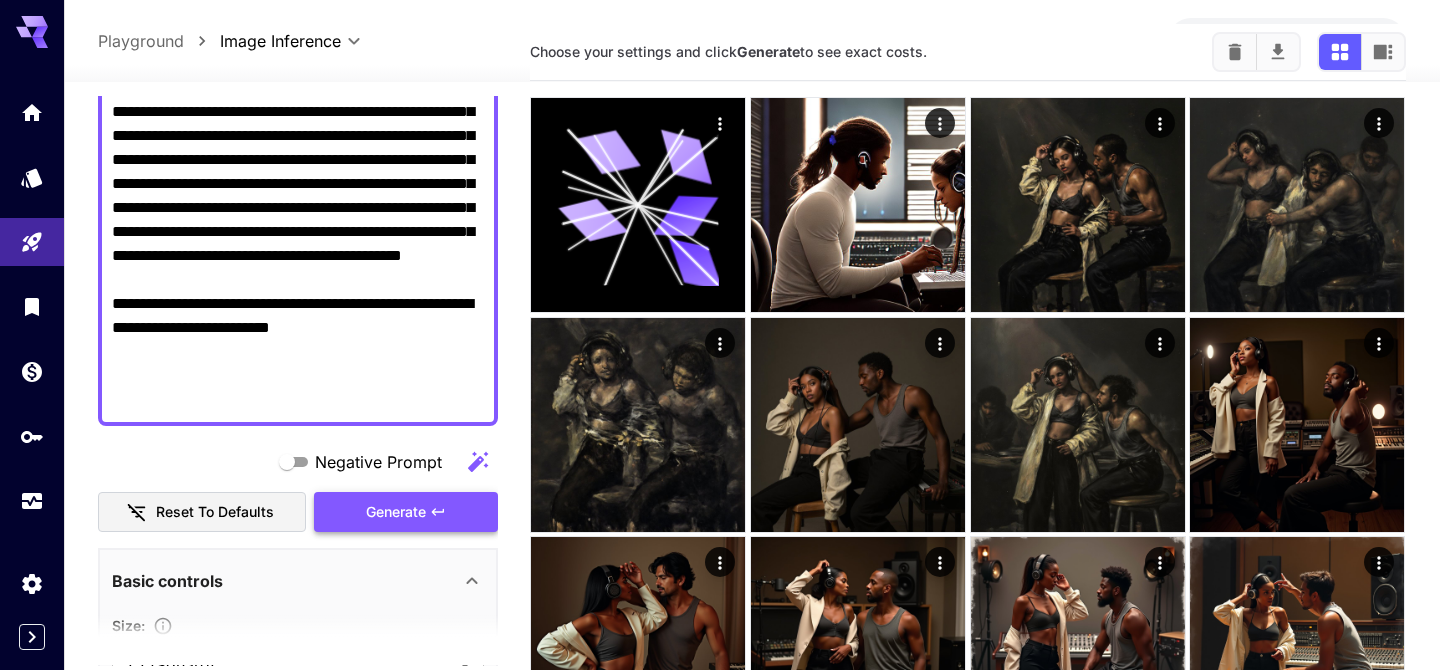 click on "Generate" at bounding box center [396, 512] 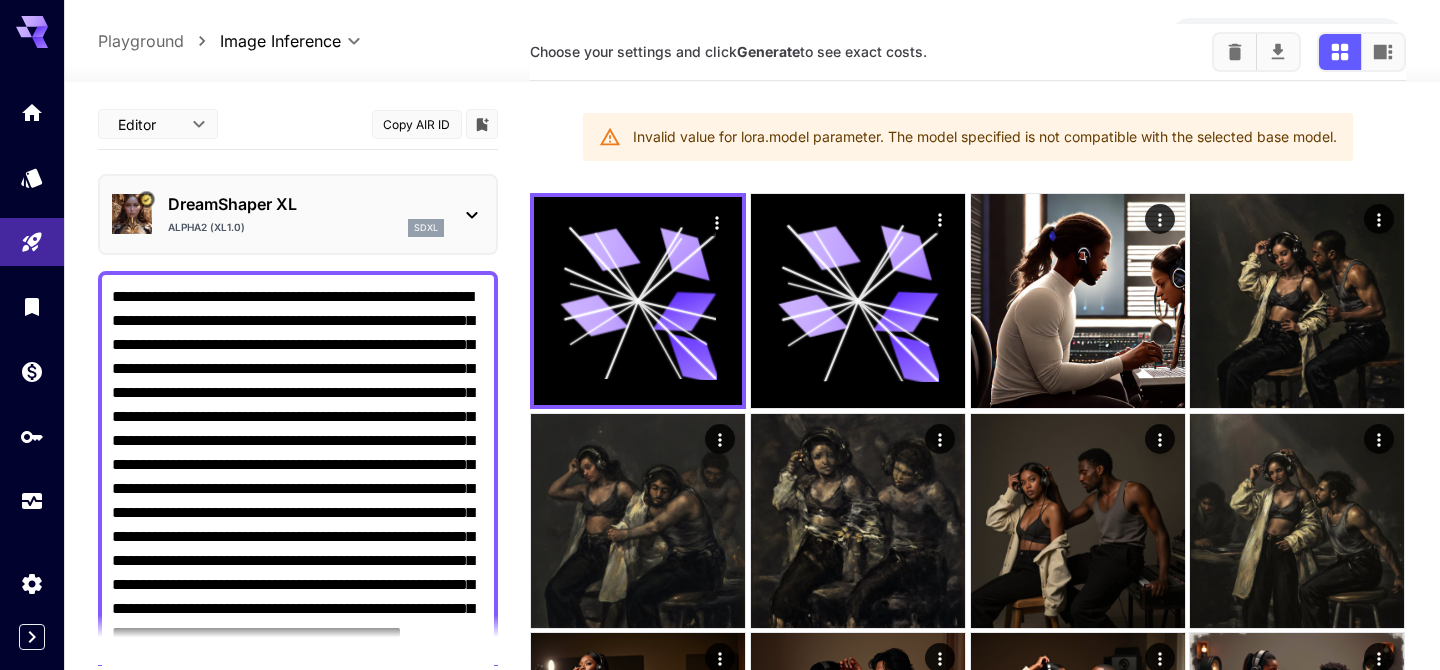 scroll, scrollTop: 0, scrollLeft: 0, axis: both 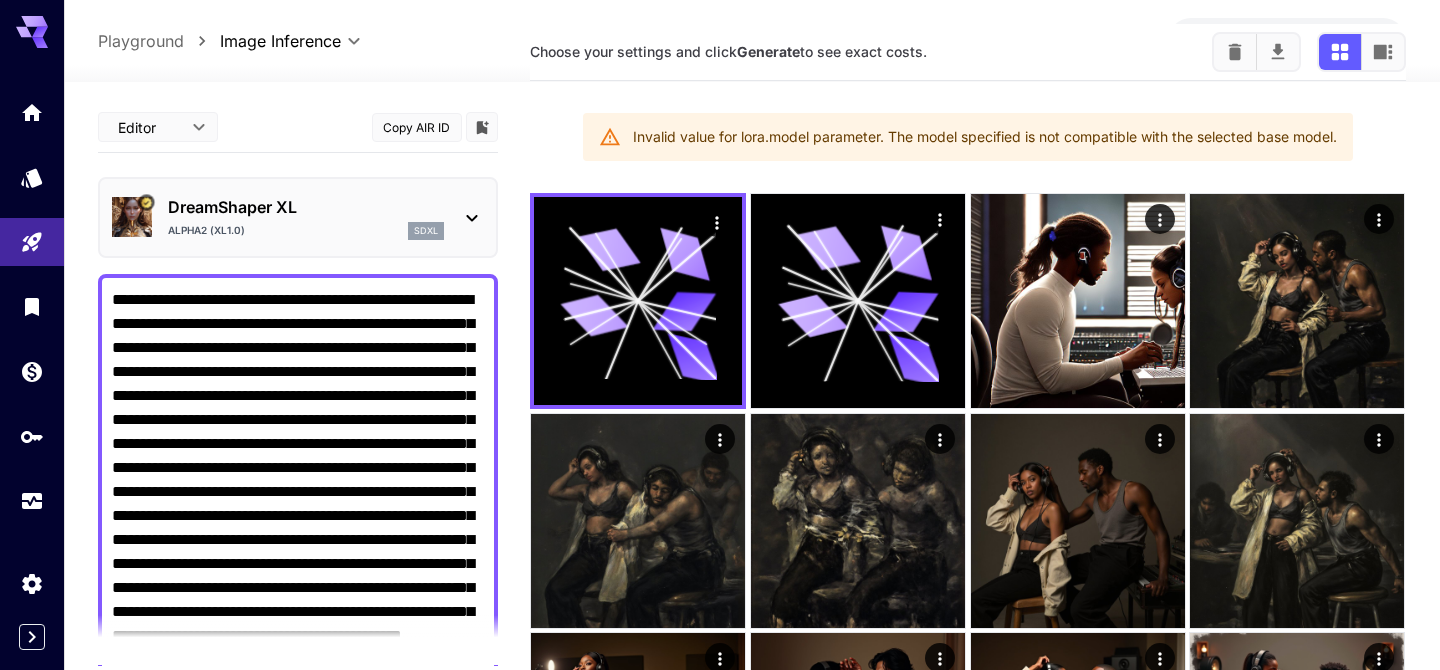 click on "alpha2 (xl1.0) sdxl" at bounding box center (306, 231) 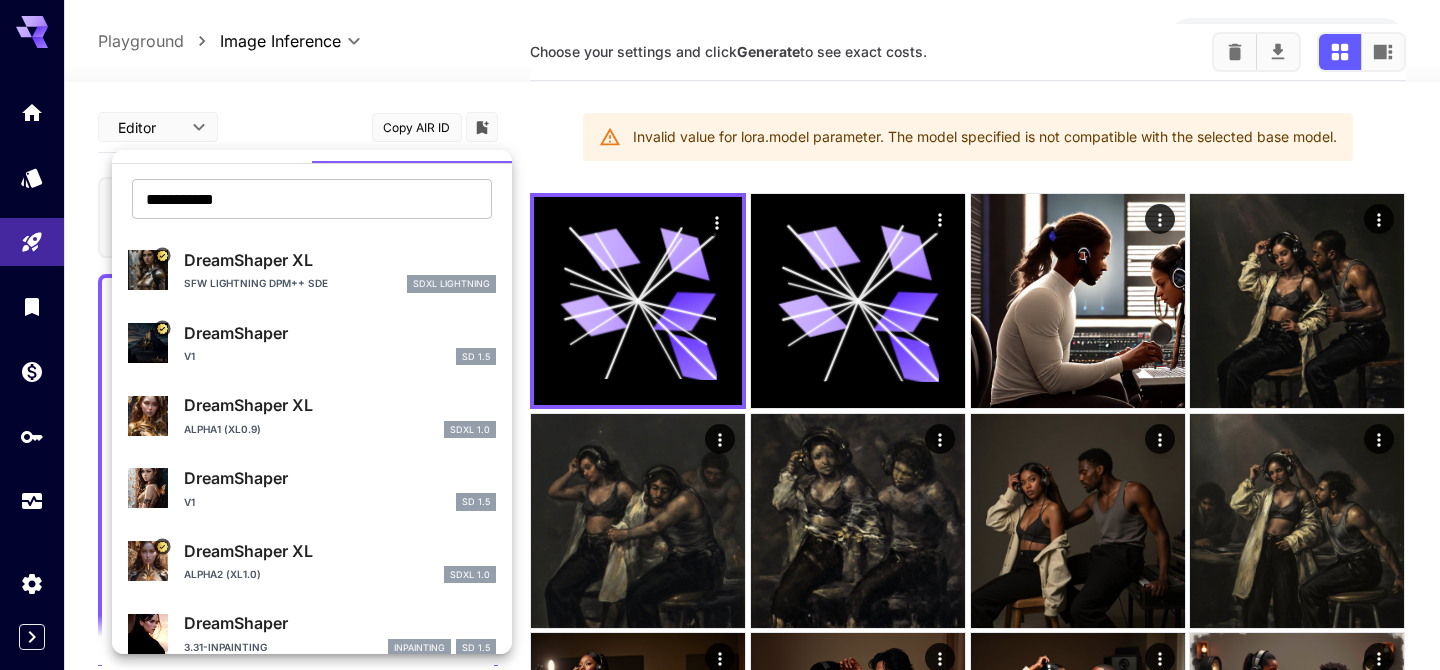 scroll, scrollTop: 46, scrollLeft: 0, axis: vertical 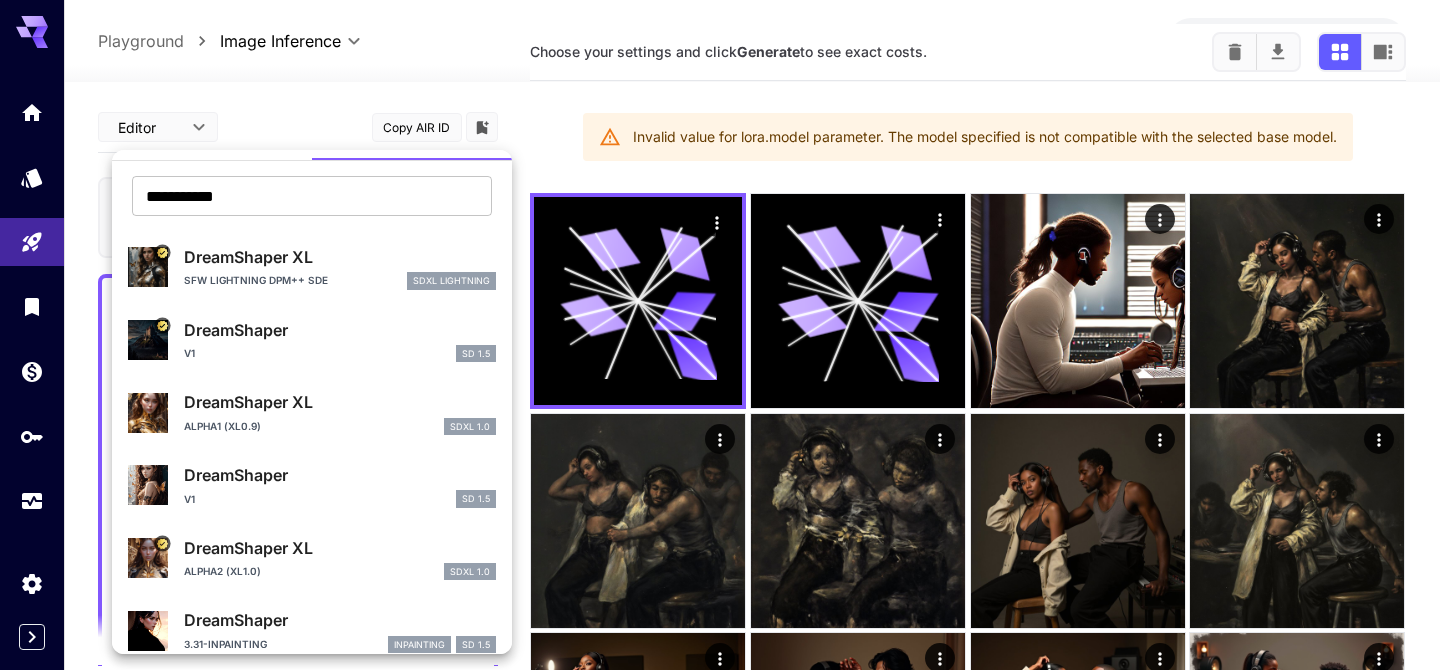 click on "DreamShaper" at bounding box center (340, 257) 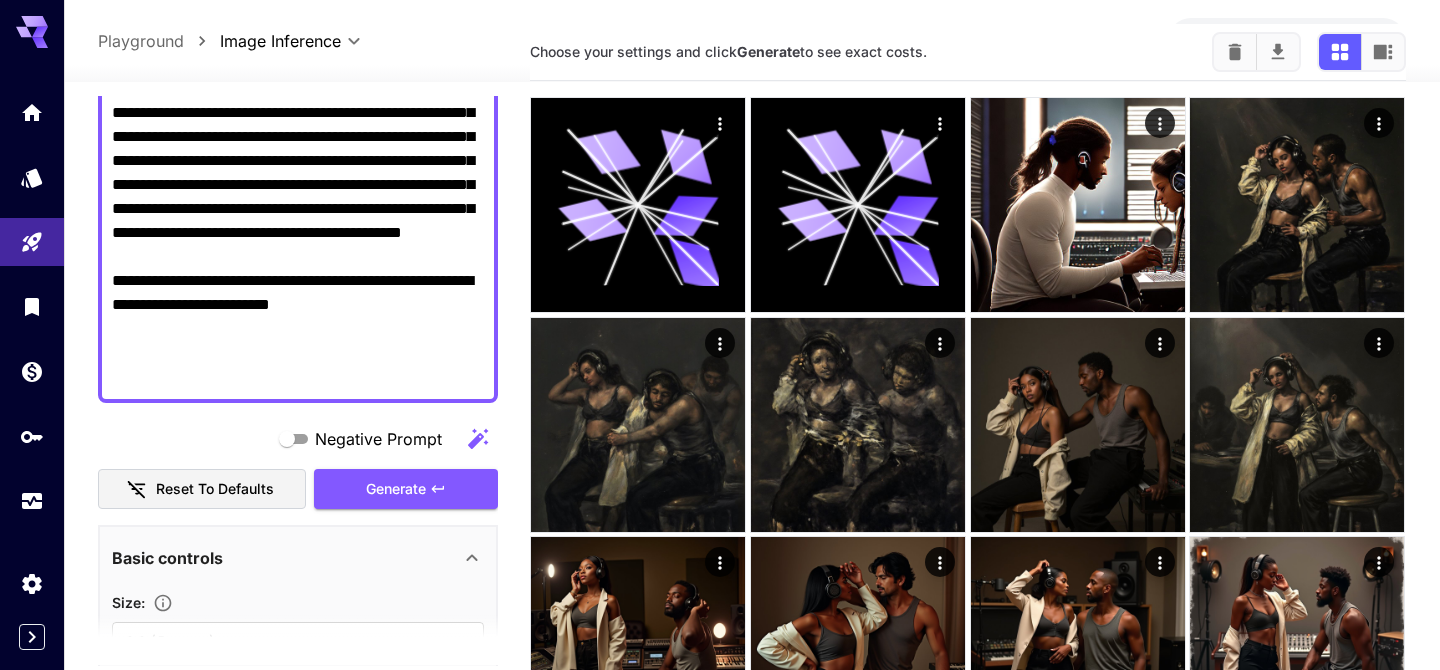 scroll, scrollTop: 459, scrollLeft: 0, axis: vertical 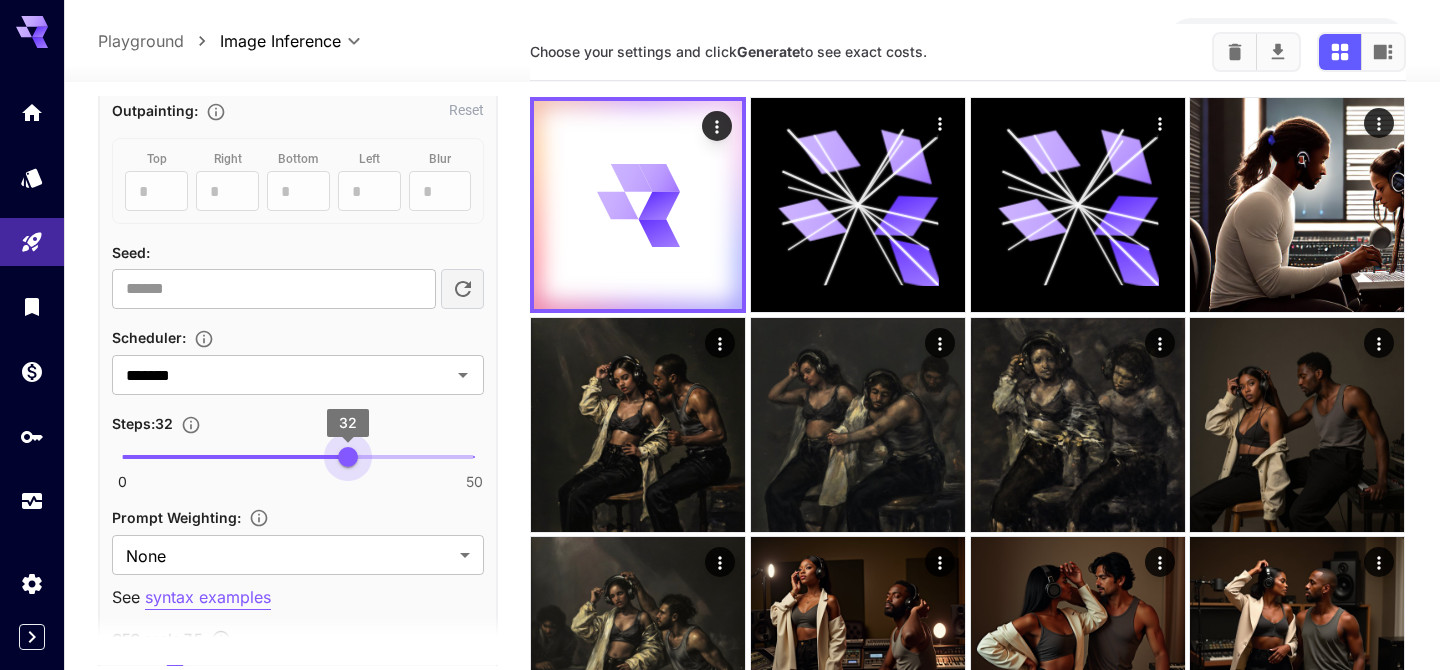 click on "0 50 32" at bounding box center (298, 457) 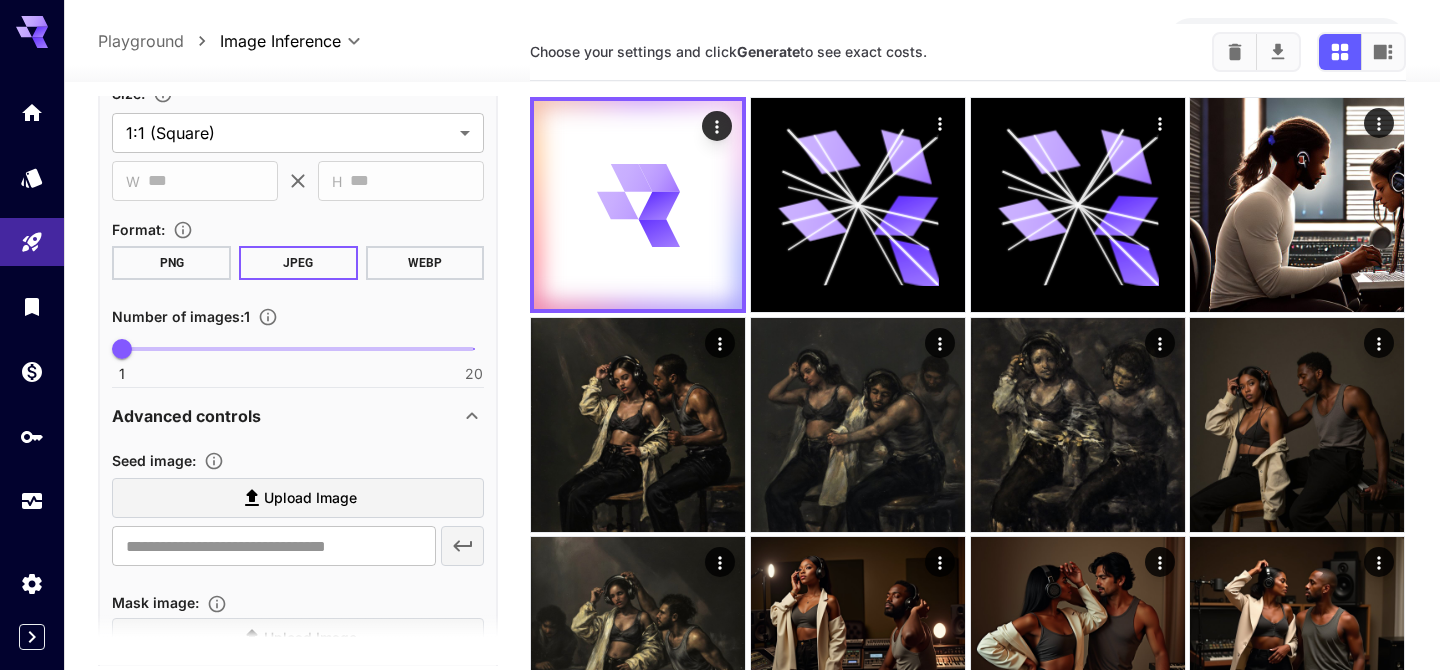 scroll, scrollTop: 562, scrollLeft: 0, axis: vertical 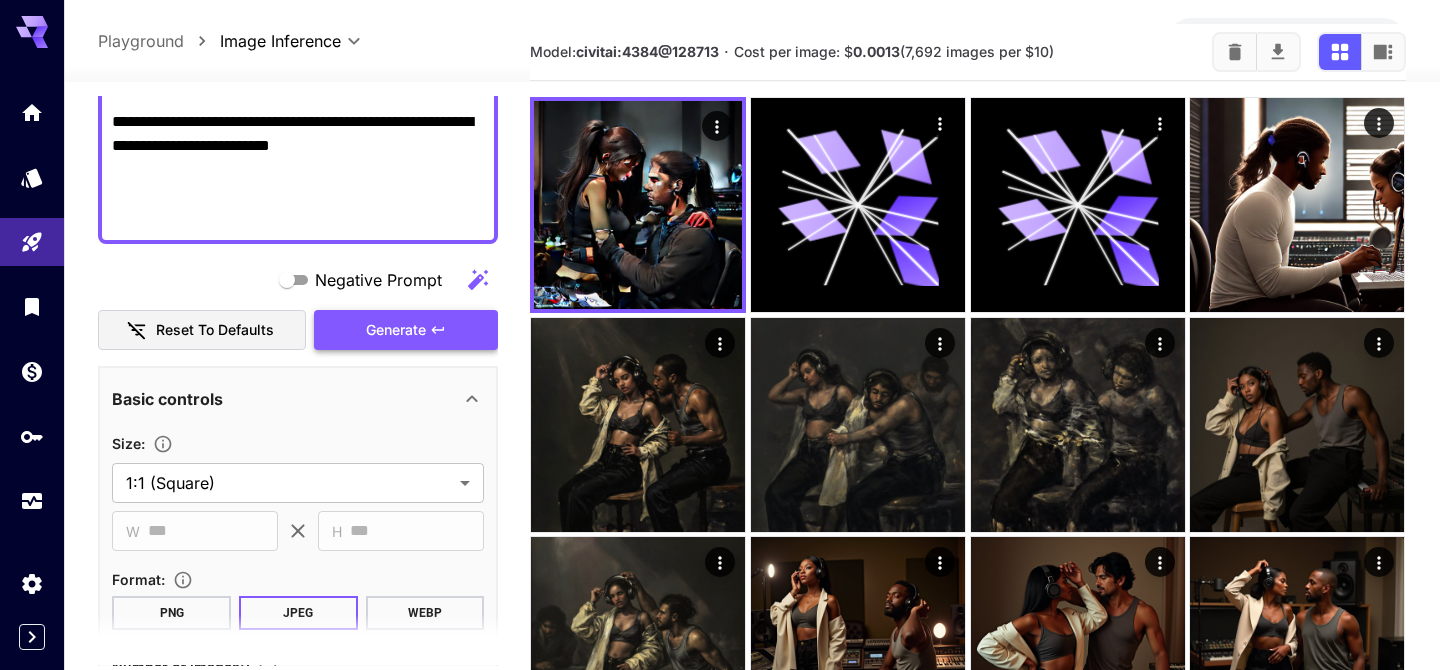 click on "Generate" at bounding box center [406, 330] 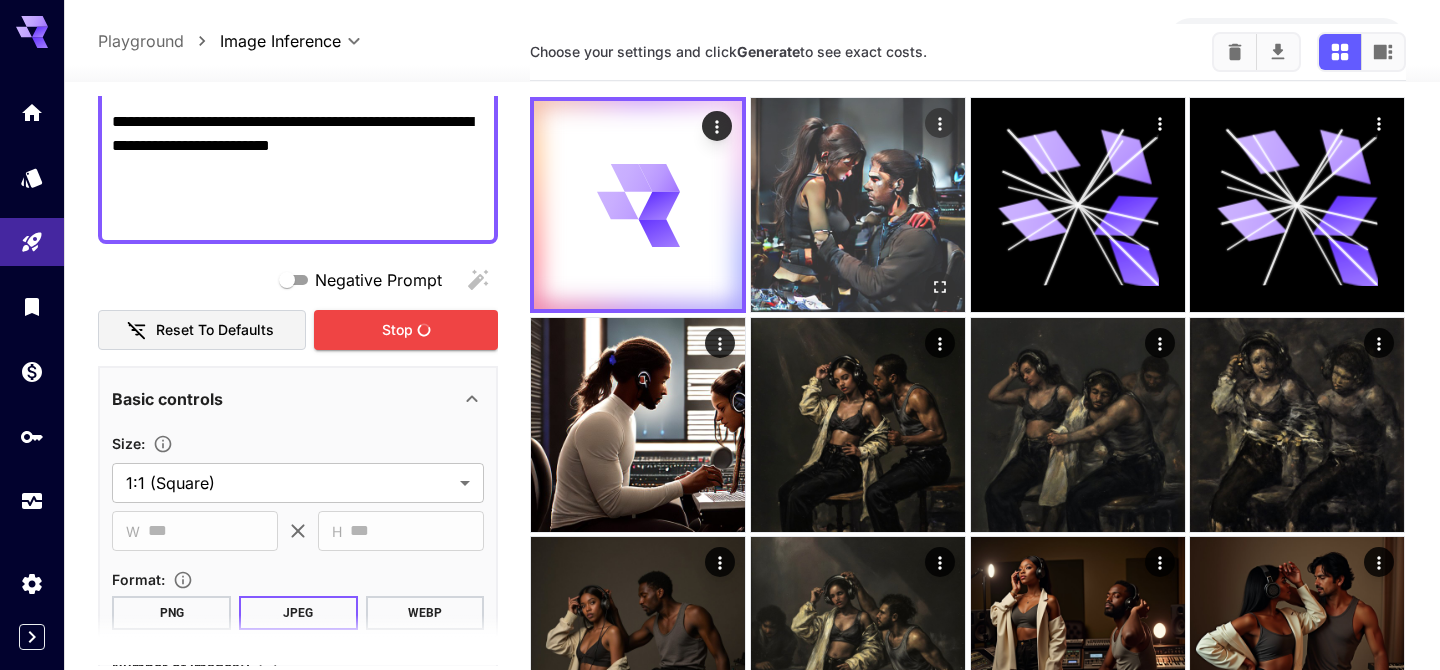 click at bounding box center [858, 205] 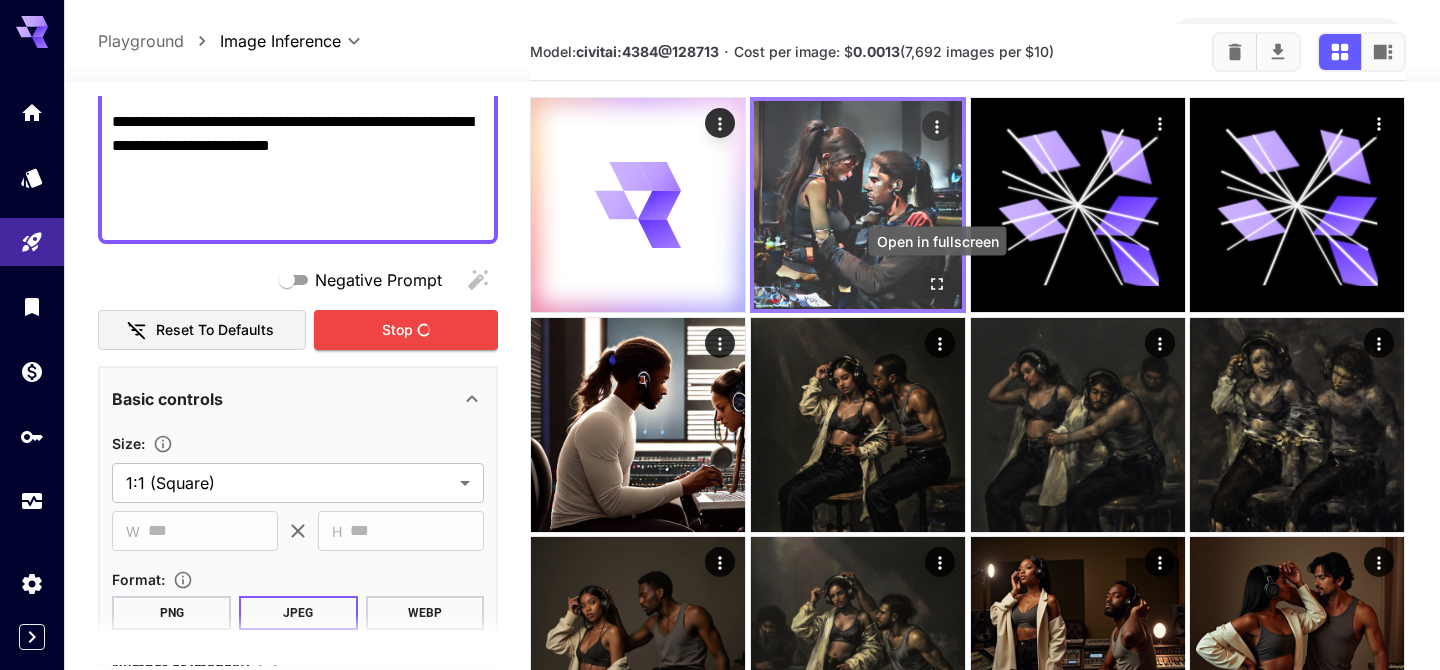 click at bounding box center [937, 284] 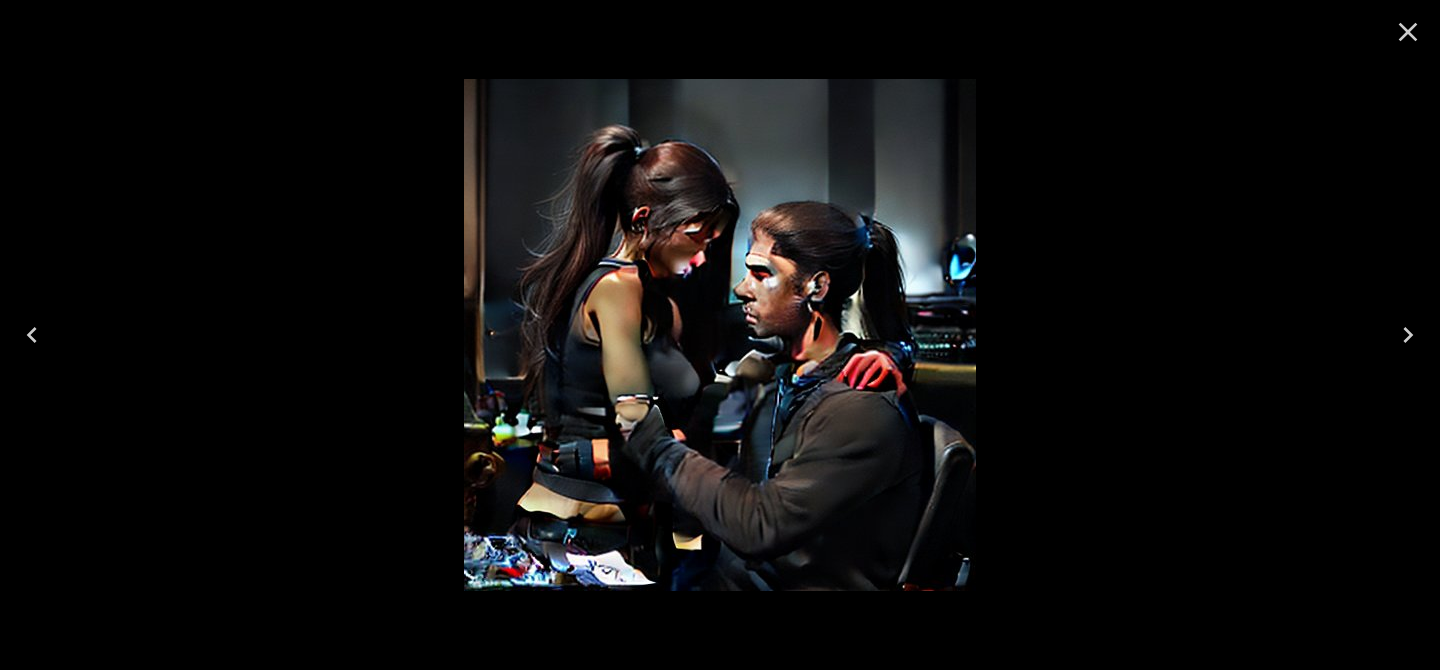 click at bounding box center [1408, 32] 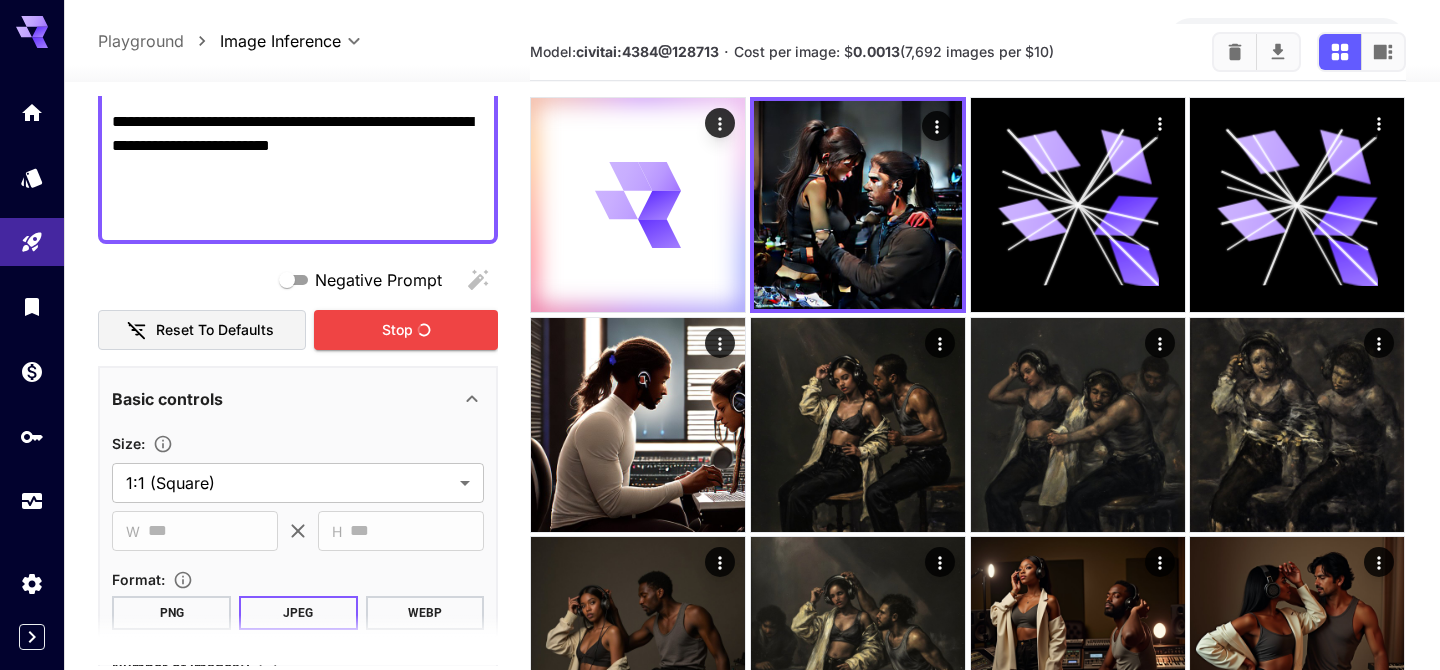 click on "**********" at bounding box center [752, 41] 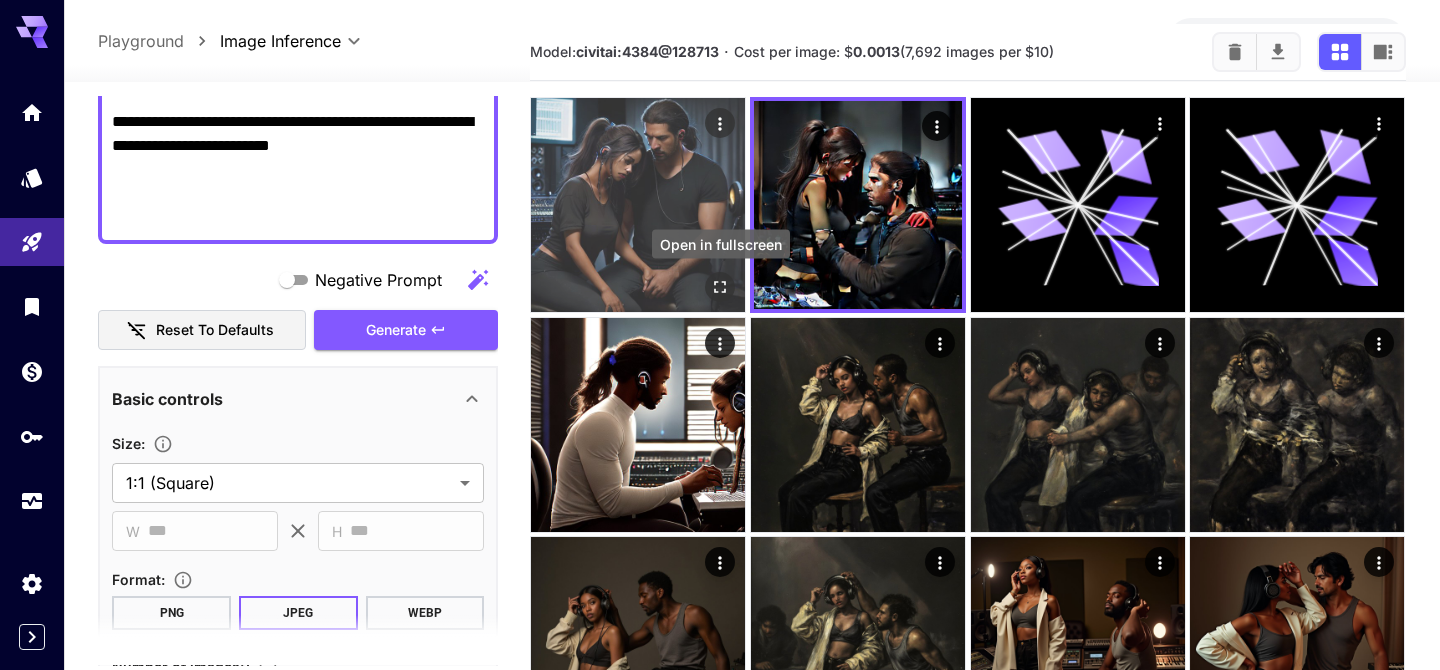 click at bounding box center [721, 287] 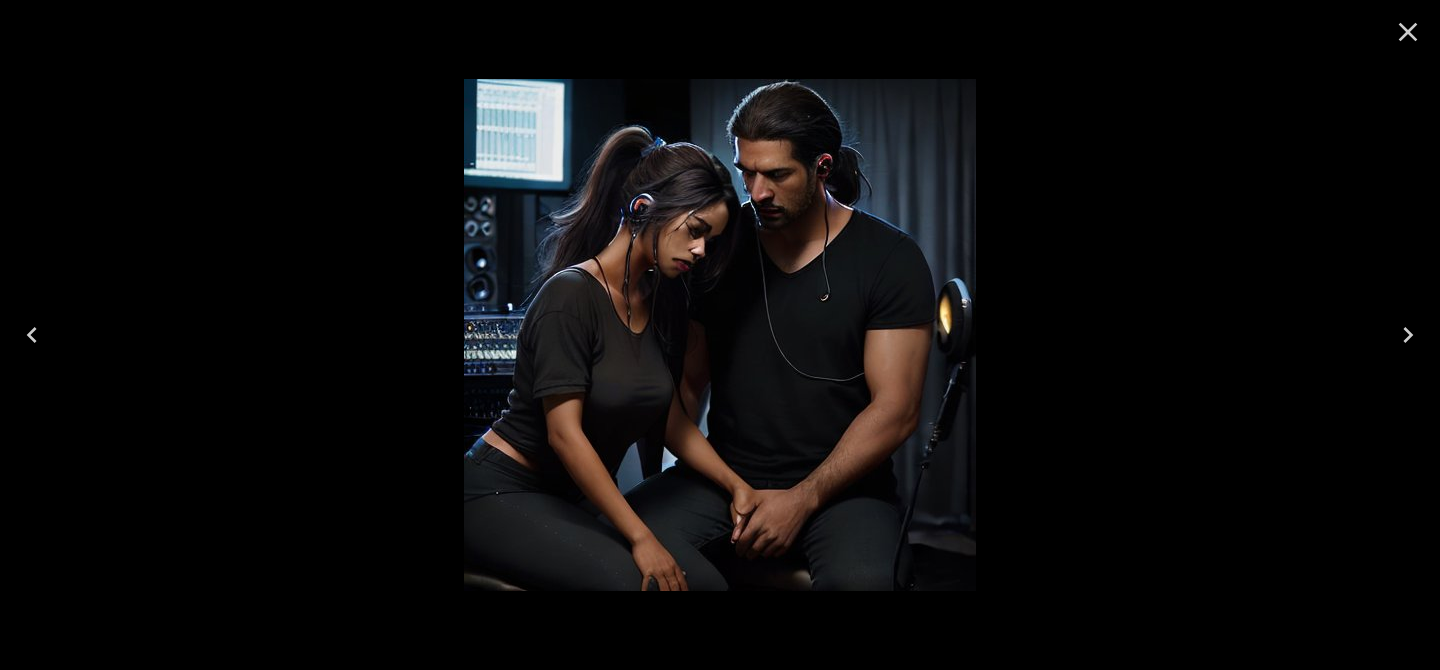 click at bounding box center (1408, 32) 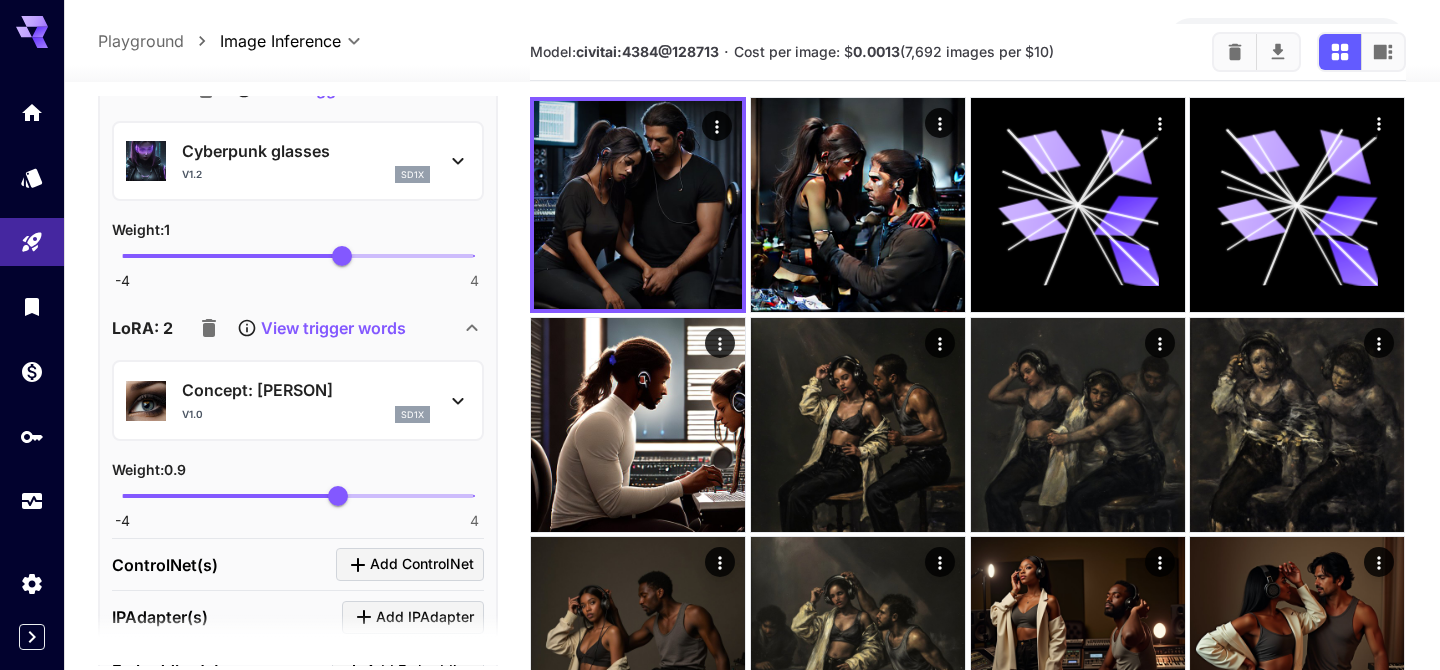 scroll, scrollTop: 2340, scrollLeft: 0, axis: vertical 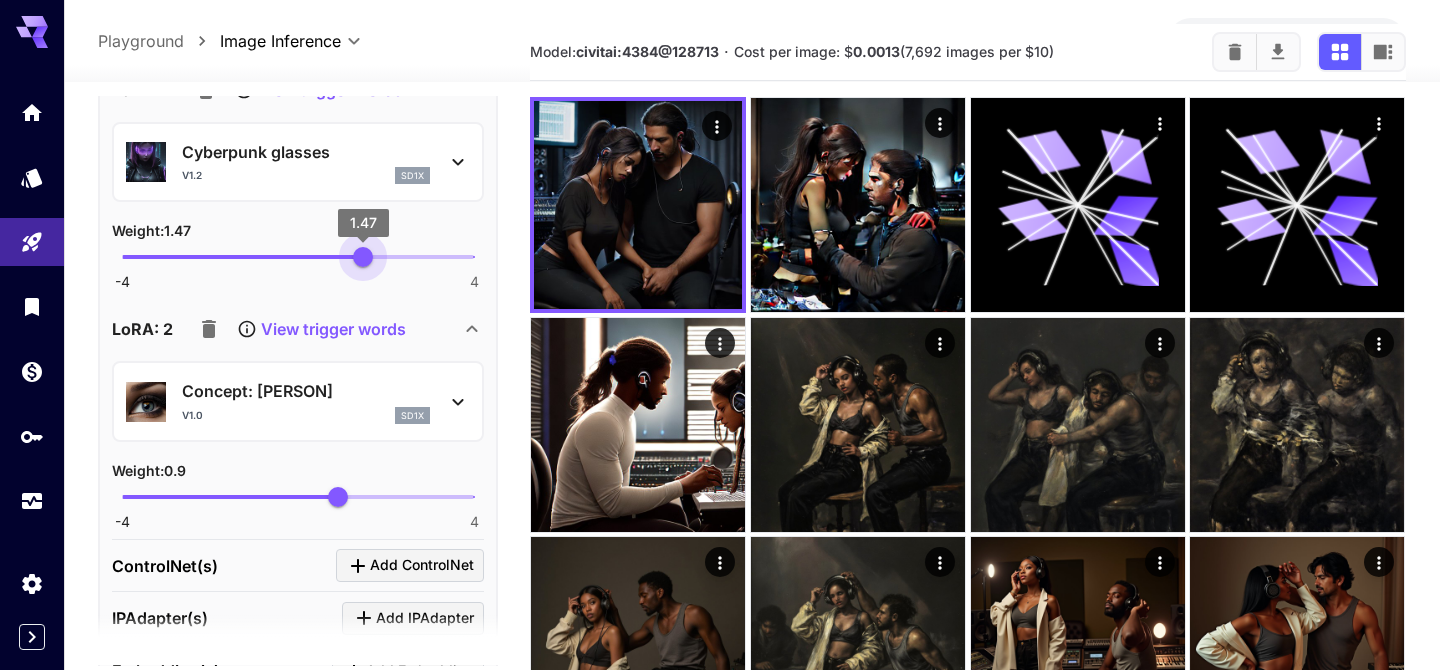drag, startPoint x: 344, startPoint y: 253, endPoint x: 363, endPoint y: 254, distance: 19.026299 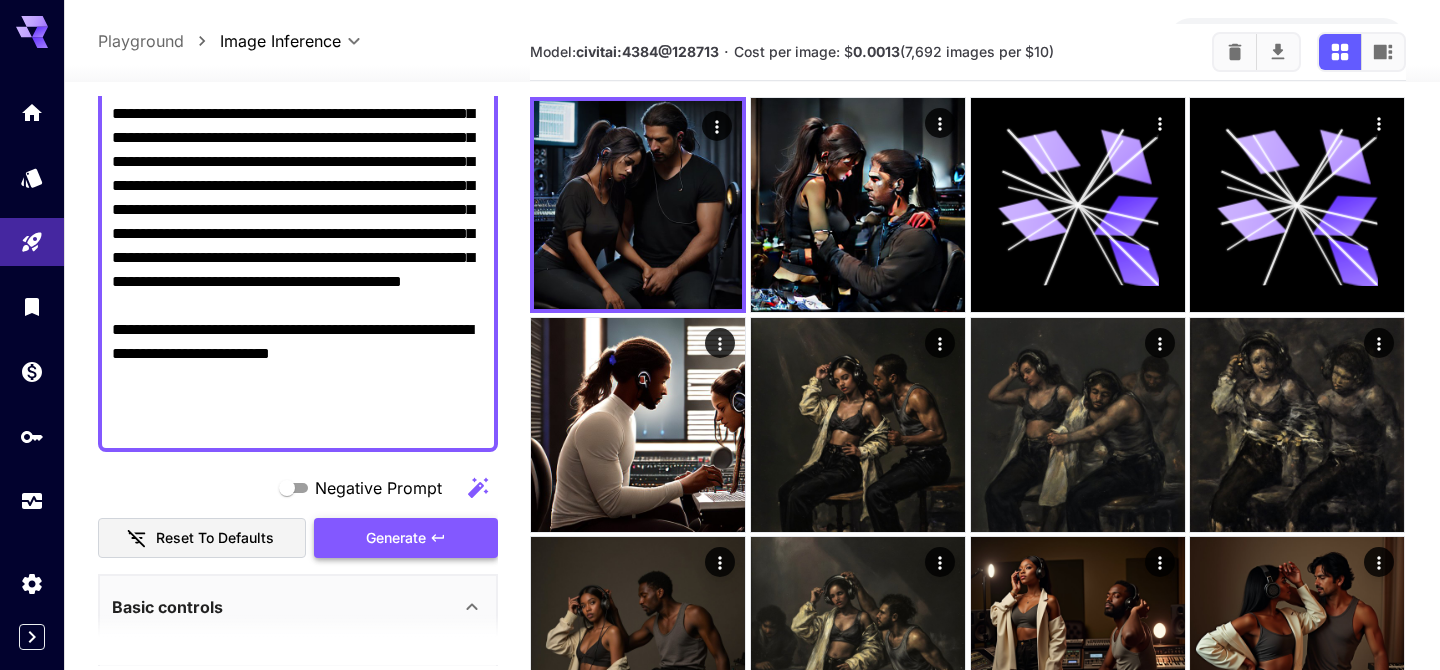 scroll, scrollTop: 357, scrollLeft: 0, axis: vertical 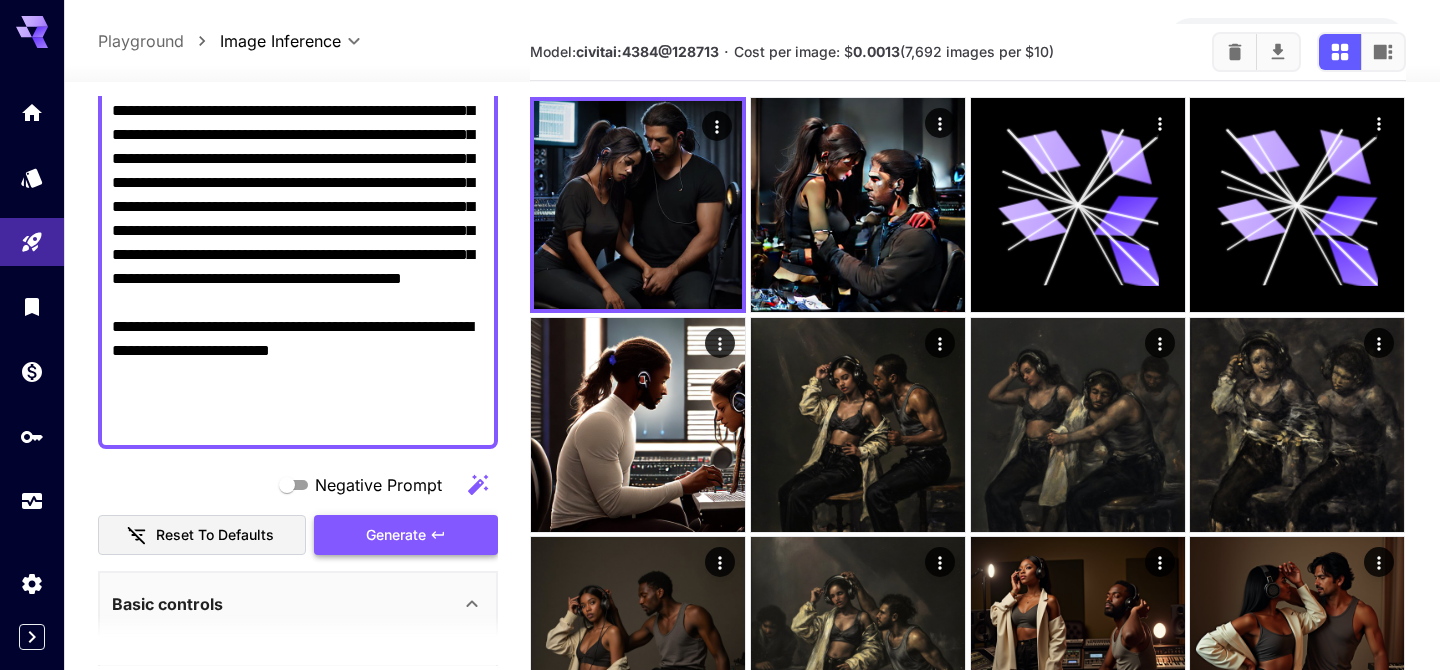 click on "Generate" at bounding box center [396, 535] 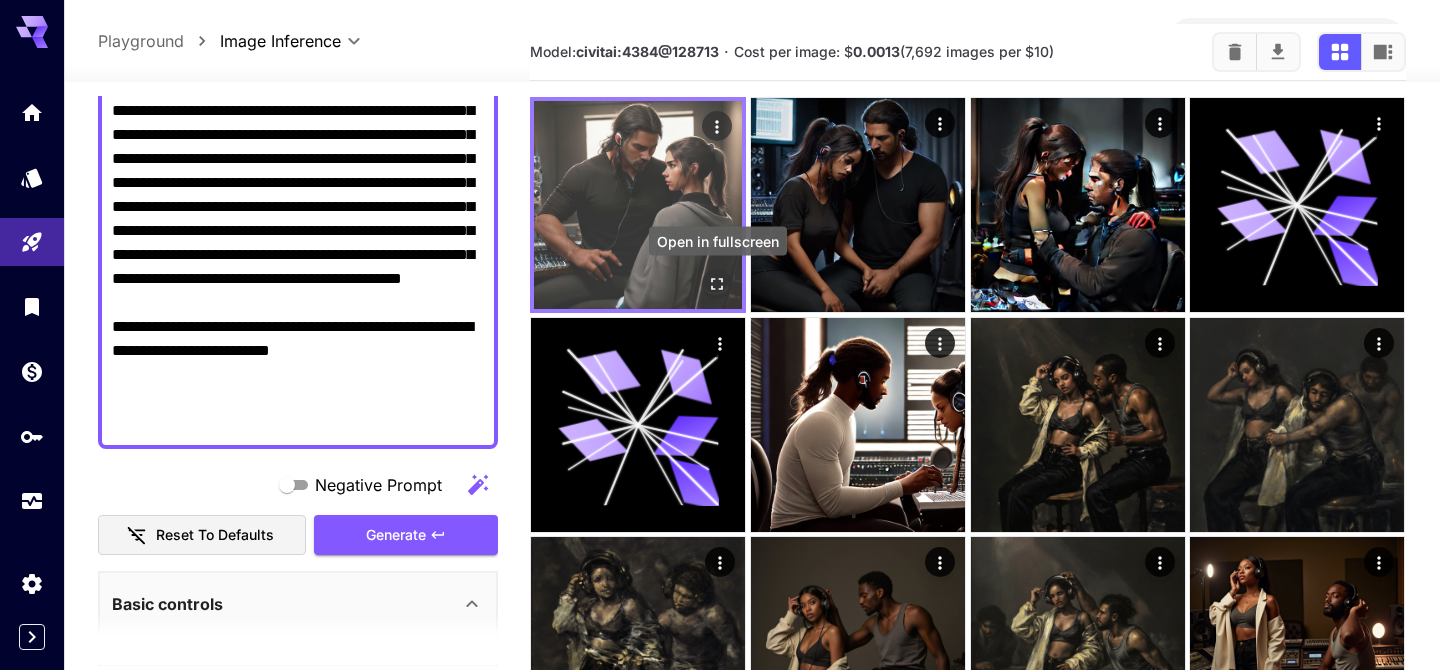 click at bounding box center [718, 284] 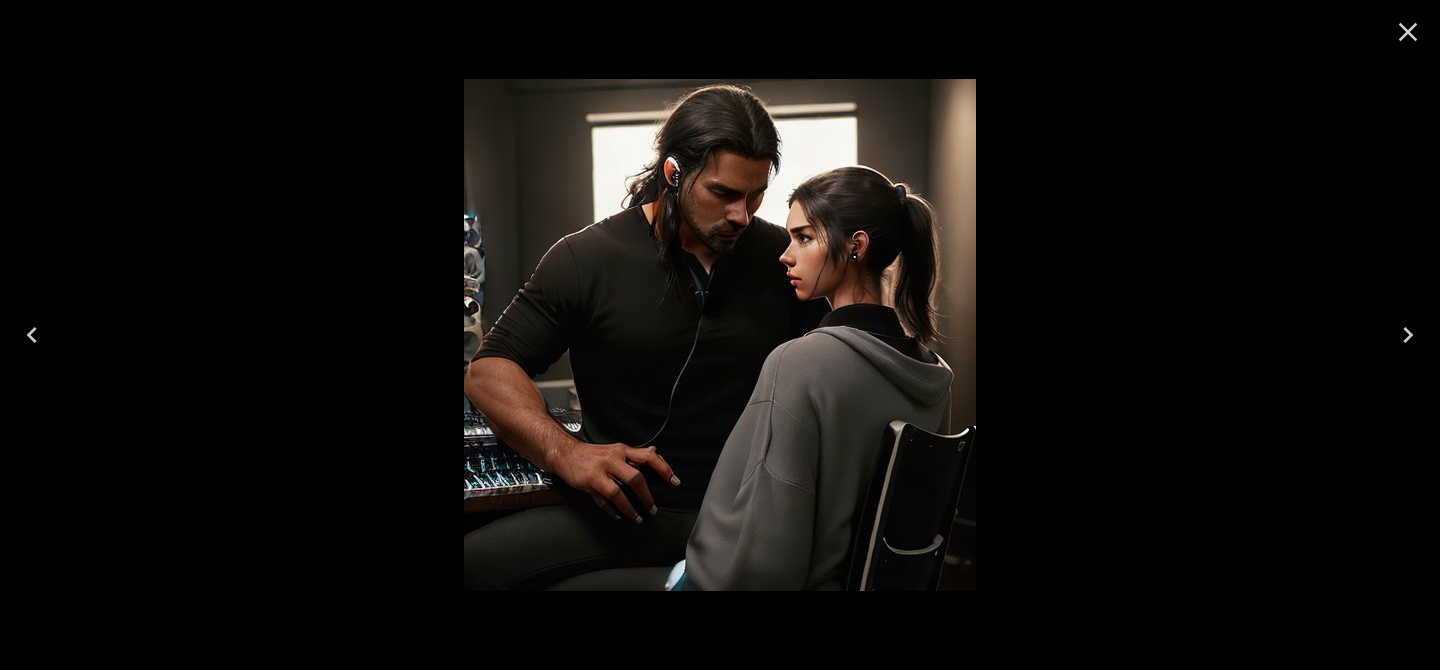 scroll, scrollTop: 74, scrollLeft: 0, axis: vertical 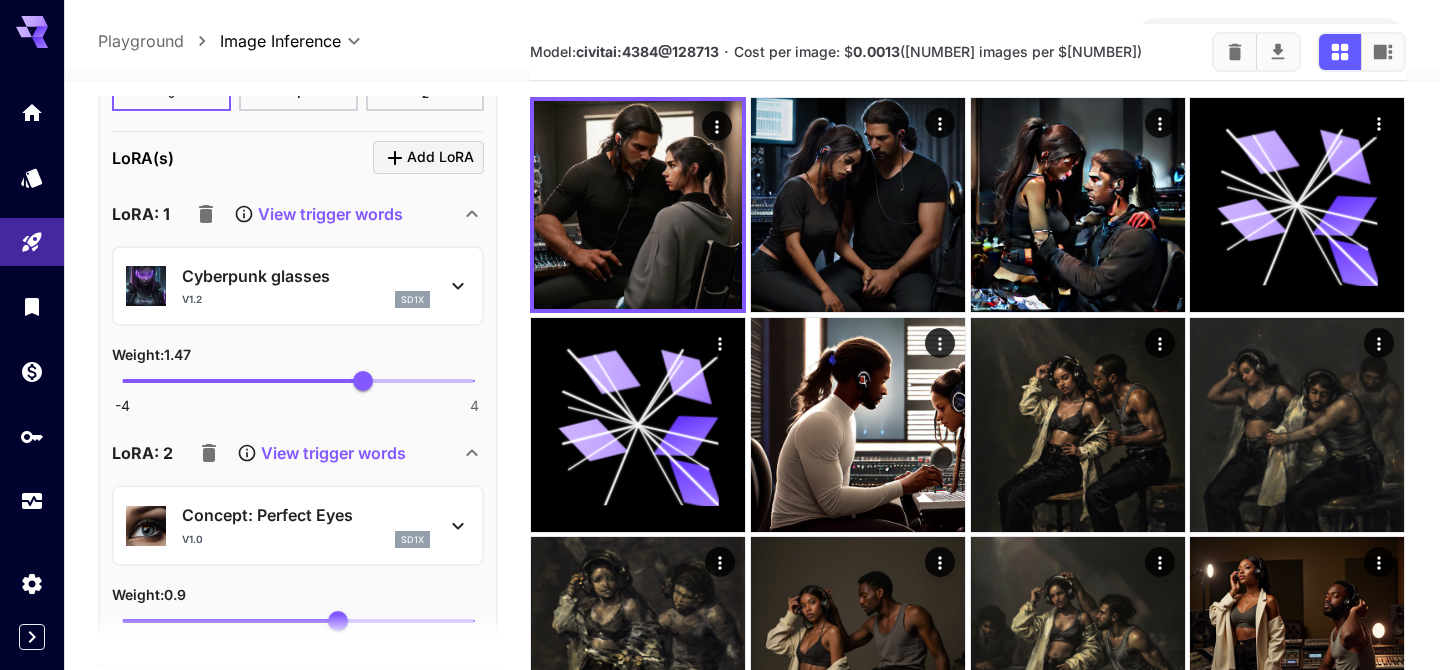 click on "Cyberpunk glasses" at bounding box center [306, 276] 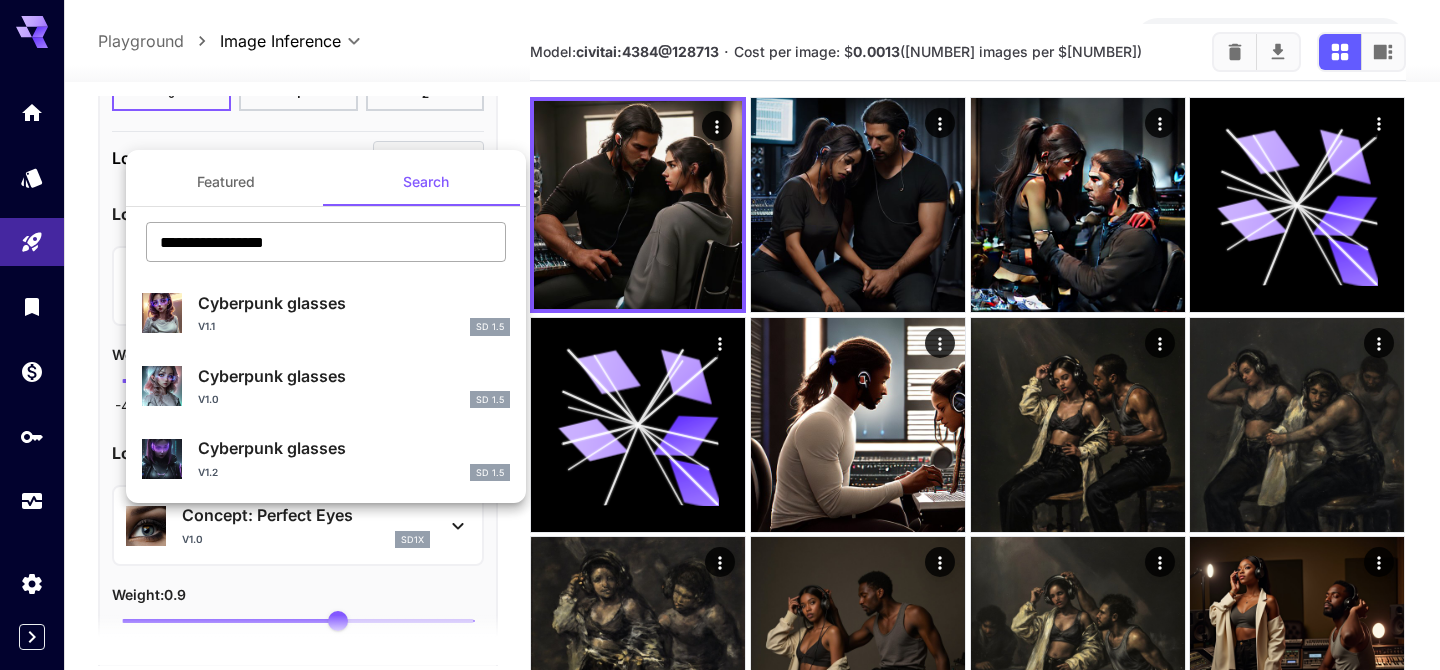 click on "**********" at bounding box center (326, 242) 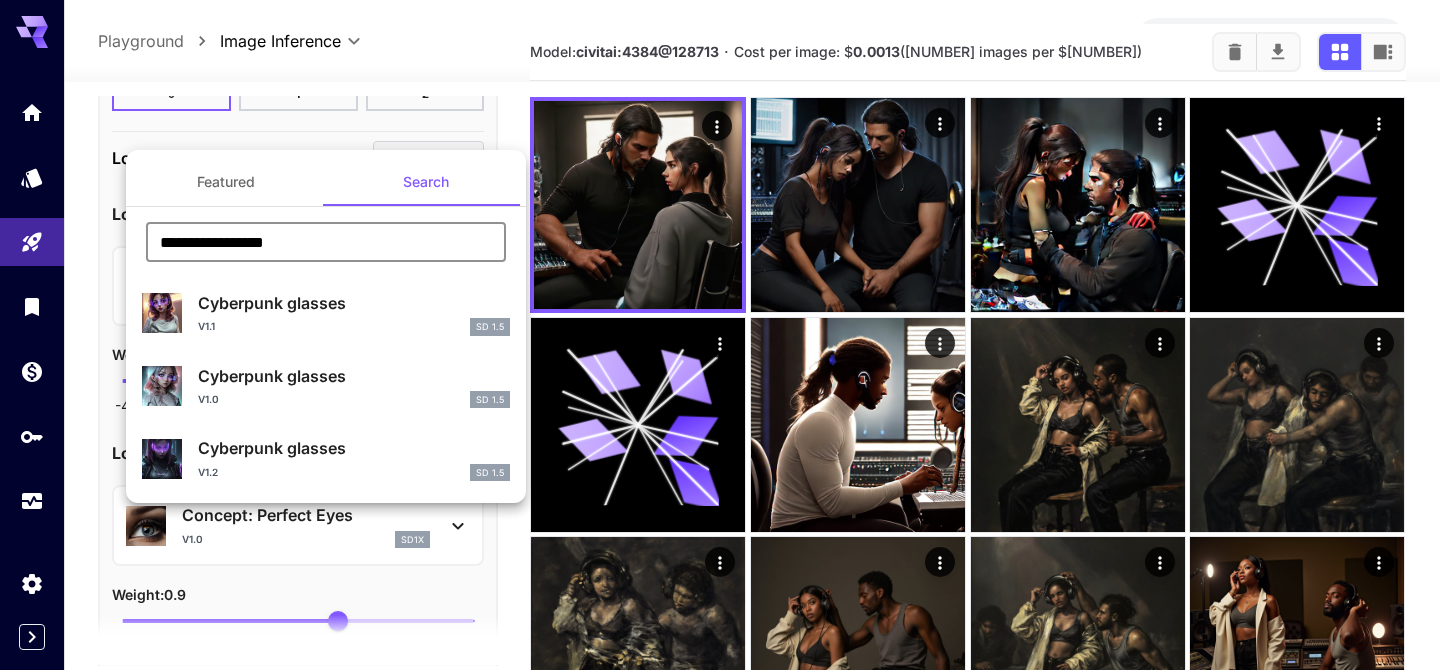 click on "**********" at bounding box center (326, 242) 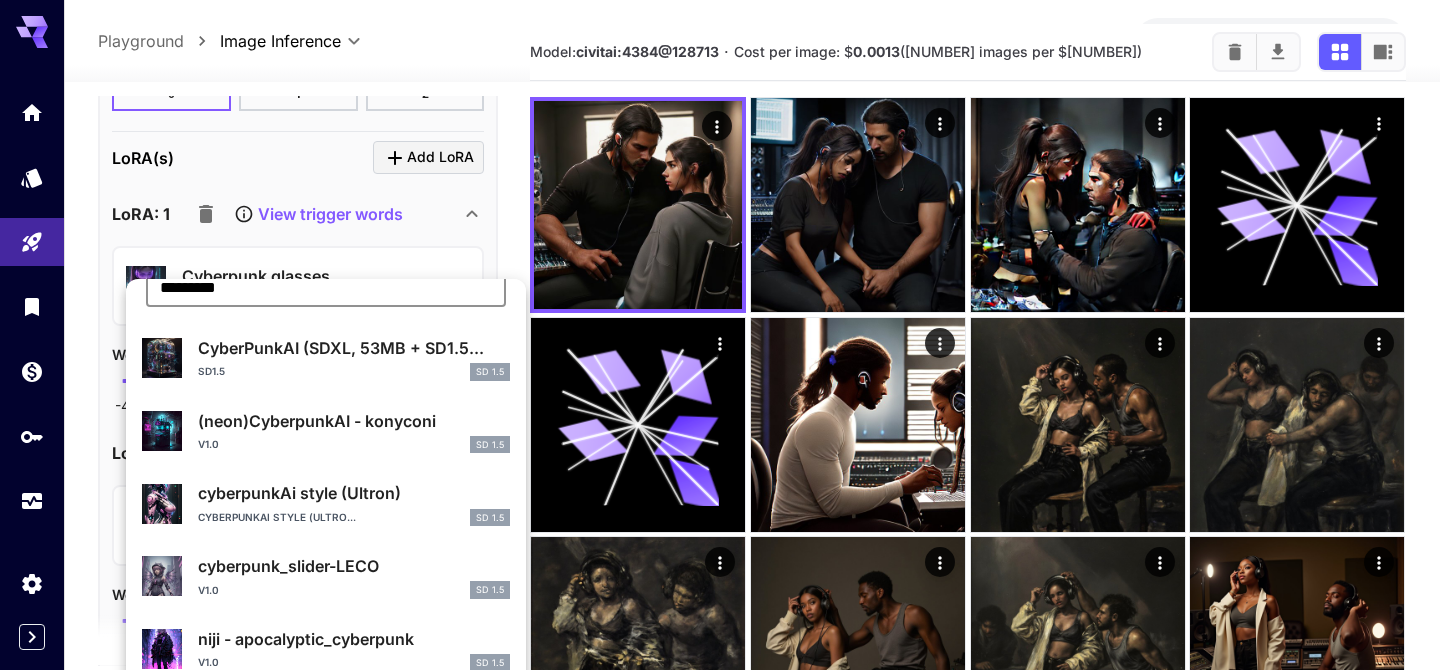 scroll, scrollTop: 112, scrollLeft: 0, axis: vertical 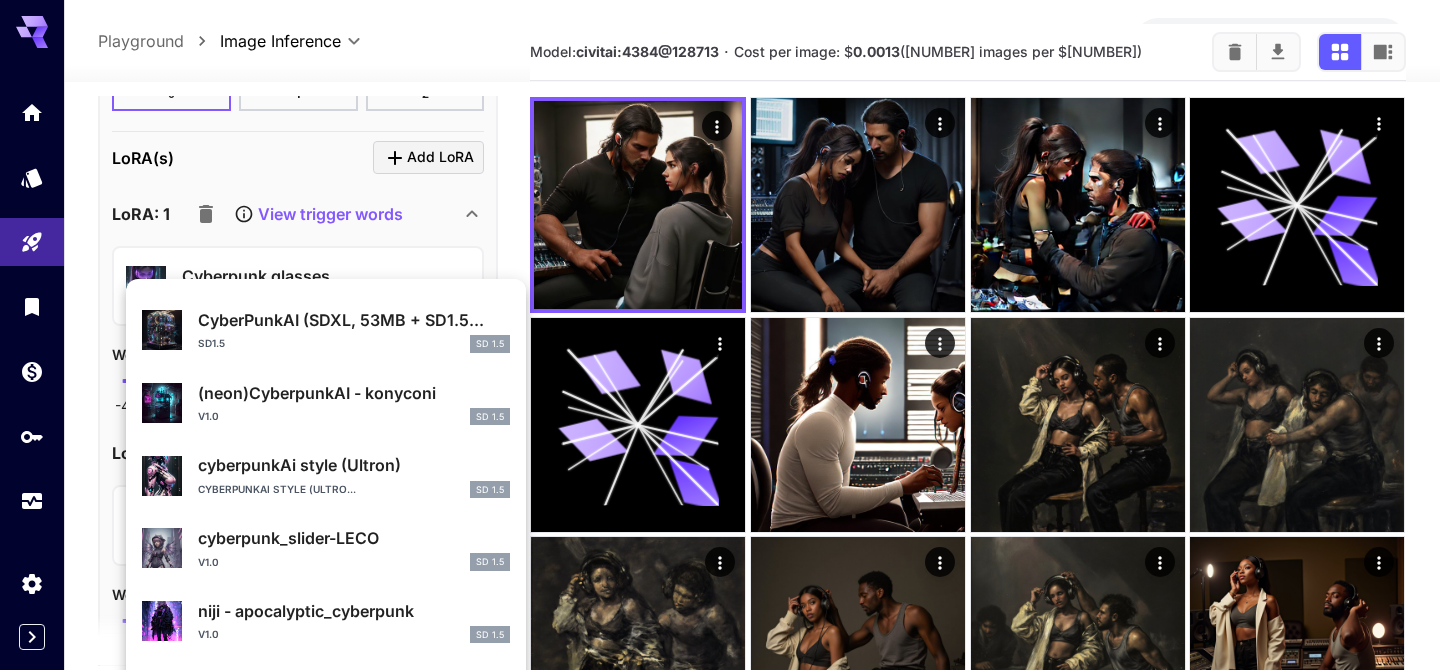 type on "*********" 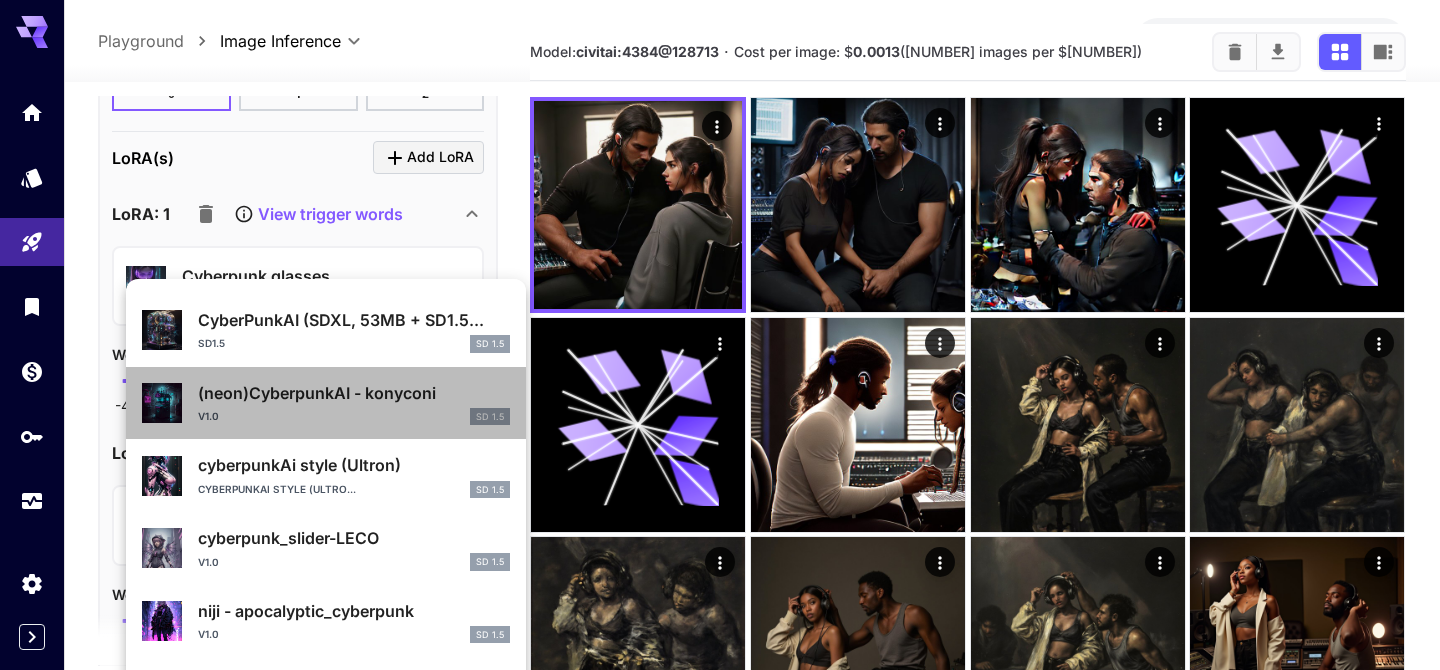 click on "(neon)CyberpunkAI - konyconi" at bounding box center (354, 320) 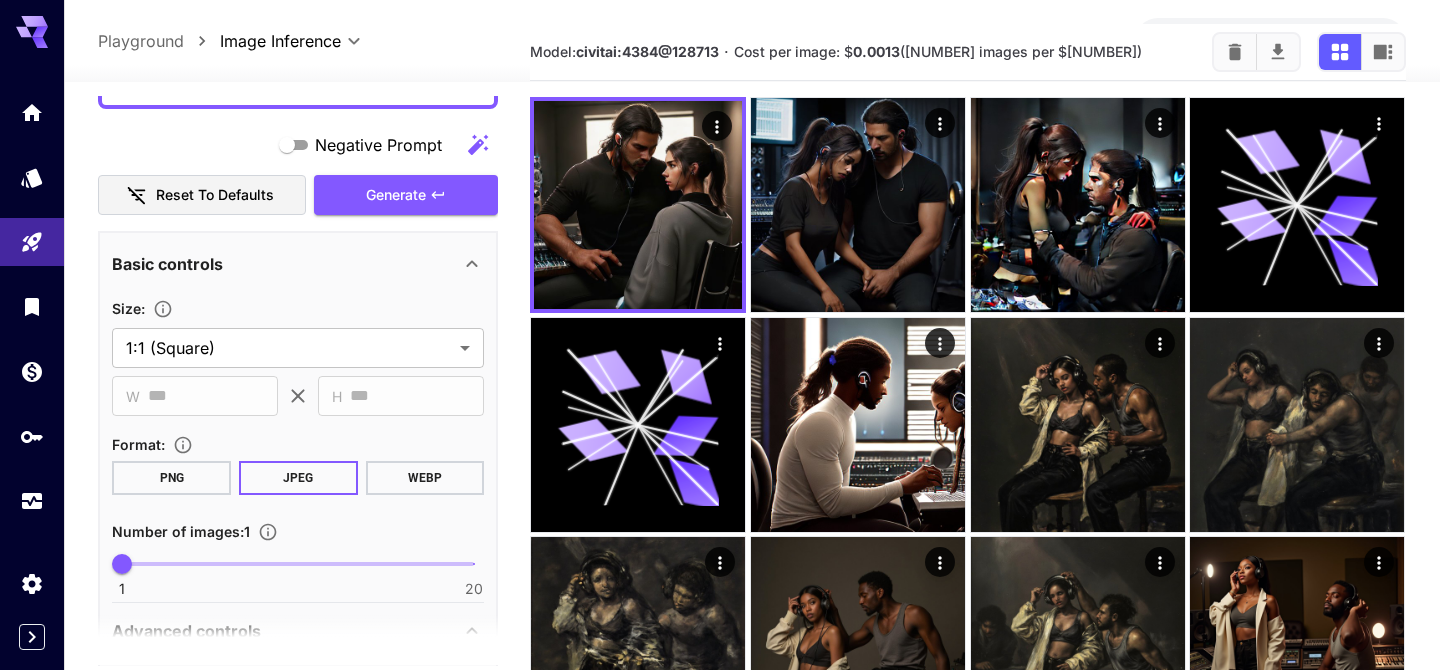 scroll, scrollTop: 507, scrollLeft: 0, axis: vertical 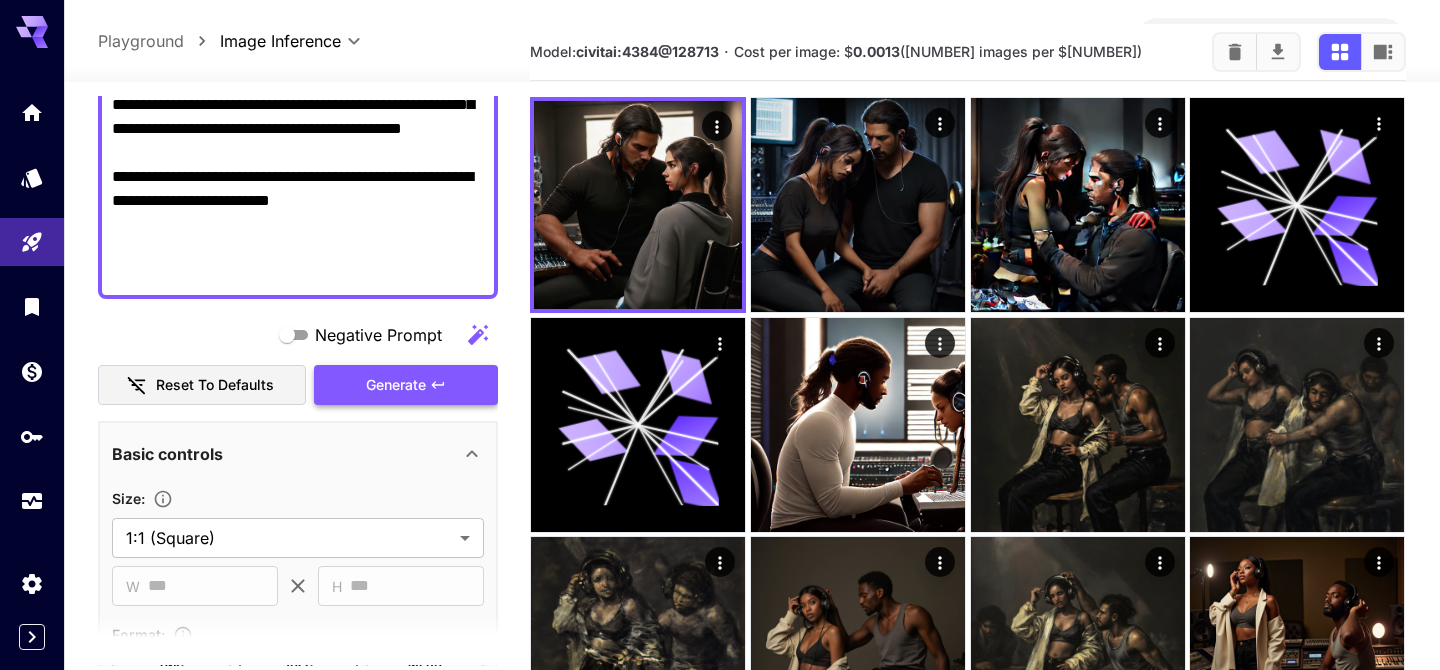 click on "Generate" at bounding box center [396, 385] 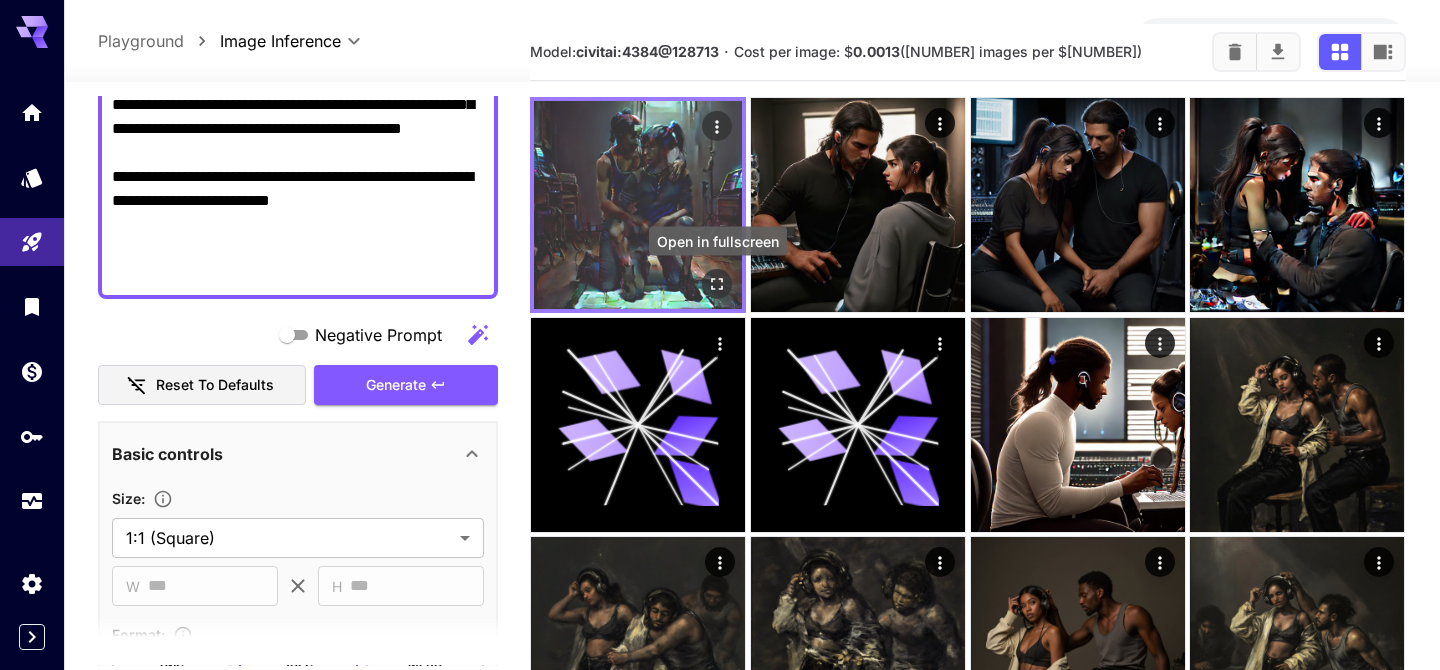 click at bounding box center [718, 284] 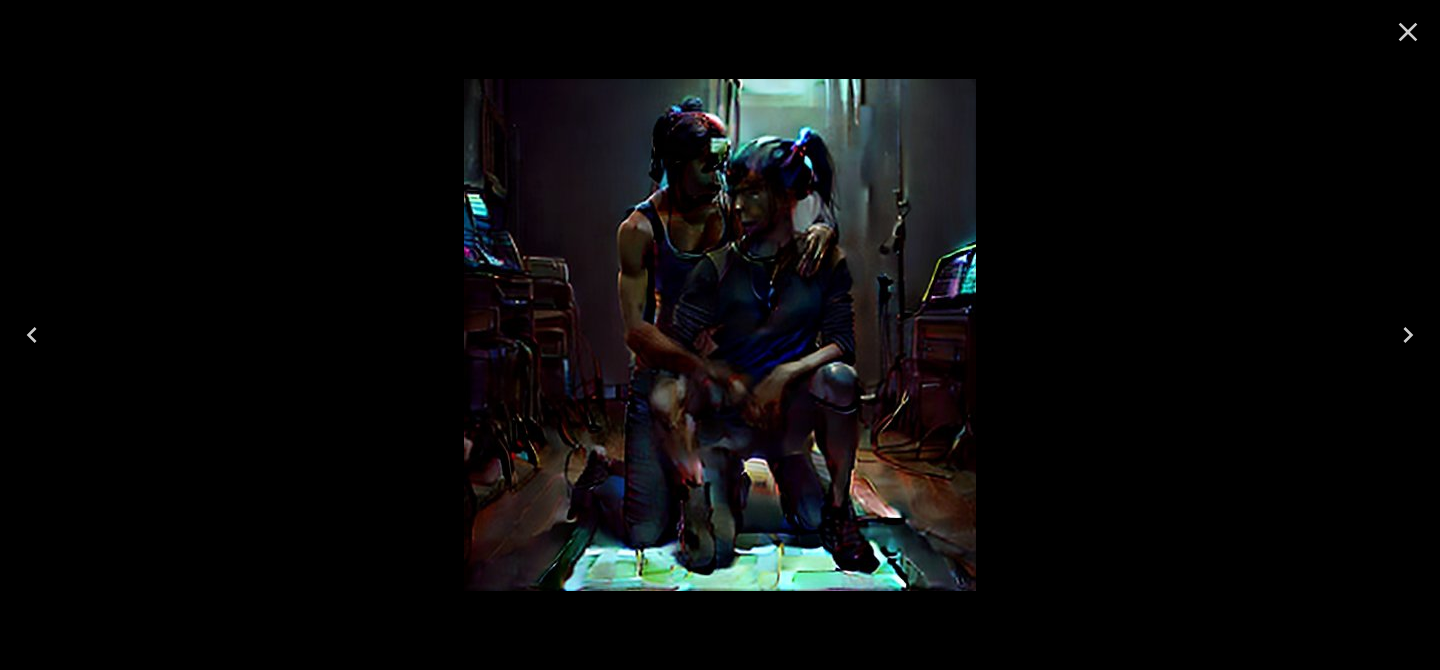 drag, startPoint x: 1407, startPoint y: 26, endPoint x: 1373, endPoint y: 26, distance: 34 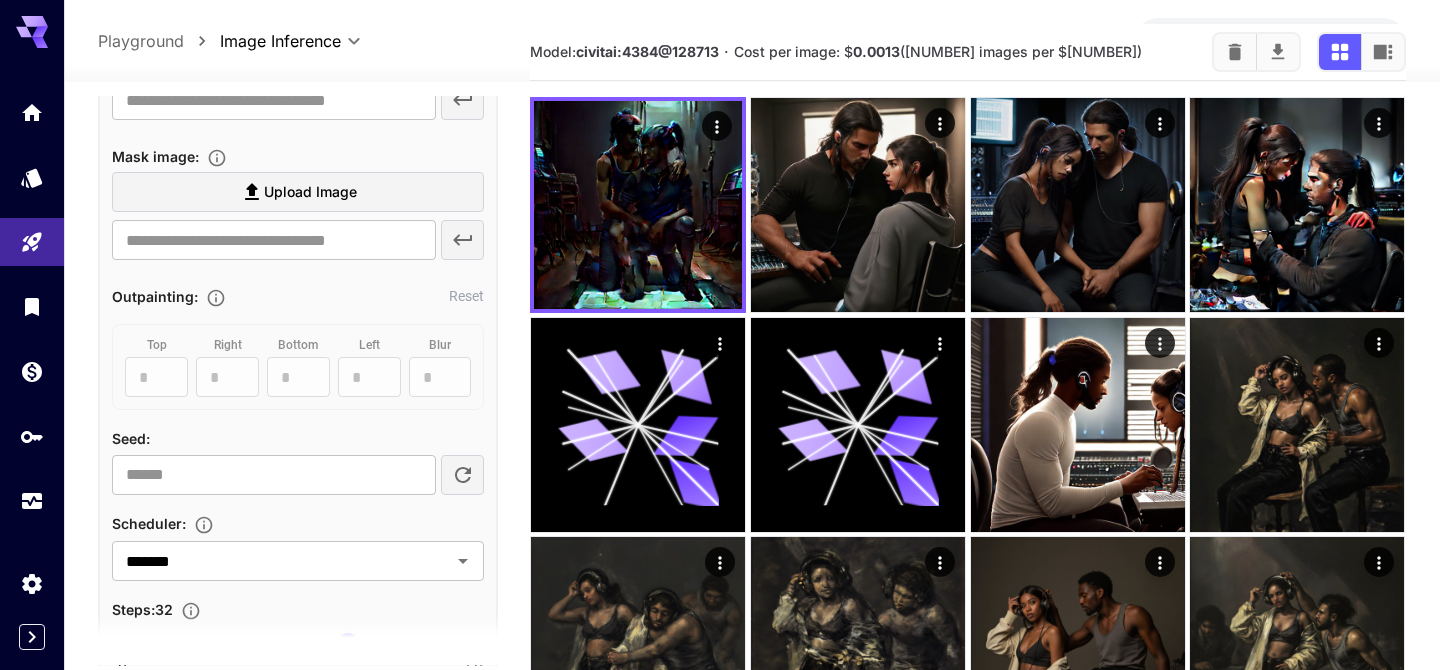 scroll, scrollTop: 2030, scrollLeft: 0, axis: vertical 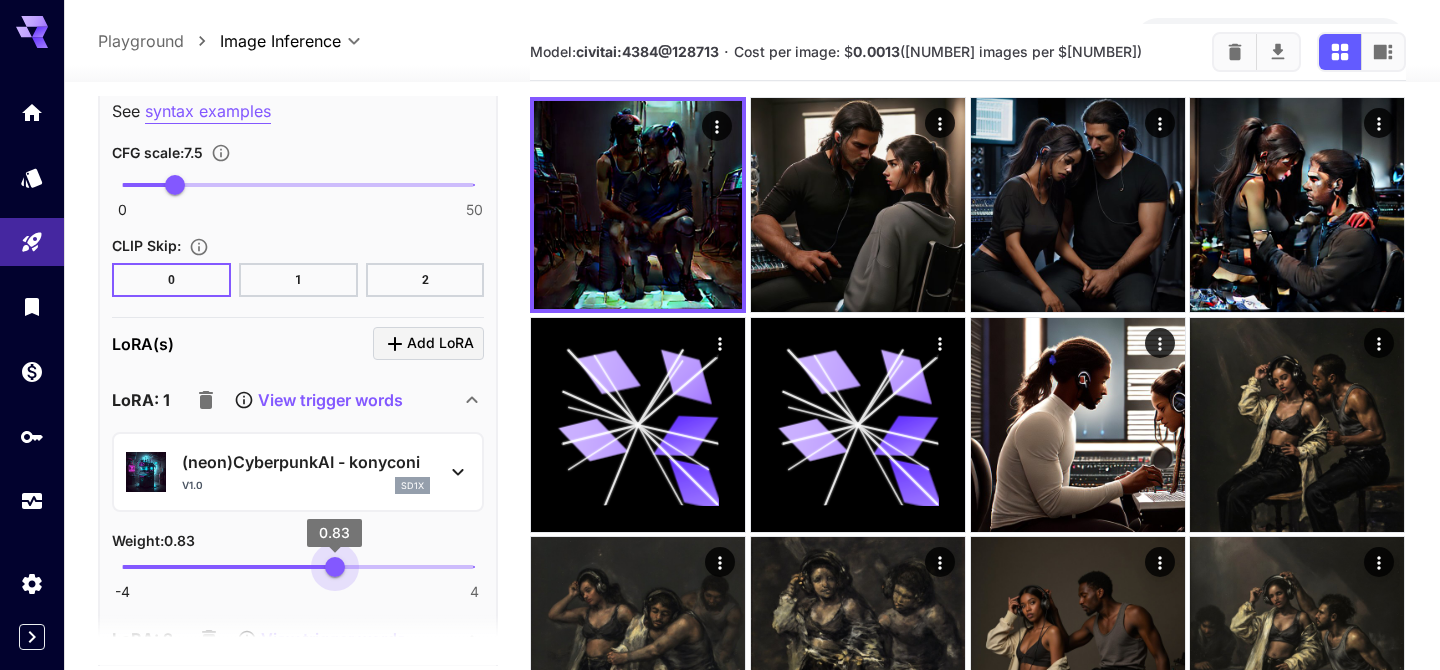 drag, startPoint x: 352, startPoint y: 580, endPoint x: 335, endPoint y: 580, distance: 17 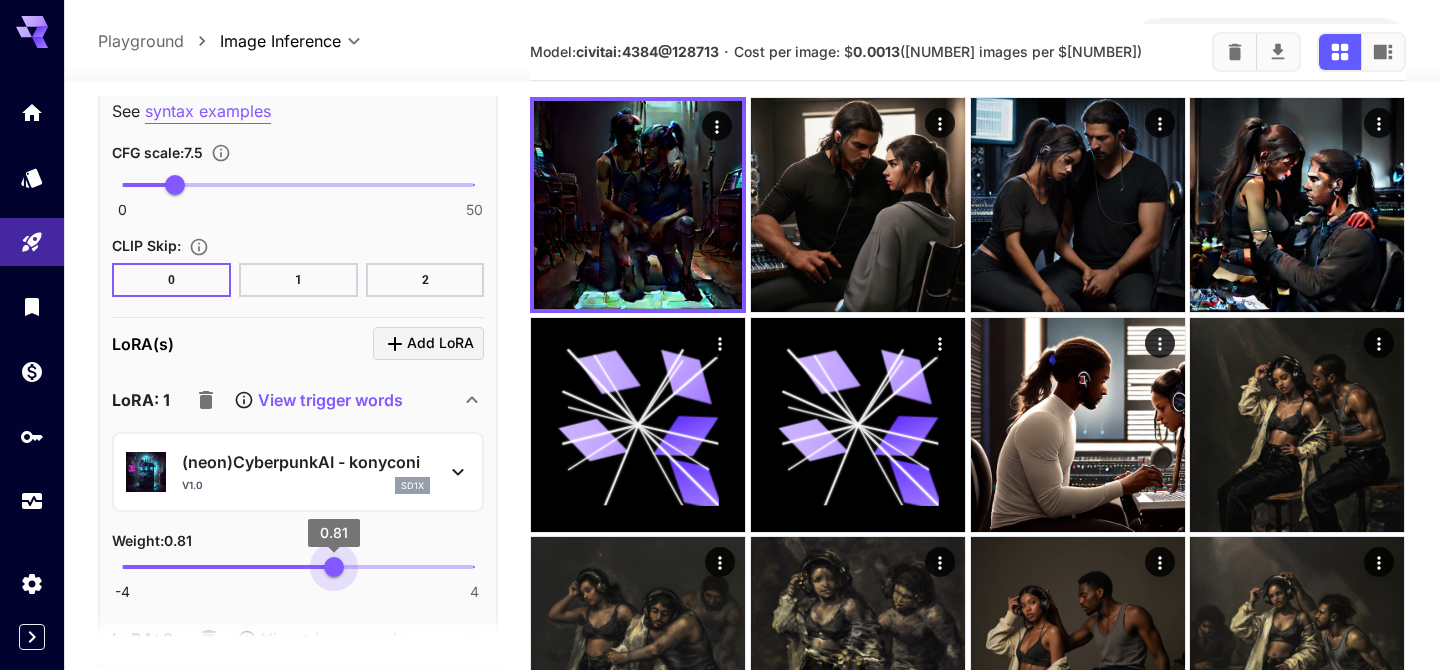 click on "0.81" at bounding box center [334, 567] 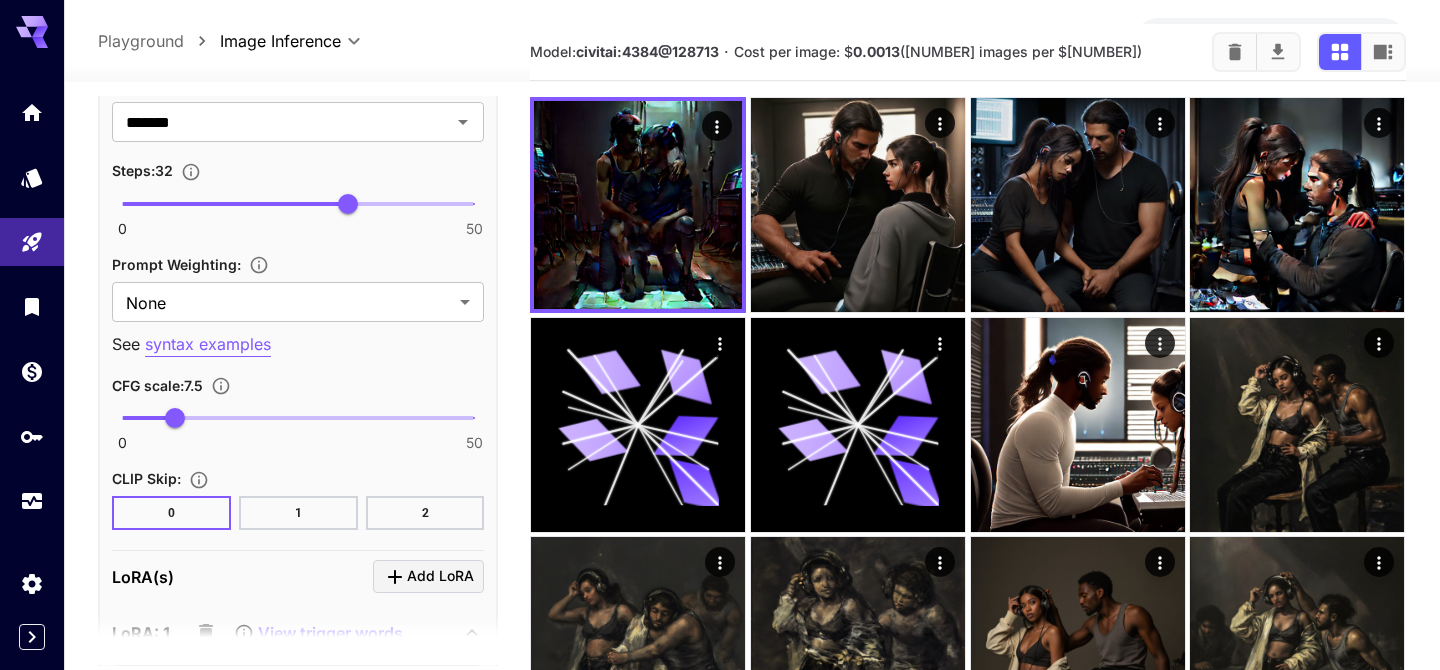 scroll, scrollTop: 2083, scrollLeft: 0, axis: vertical 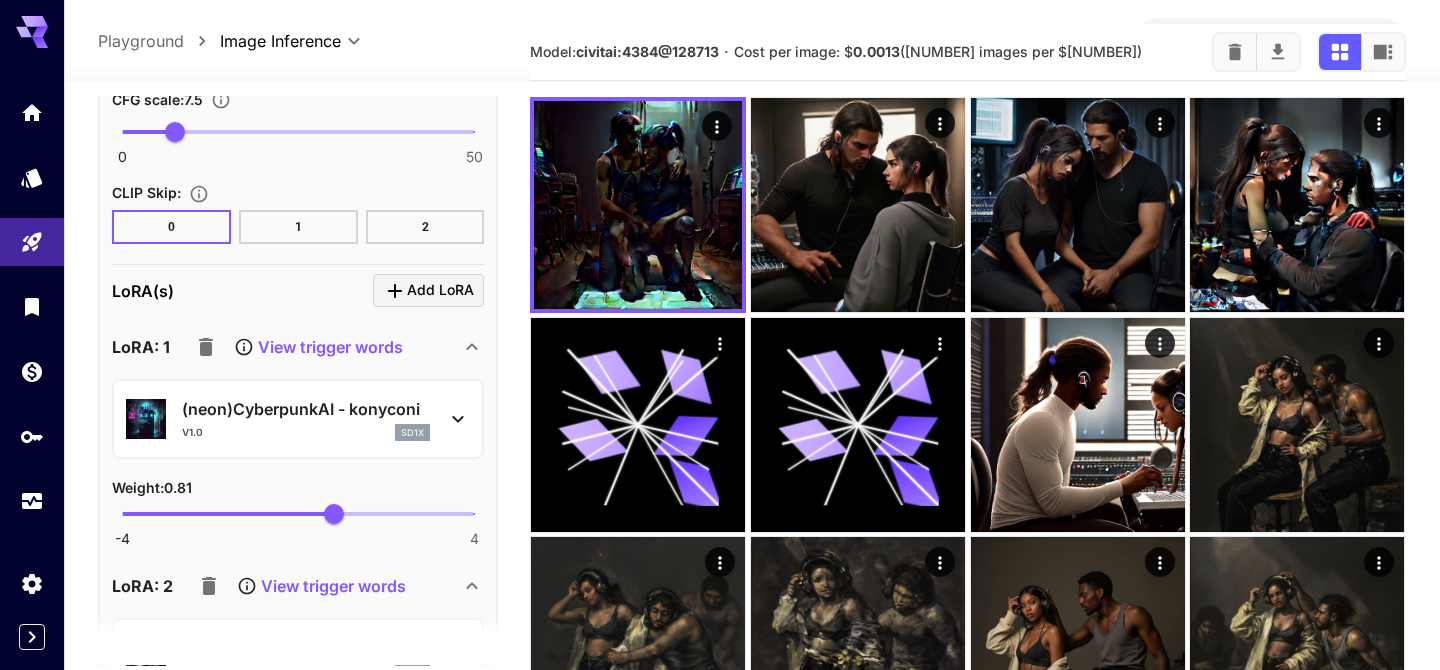 click on "View trigger words" at bounding box center (330, 347) 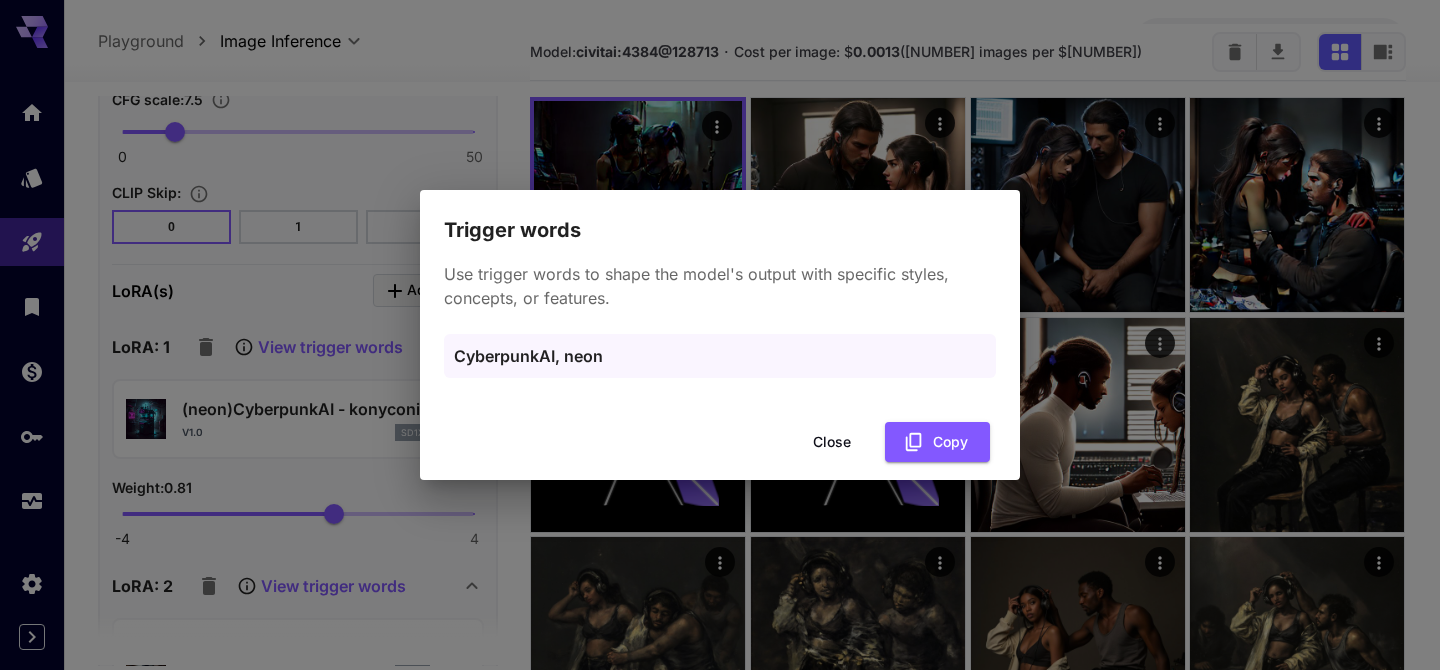 click on "Copy" at bounding box center [937, 442] 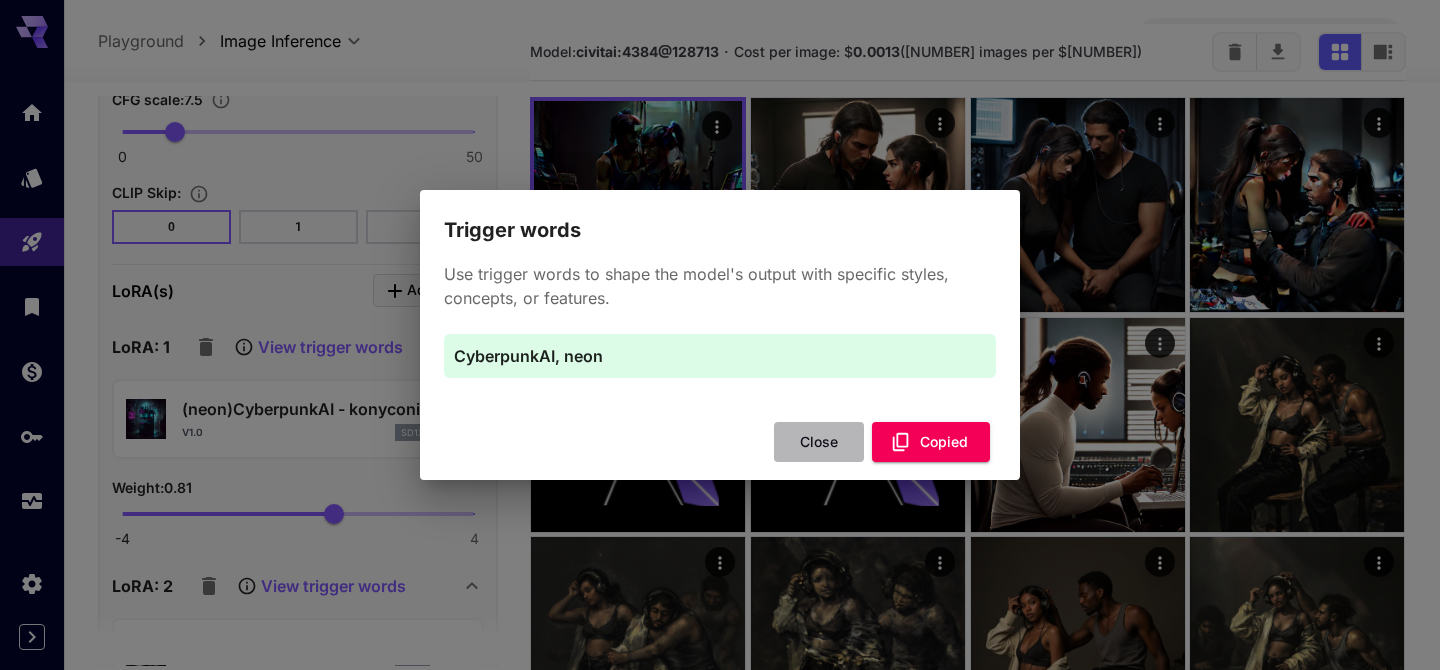 click on "Close" at bounding box center (819, 442) 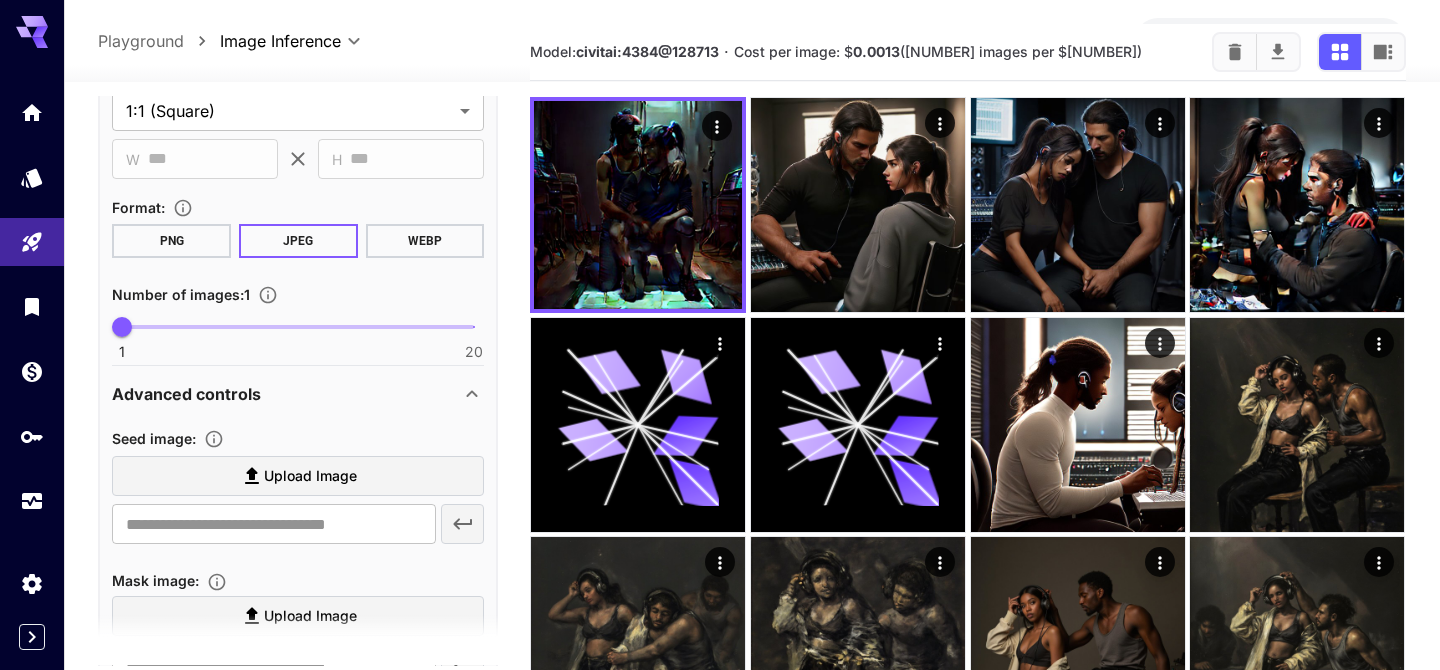 scroll, scrollTop: 405, scrollLeft: 0, axis: vertical 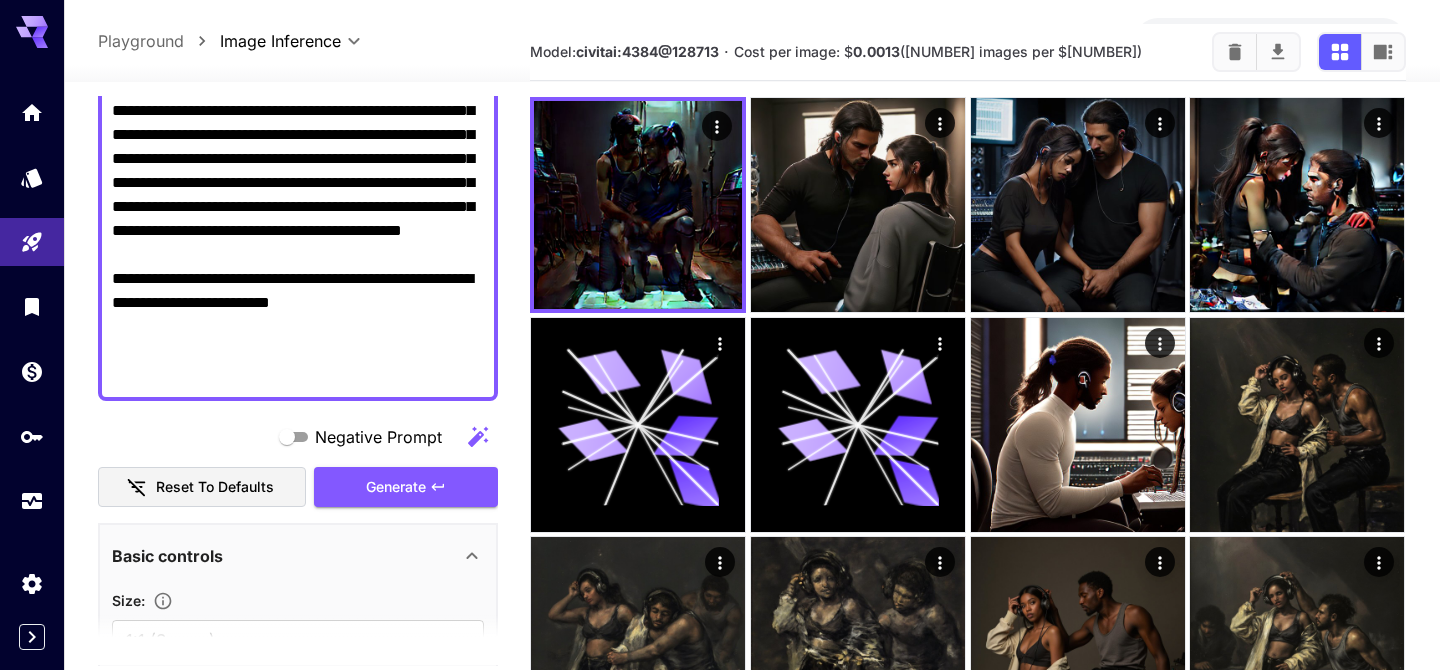 click on "**********" at bounding box center (298, 135) 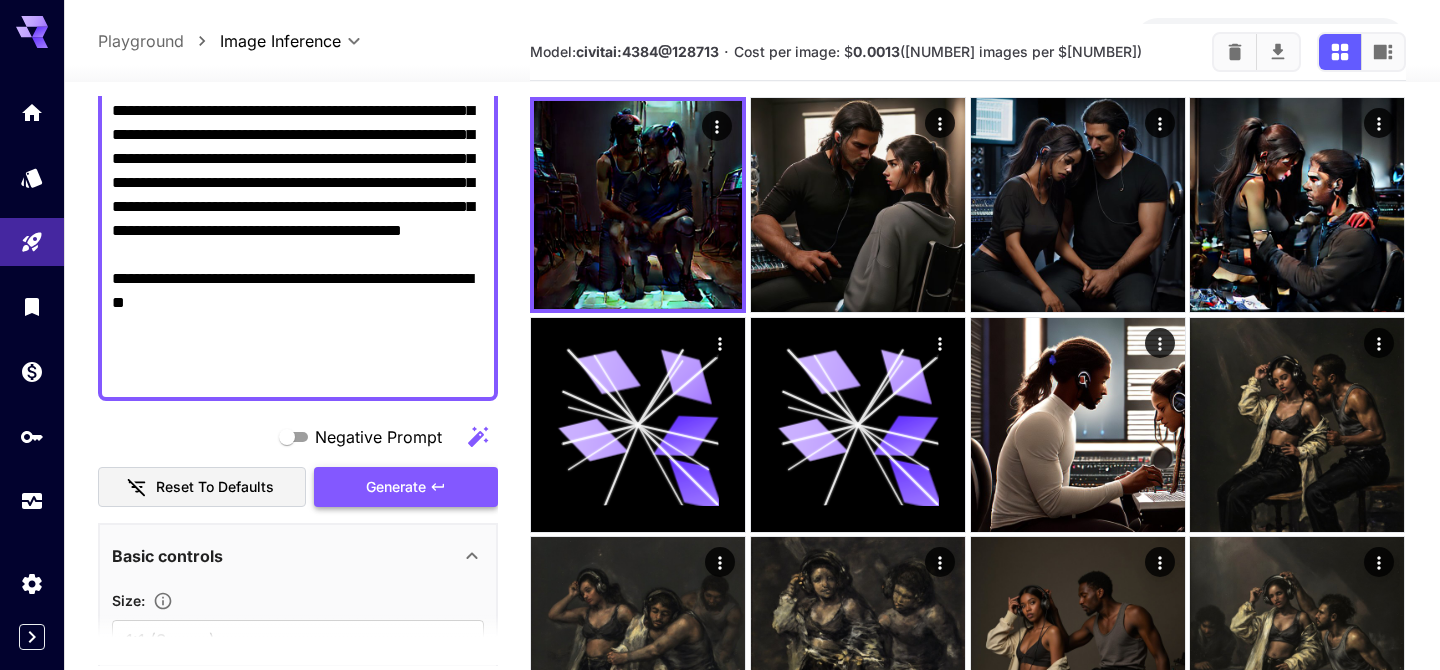 type on "**********" 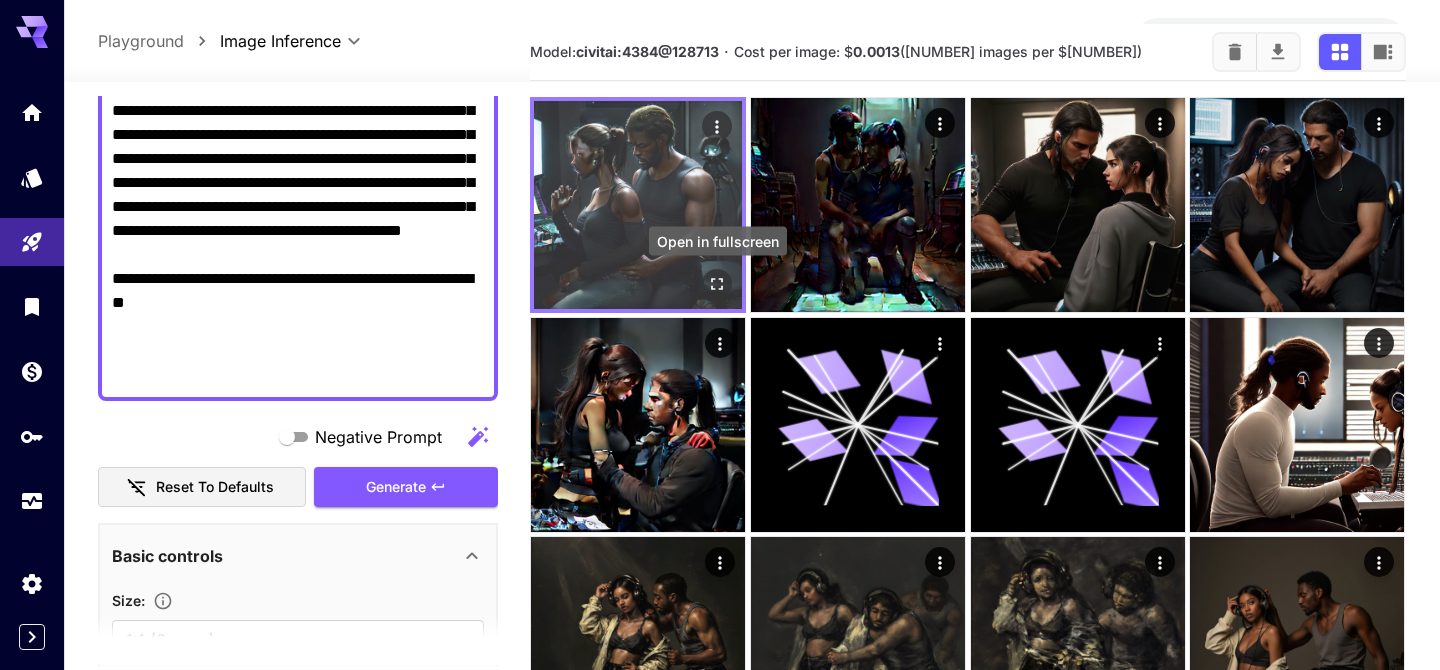 click at bounding box center (718, 284) 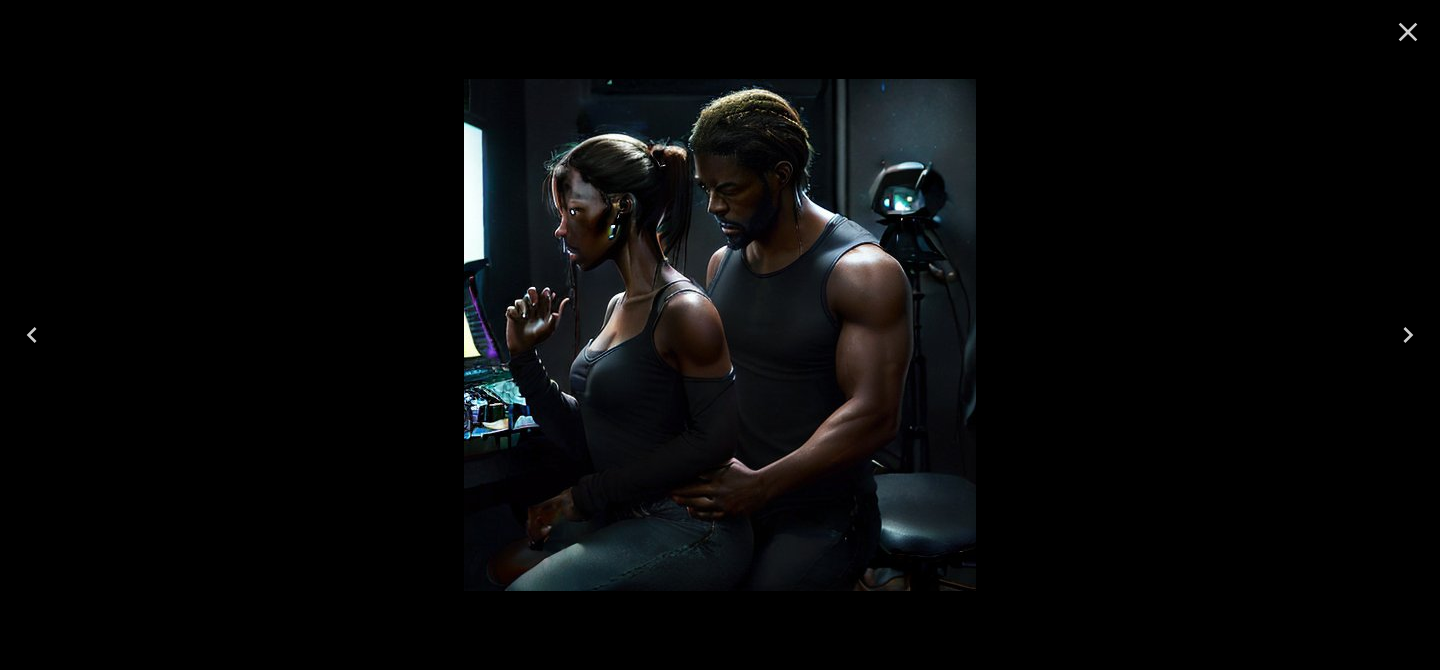 click at bounding box center [1408, 32] 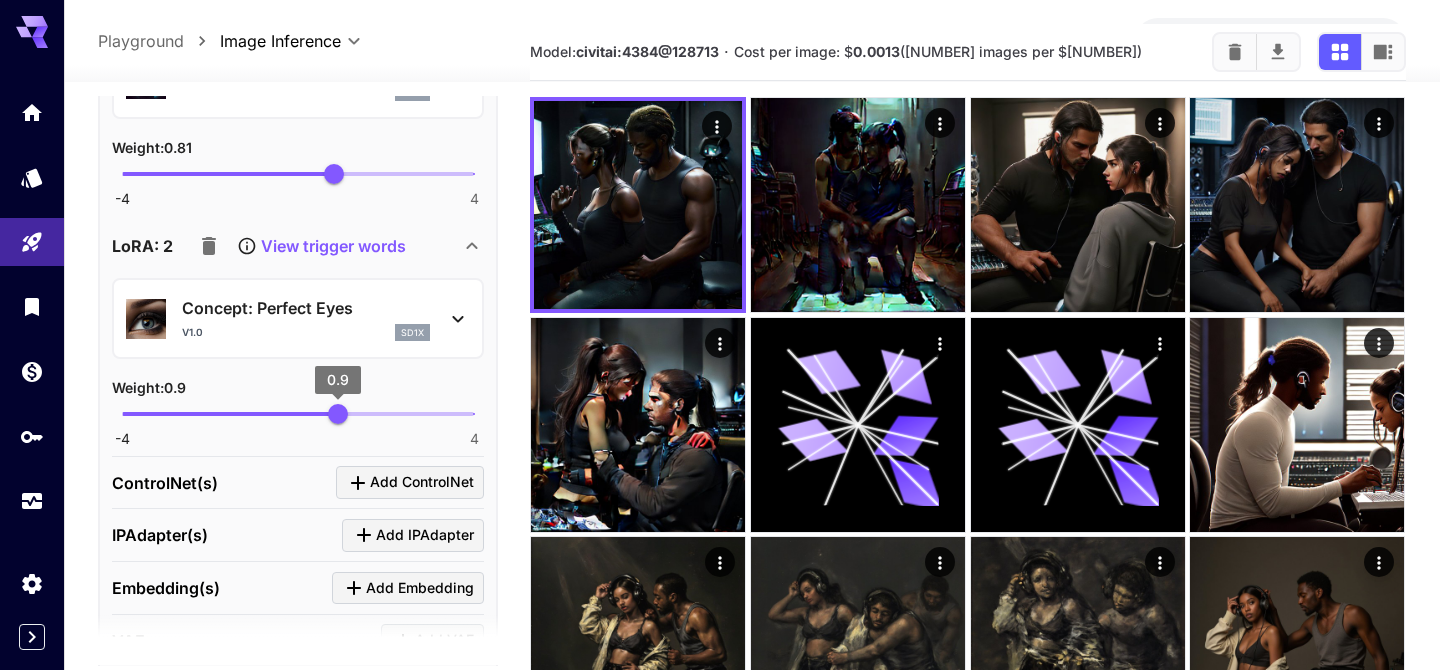 scroll, scrollTop: 2371, scrollLeft: 0, axis: vertical 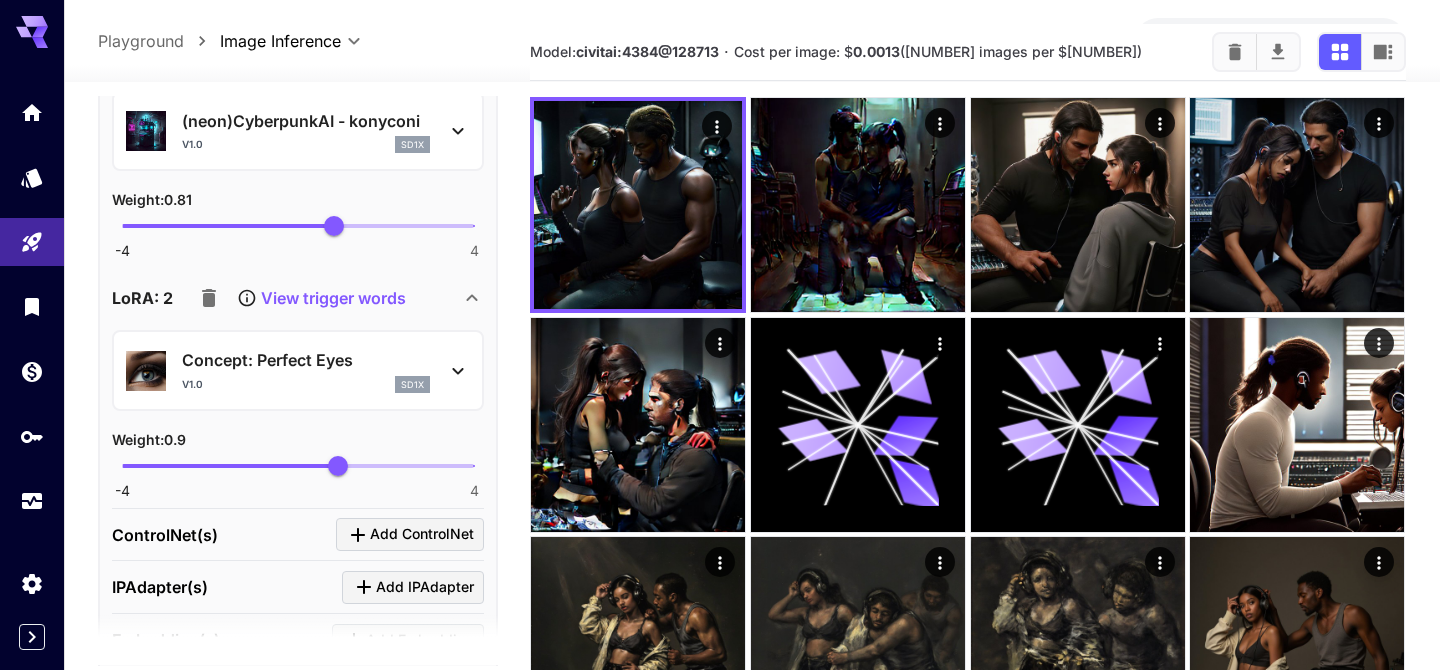 click at bounding box center [206, 59] 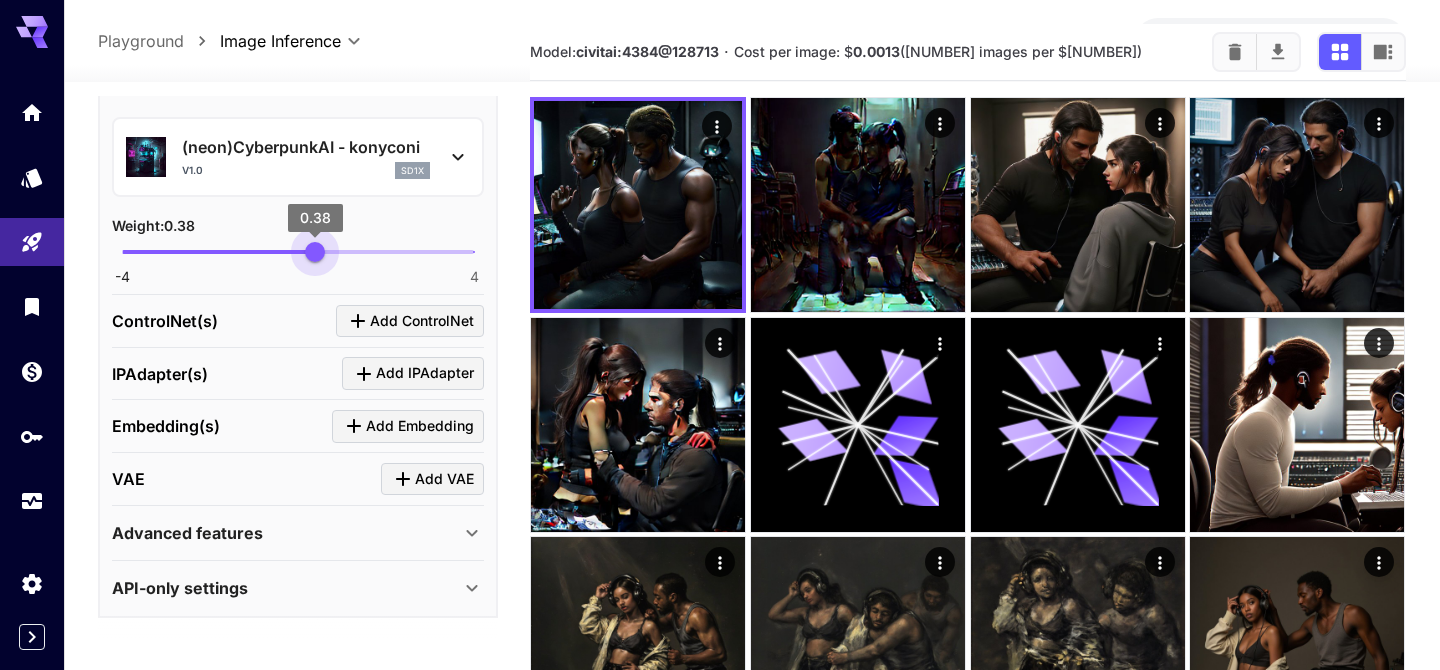 click on "0.38" at bounding box center [315, 252] 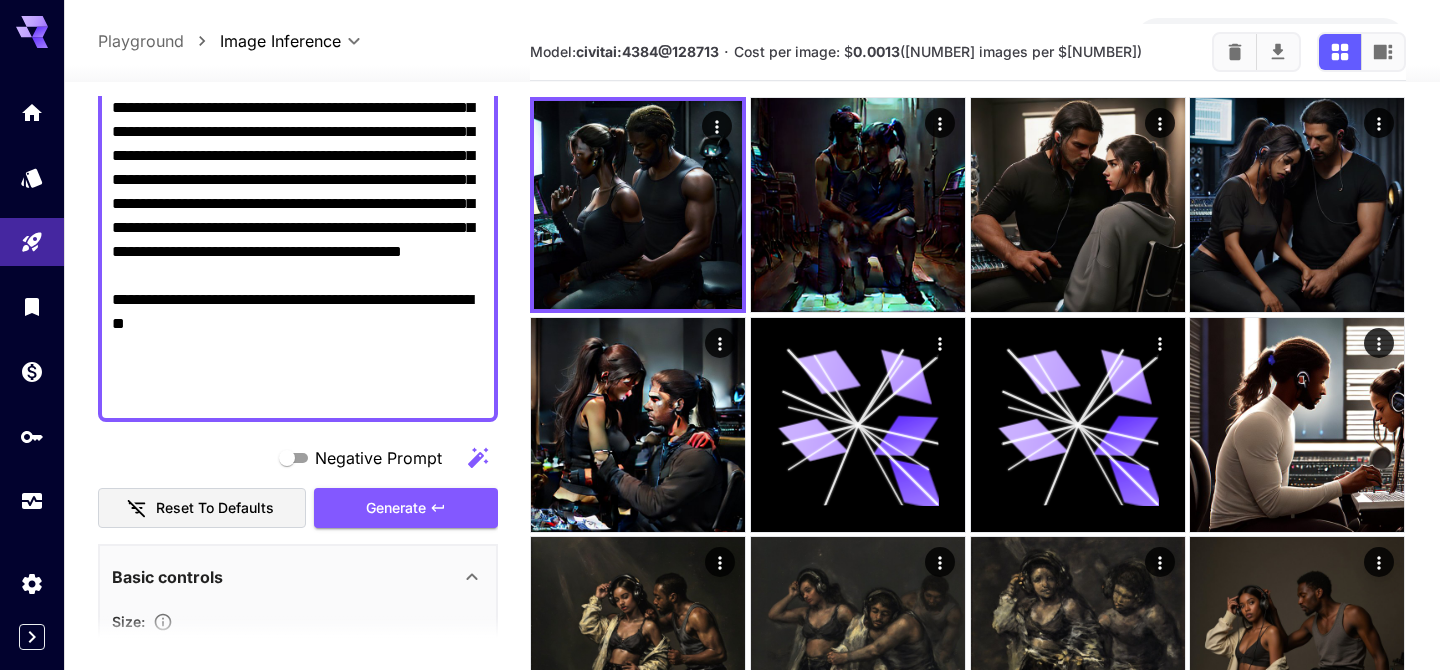 scroll, scrollTop: 517, scrollLeft: 0, axis: vertical 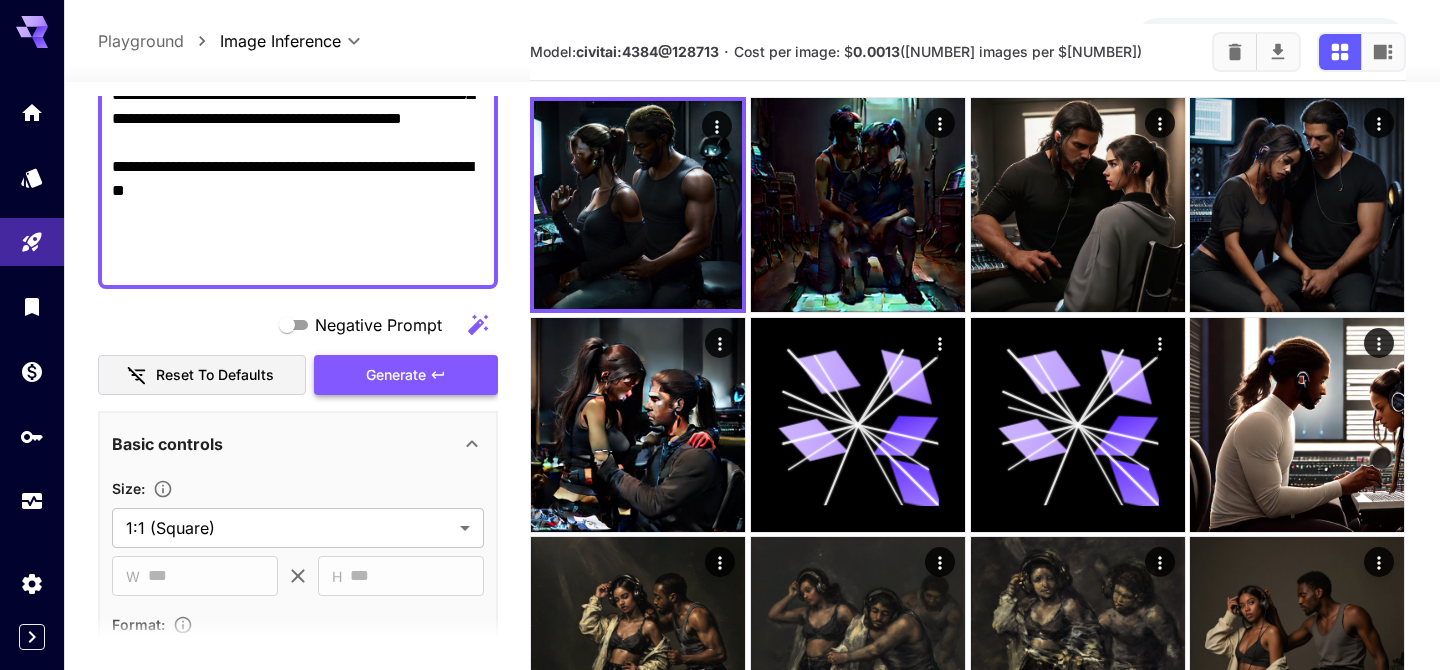 click on "Generate" at bounding box center [406, 375] 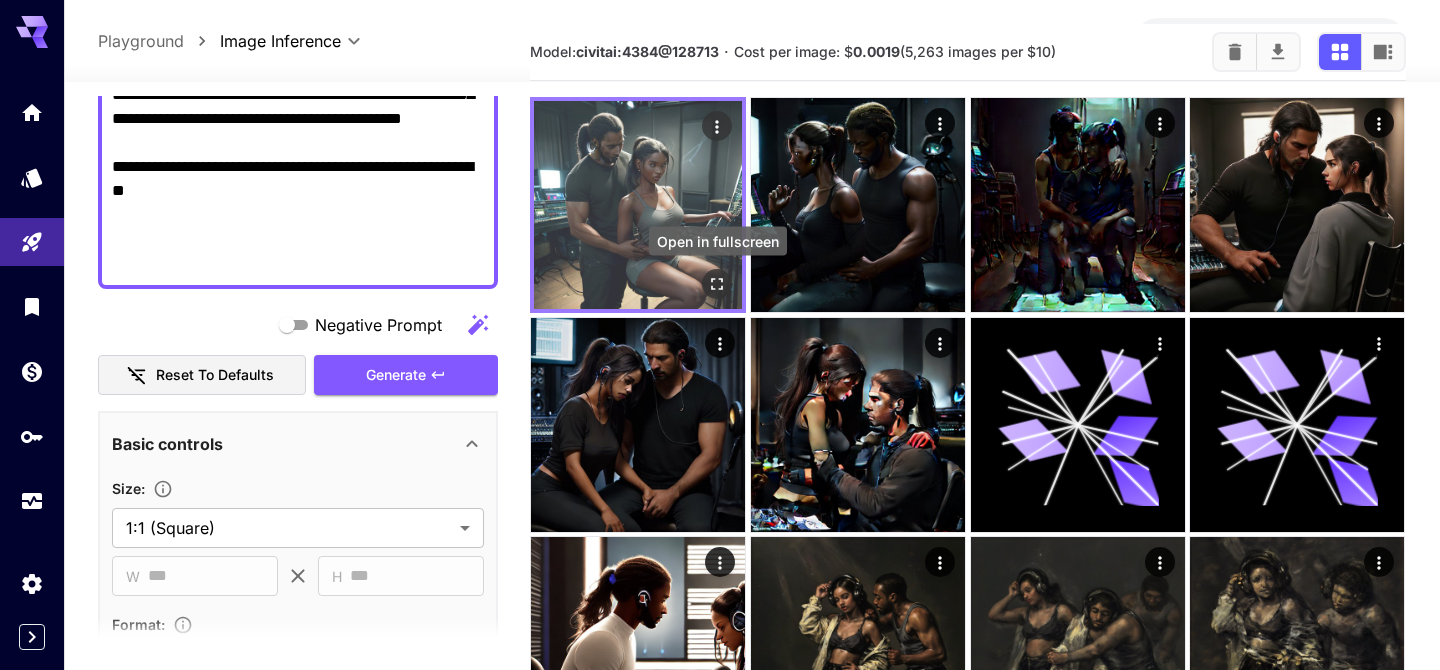 click at bounding box center [718, 284] 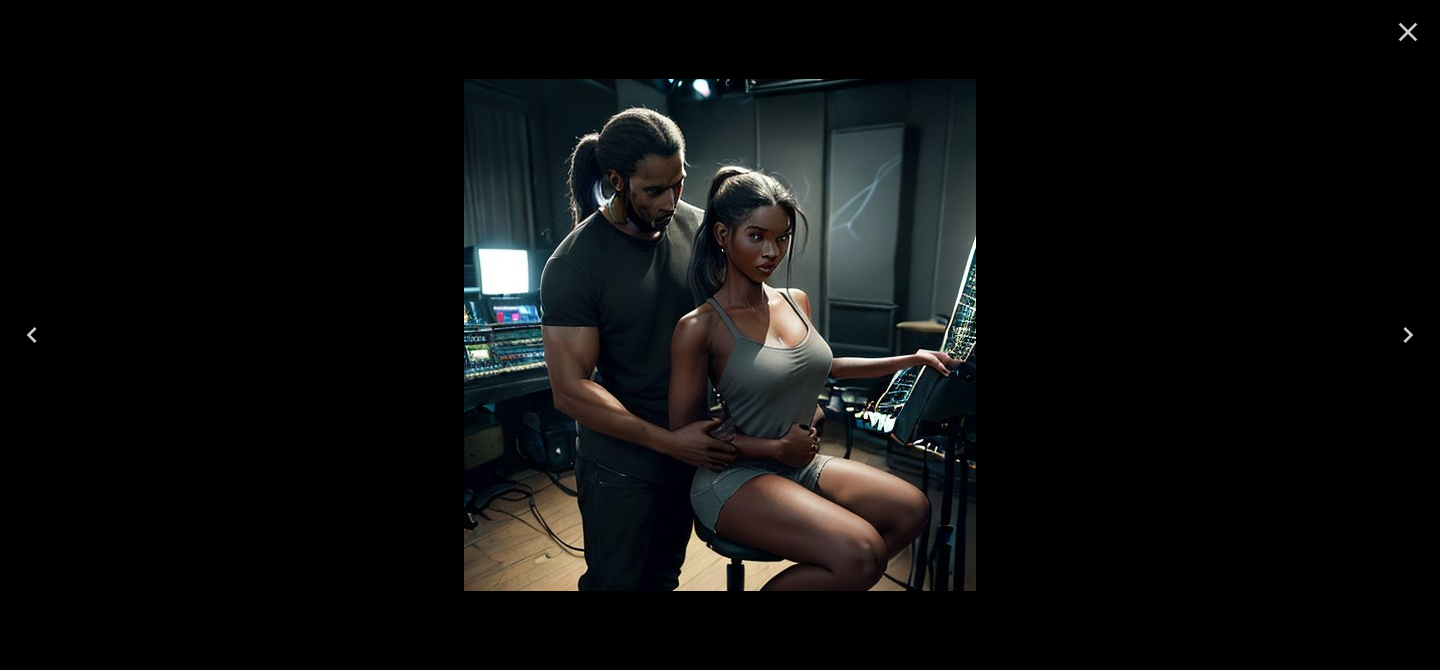 click at bounding box center (1408, 32) 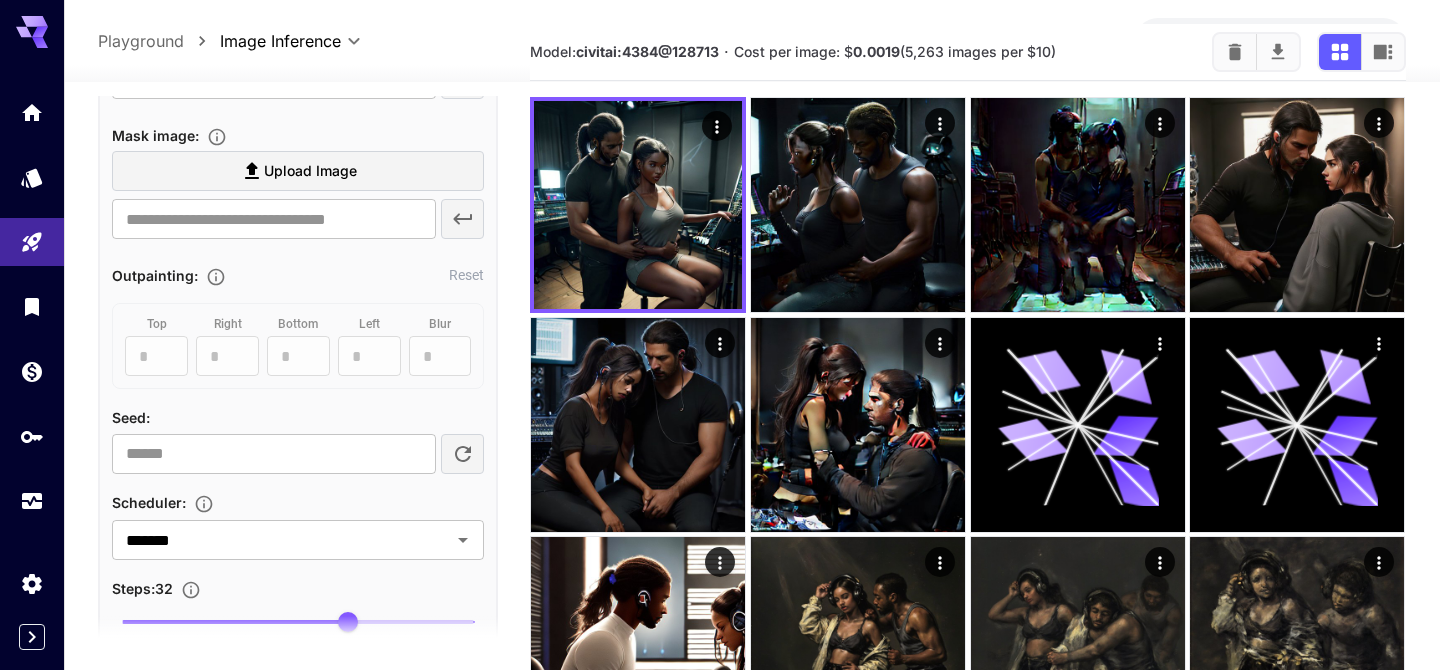 scroll, scrollTop: 2147, scrollLeft: 0, axis: vertical 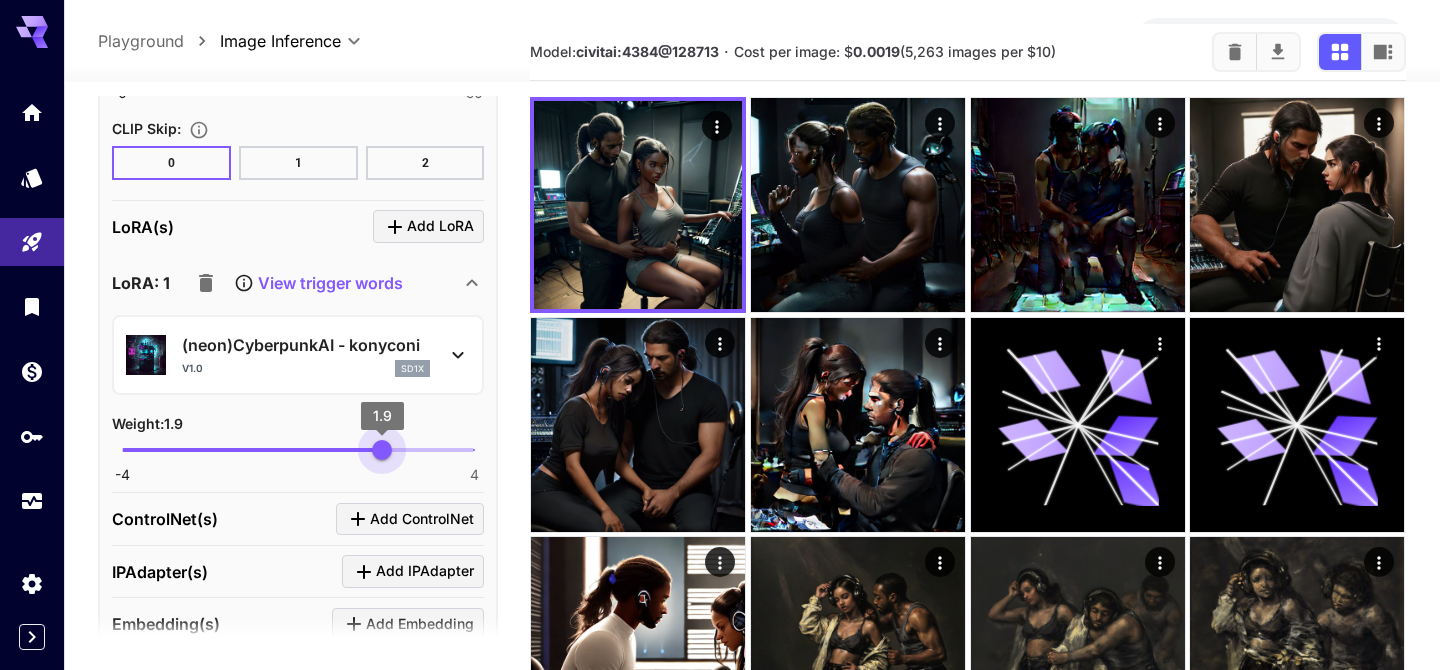 drag, startPoint x: 337, startPoint y: 444, endPoint x: 400, endPoint y: 447, distance: 63.07139 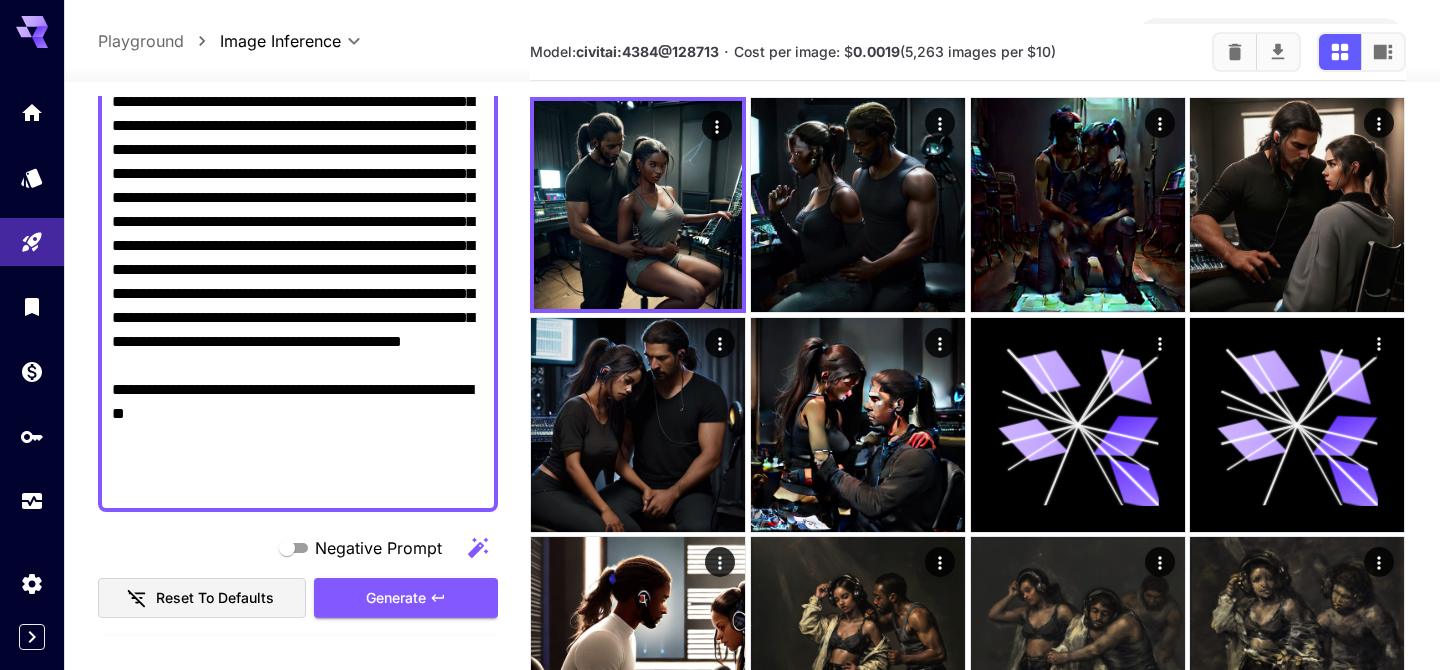 scroll, scrollTop: 334, scrollLeft: 0, axis: vertical 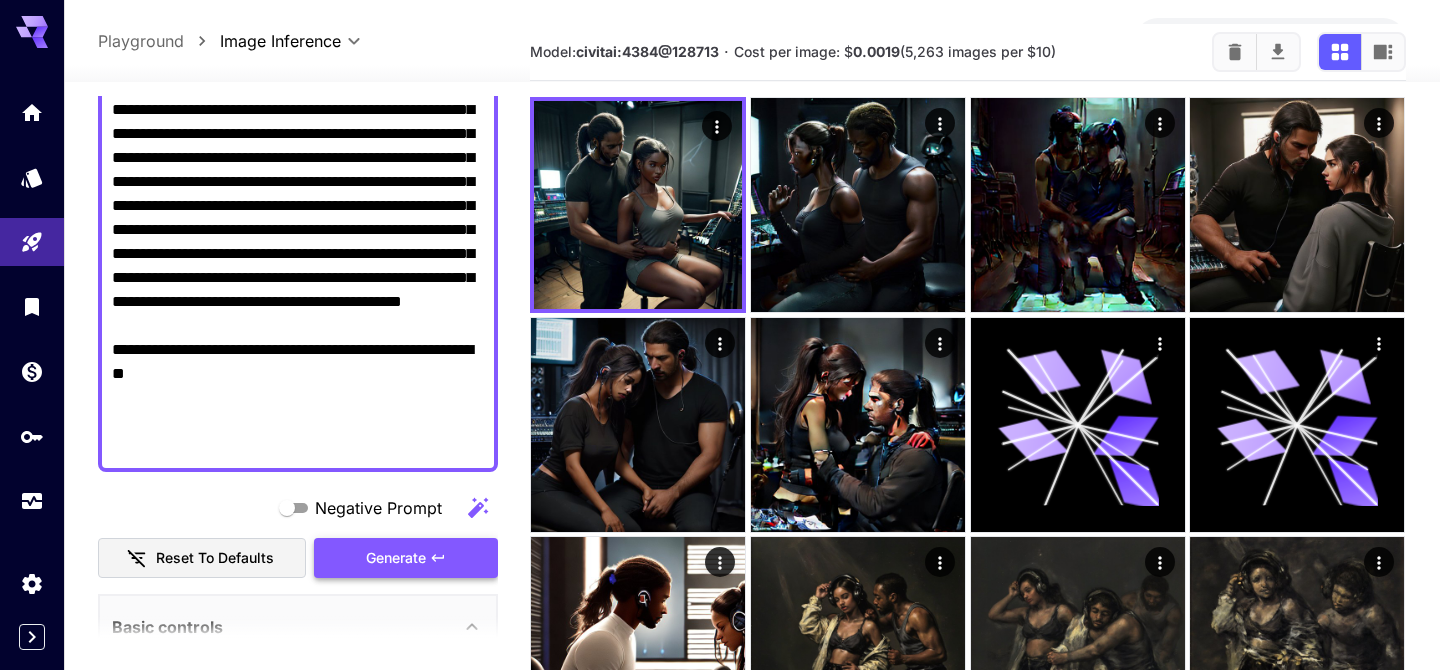 click on "Generate" at bounding box center (406, 558) 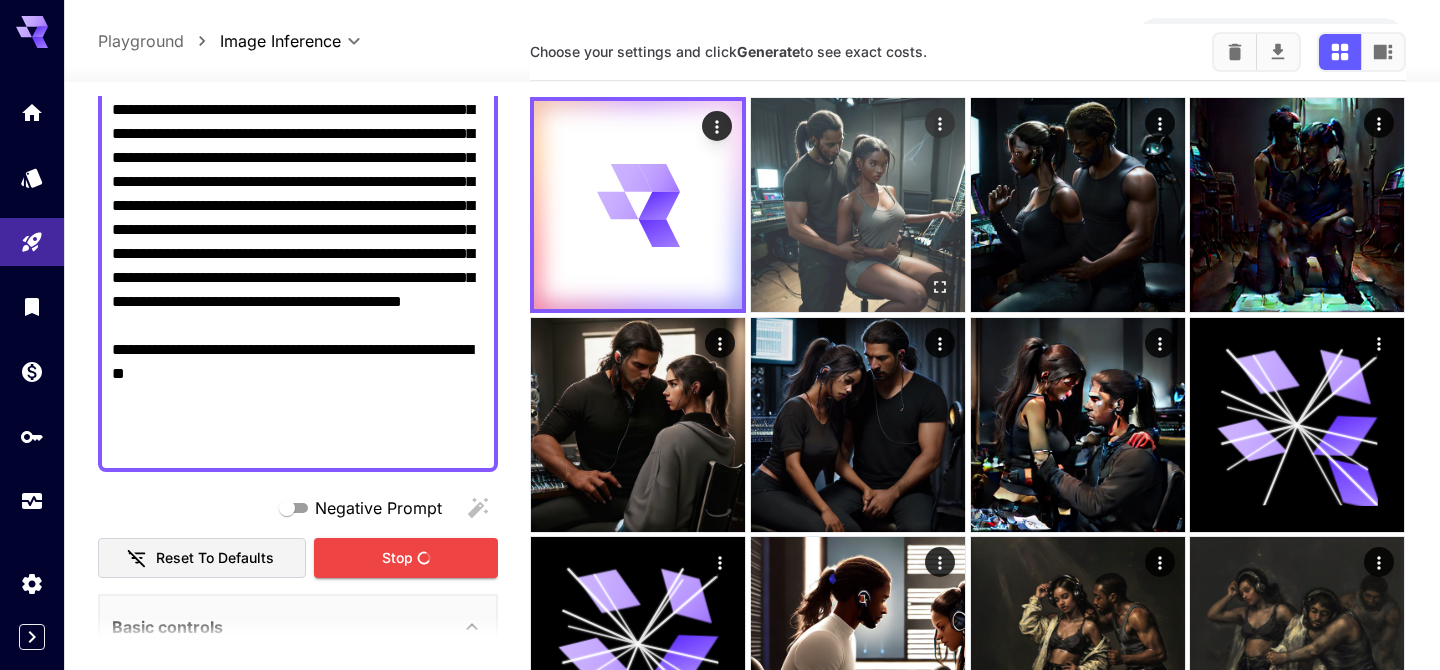 click at bounding box center [858, 205] 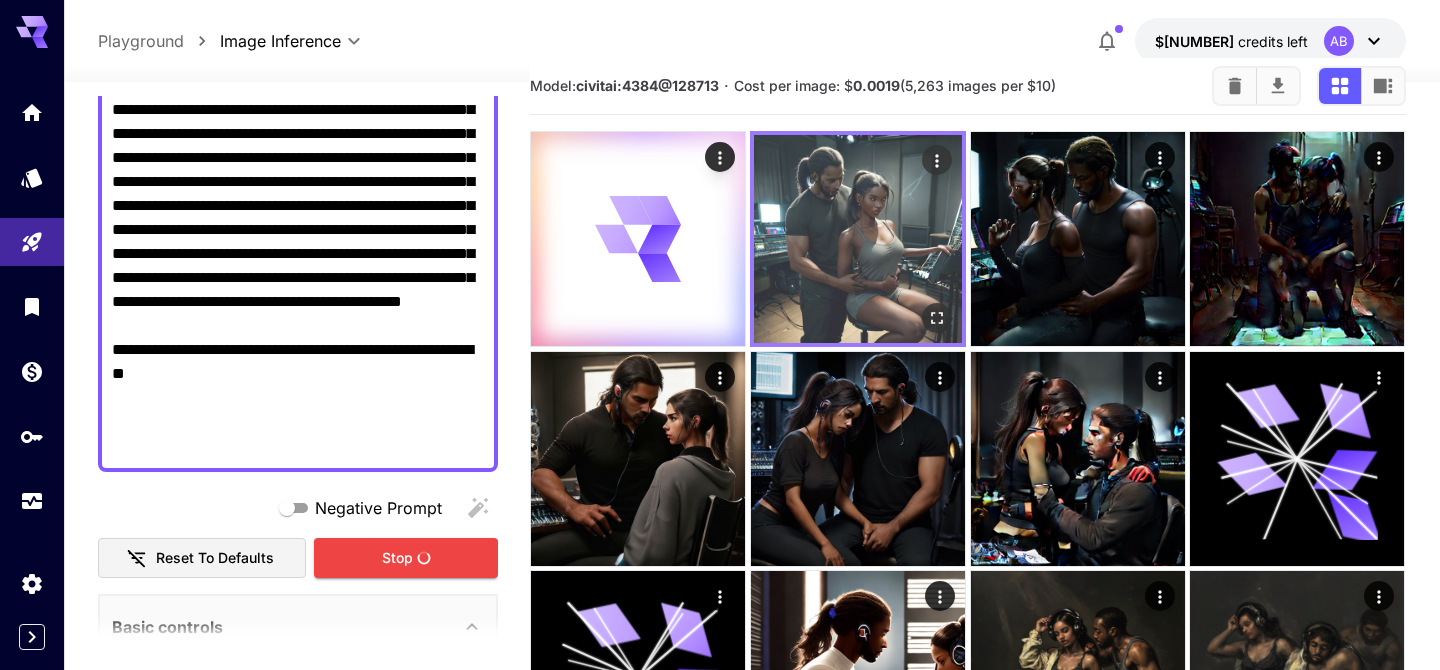 scroll, scrollTop: 35, scrollLeft: 0, axis: vertical 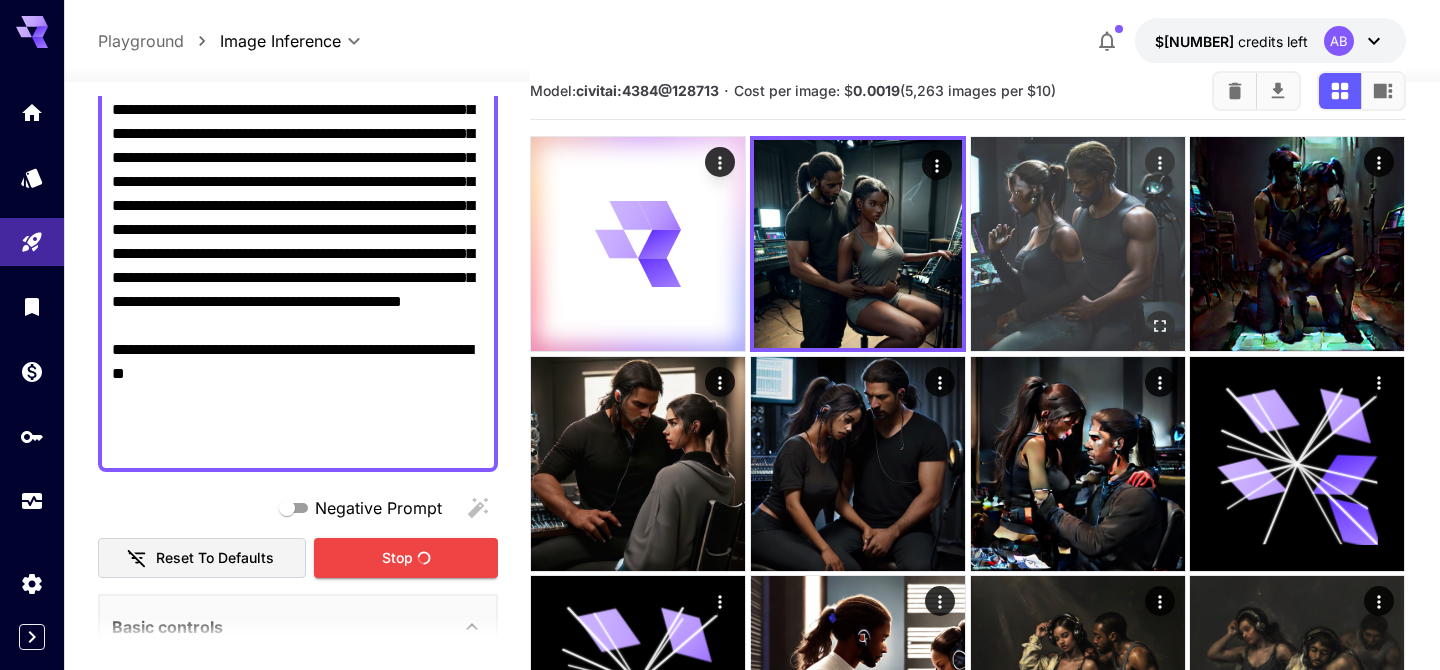 click at bounding box center (858, 244) 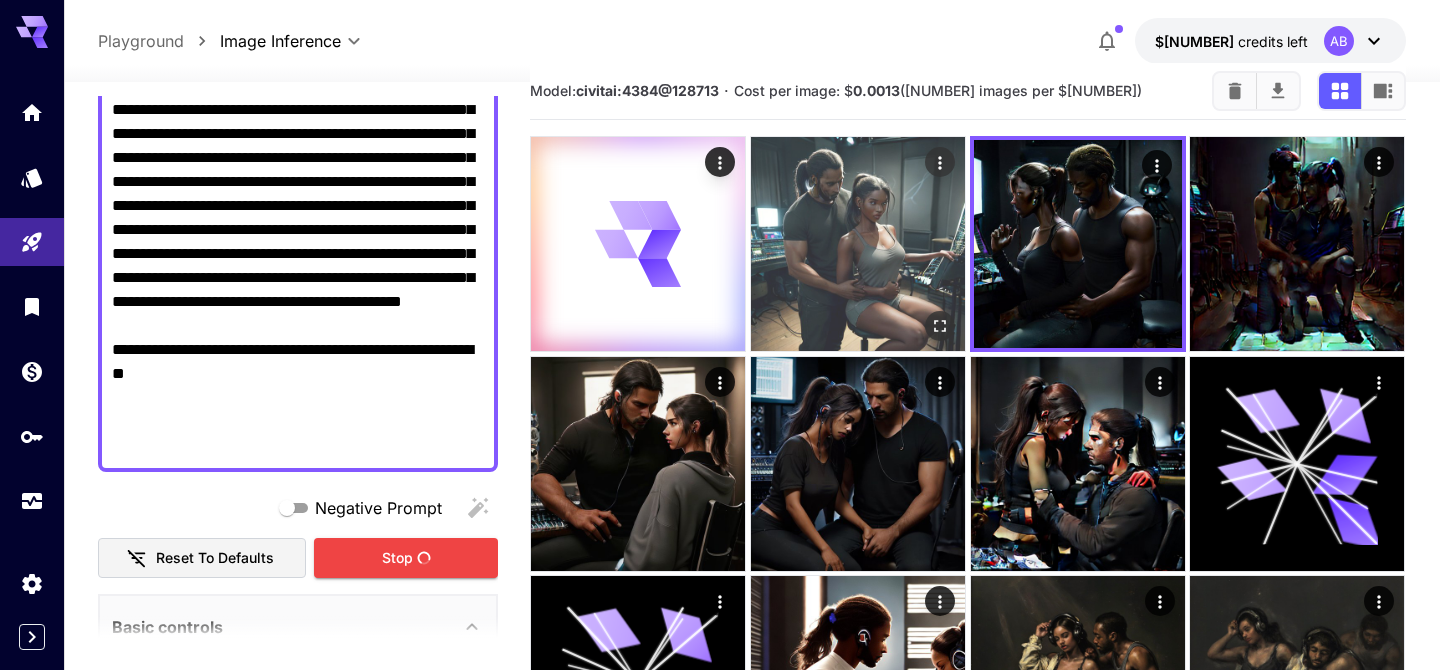 click at bounding box center (858, 244) 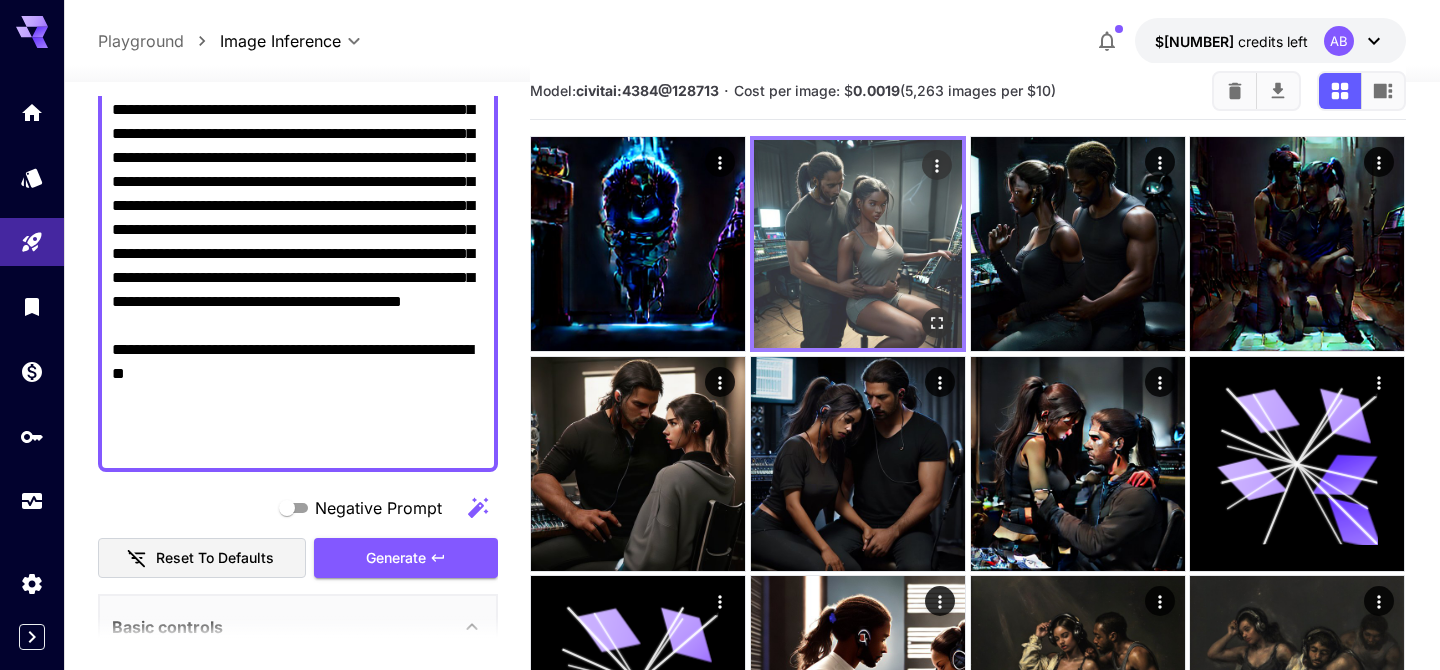 click at bounding box center (638, 244) 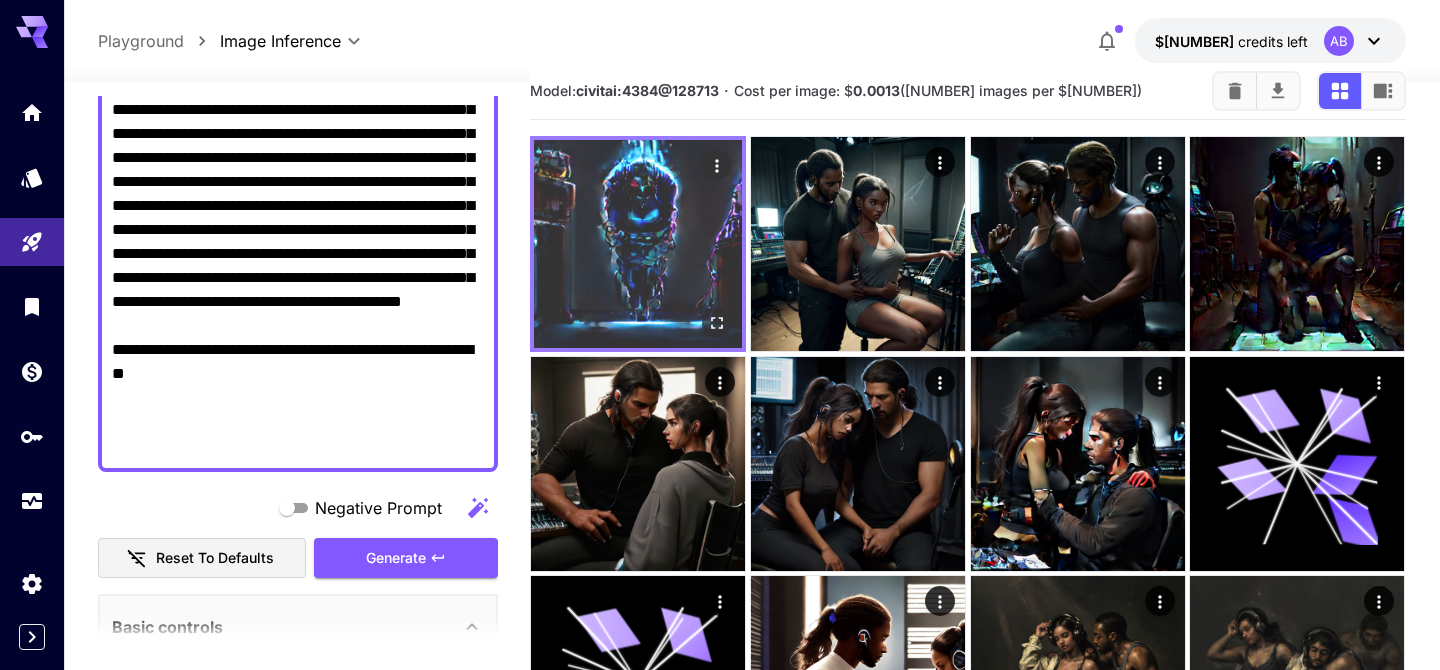 click at bounding box center [718, 323] 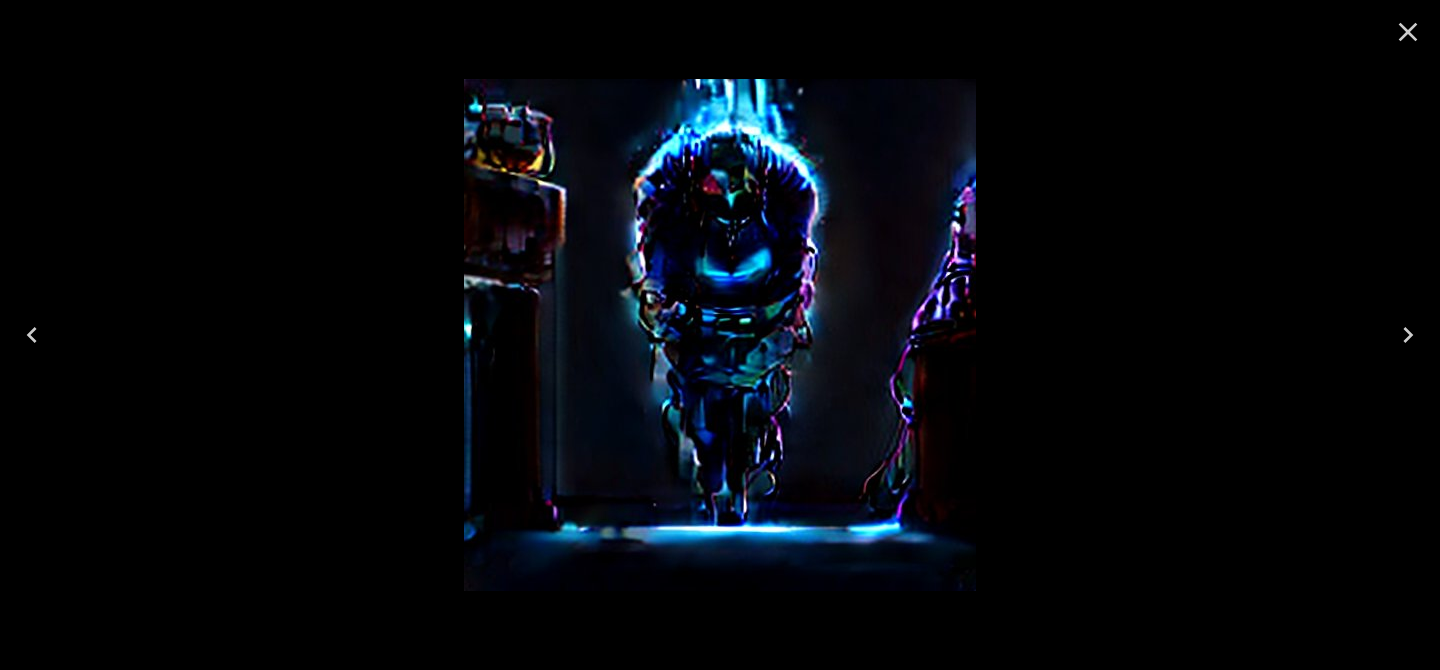 click at bounding box center (1408, 32) 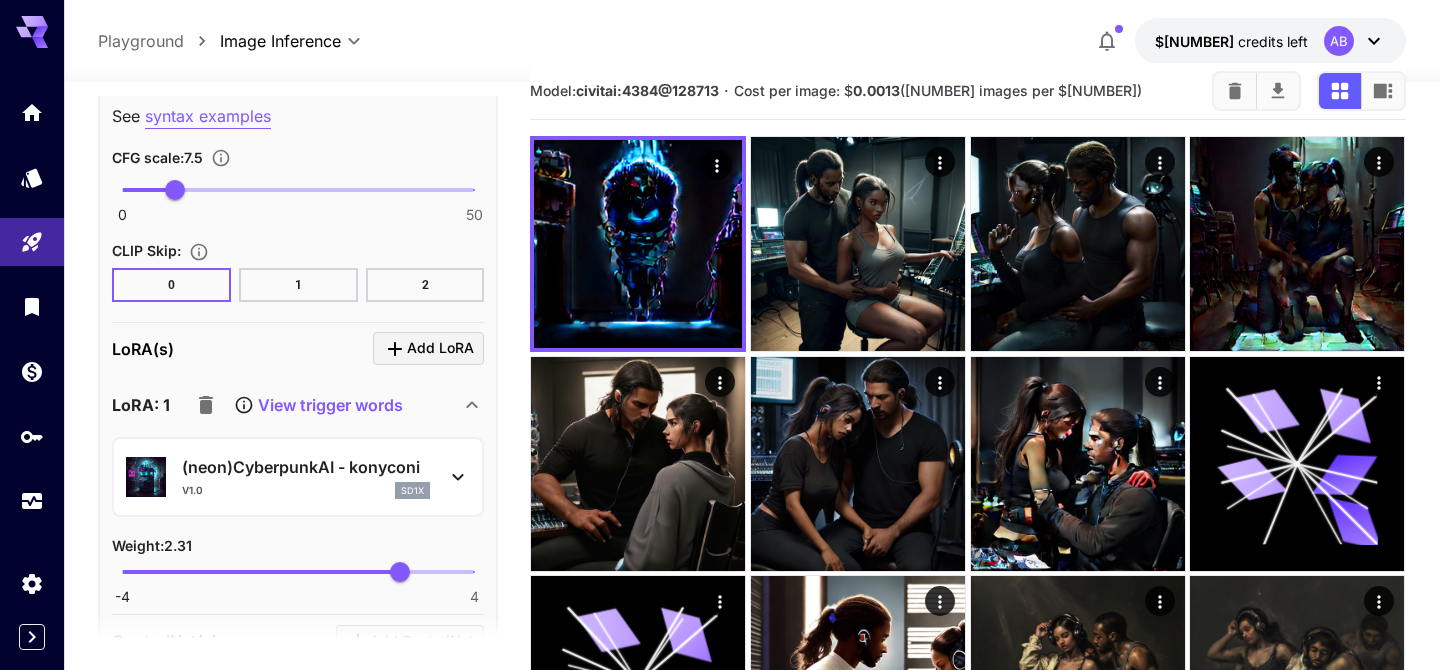 scroll, scrollTop: 2060, scrollLeft: 0, axis: vertical 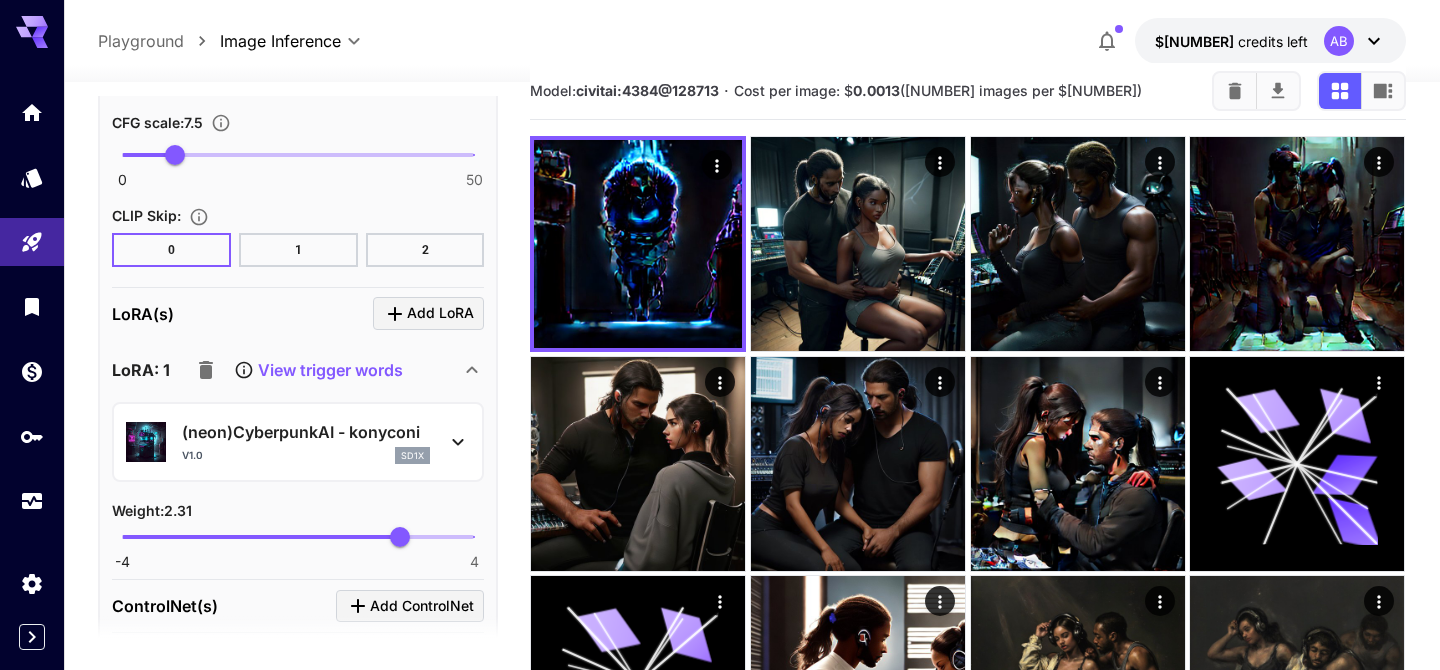 click on "(neon)CyberpunkAI - konyconi" at bounding box center (306, 432) 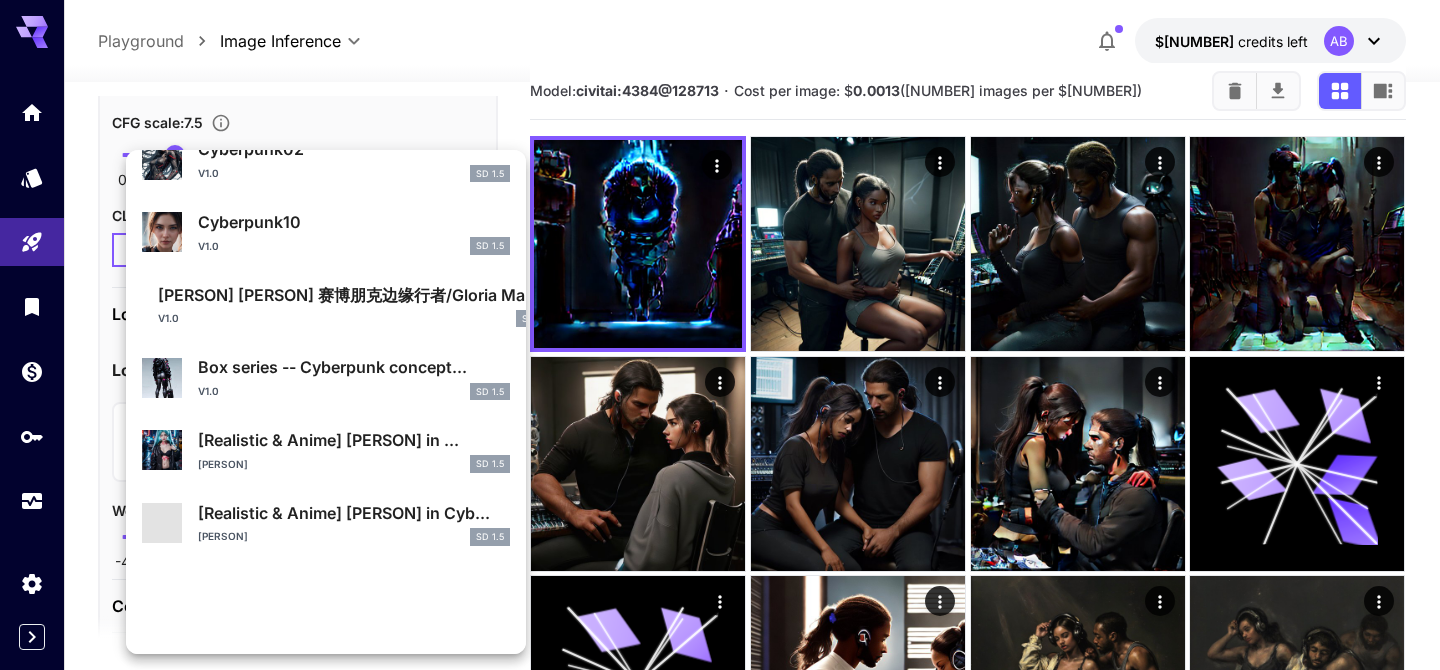 scroll, scrollTop: 1089, scrollLeft: 0, axis: vertical 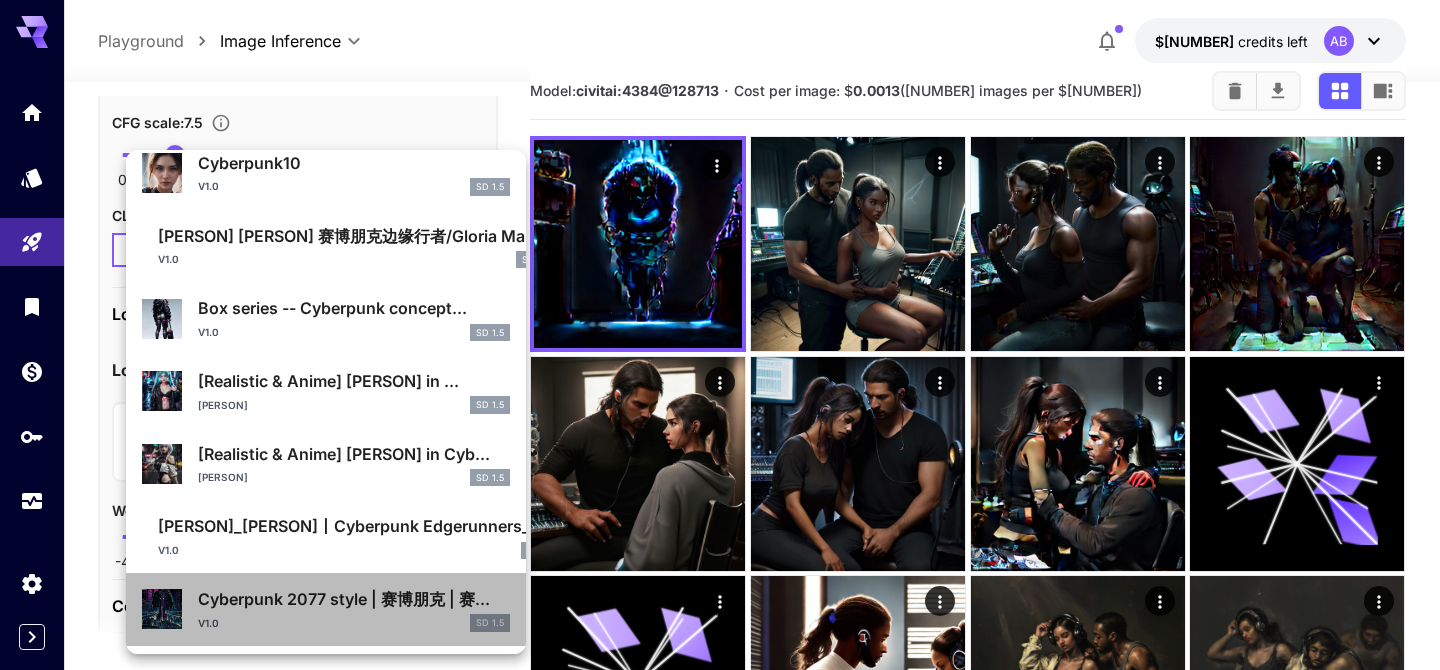 click on "Cyberpunk 2077 style | 赛博朋克 | 赛... v1.0 SD 1.5" at bounding box center [326, 173] 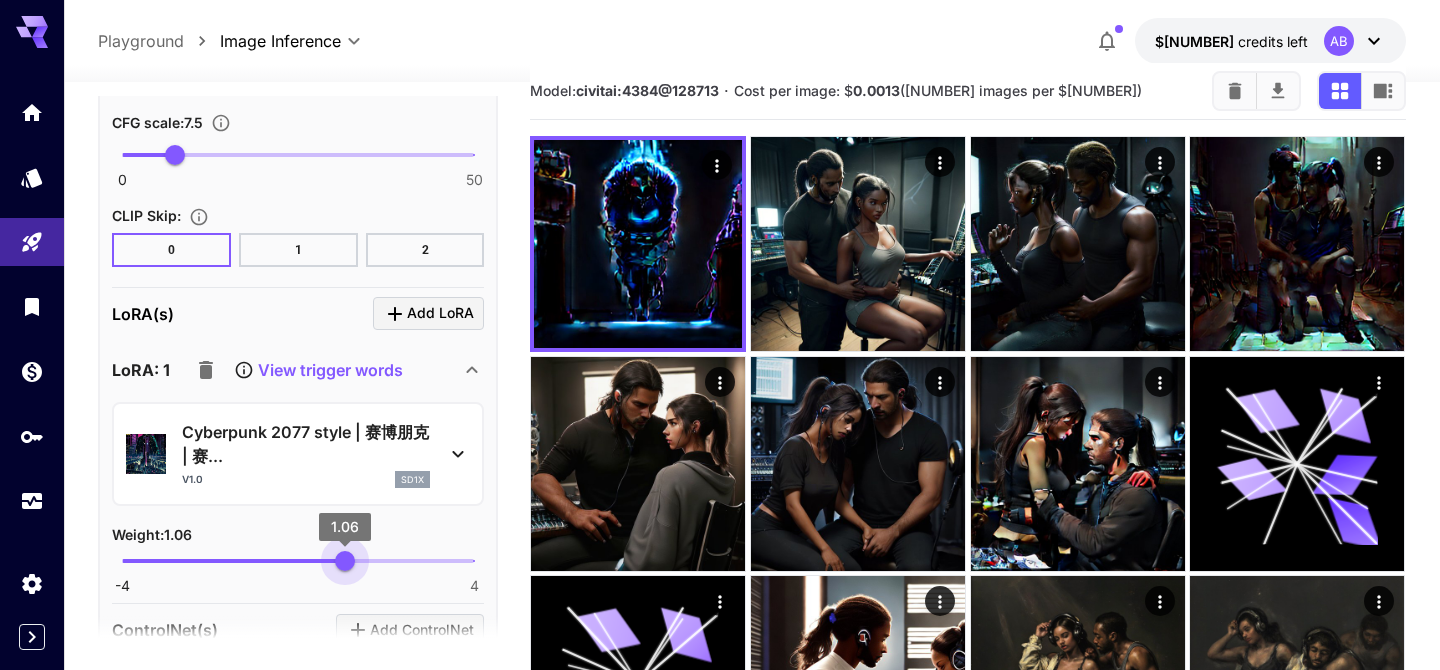 drag, startPoint x: 387, startPoint y: 555, endPoint x: 345, endPoint y: 555, distance: 42 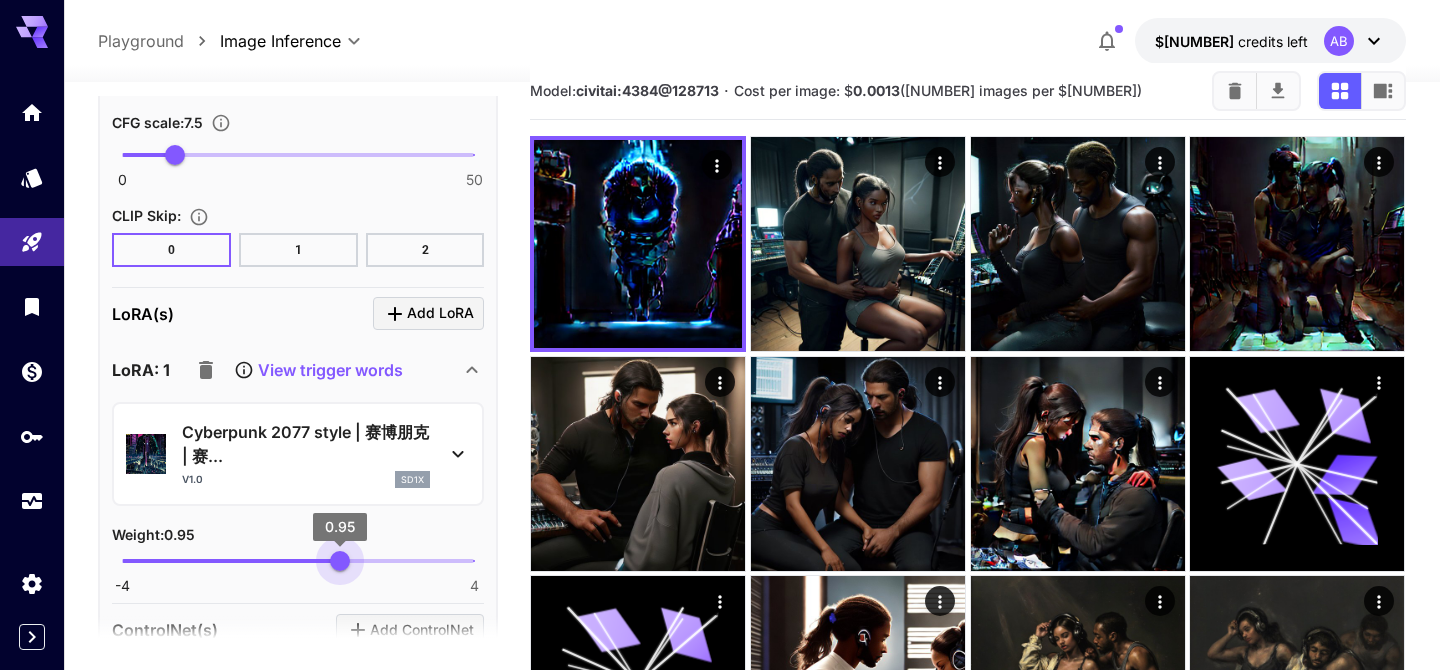 click on "0.95" at bounding box center [340, 561] 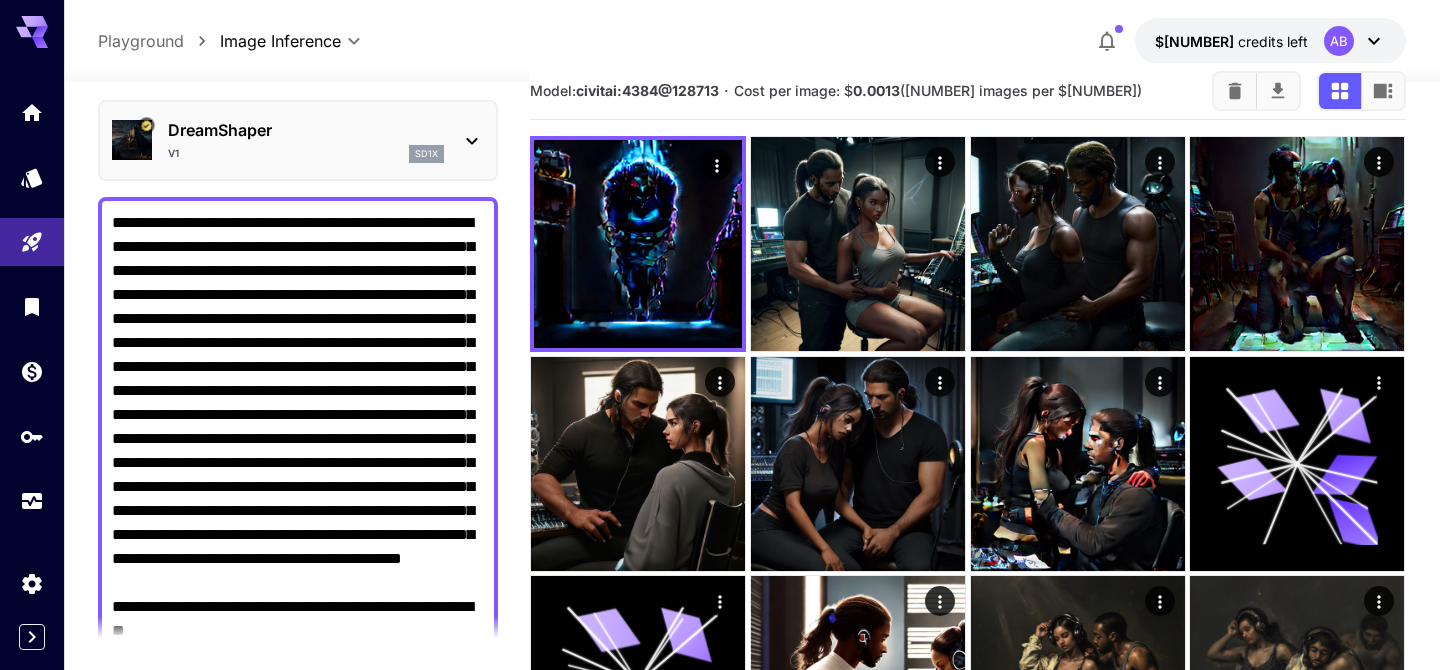 scroll, scrollTop: 364, scrollLeft: 0, axis: vertical 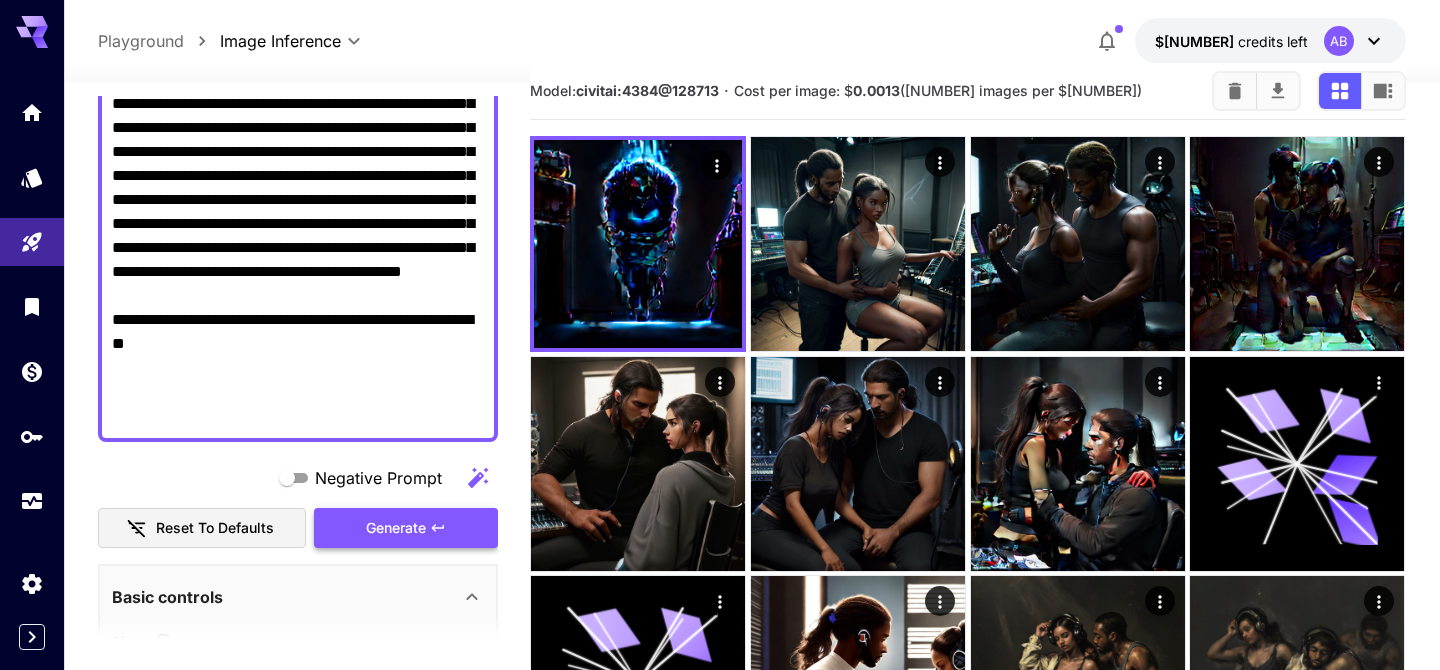 click on "Generate" at bounding box center [406, 528] 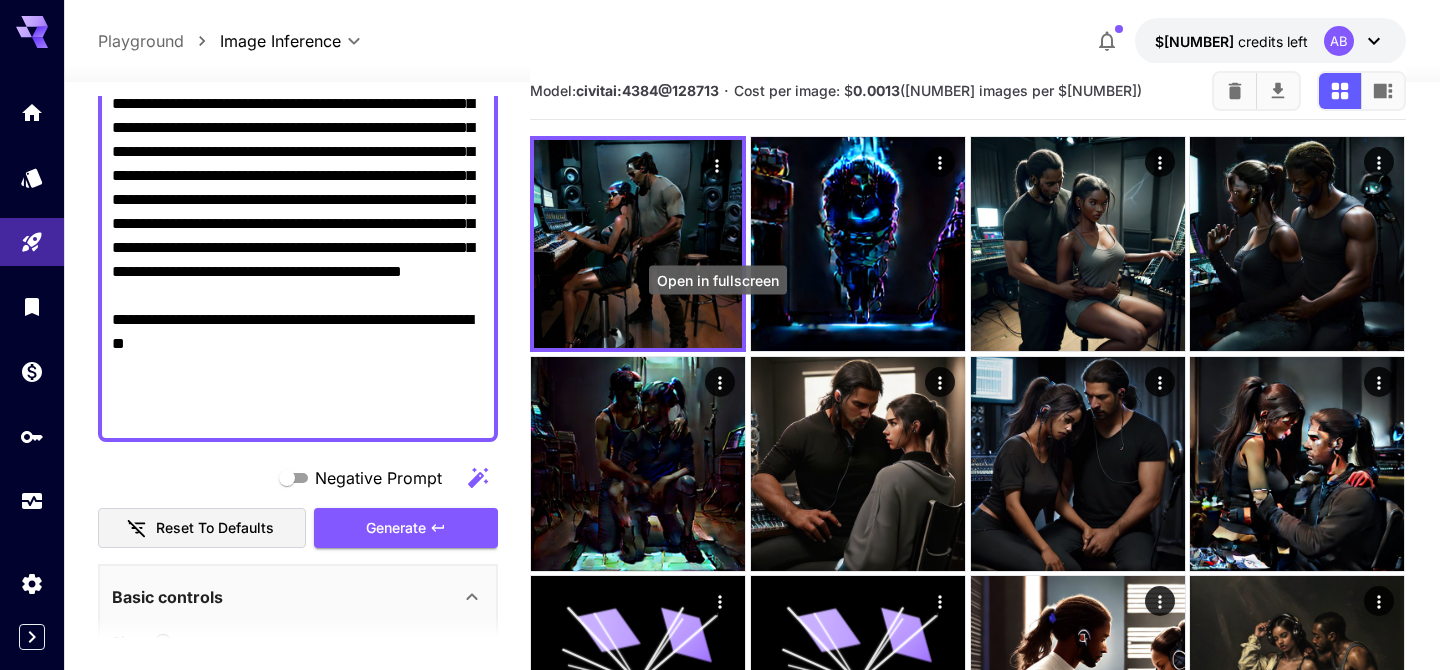 click at bounding box center (0, 0) 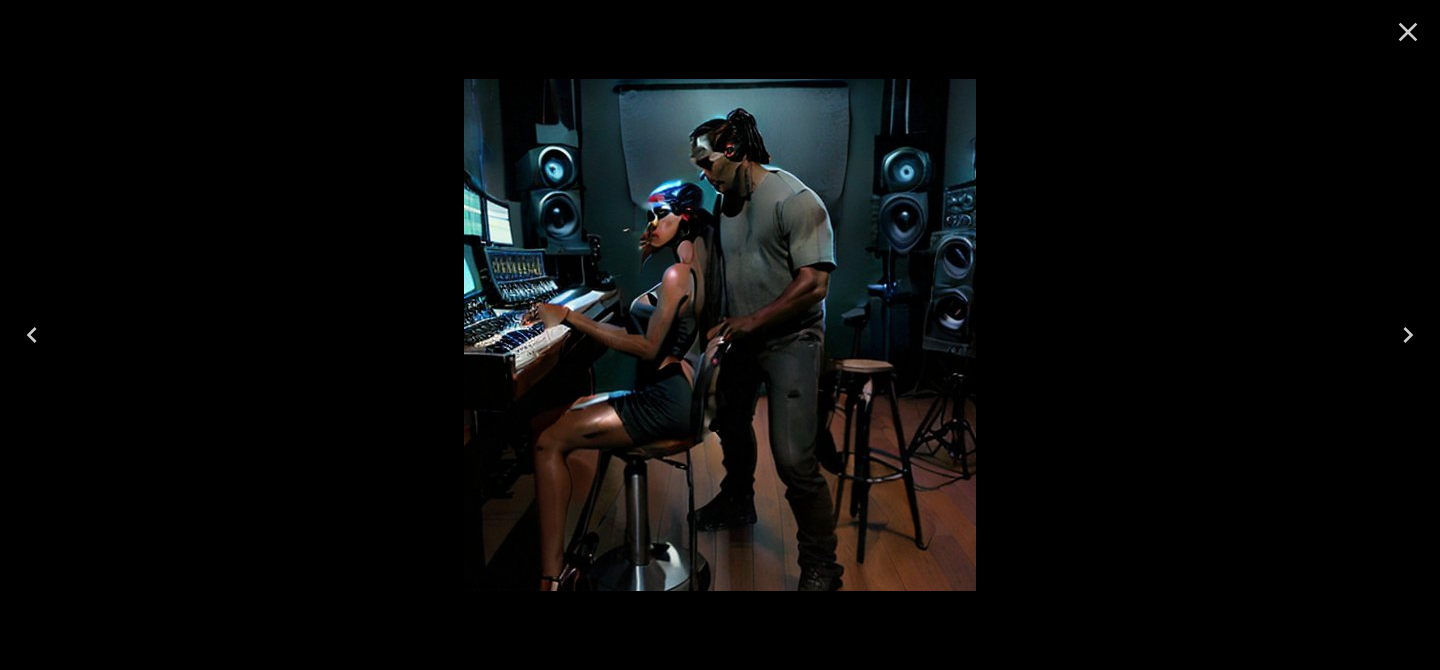 click at bounding box center (1408, 32) 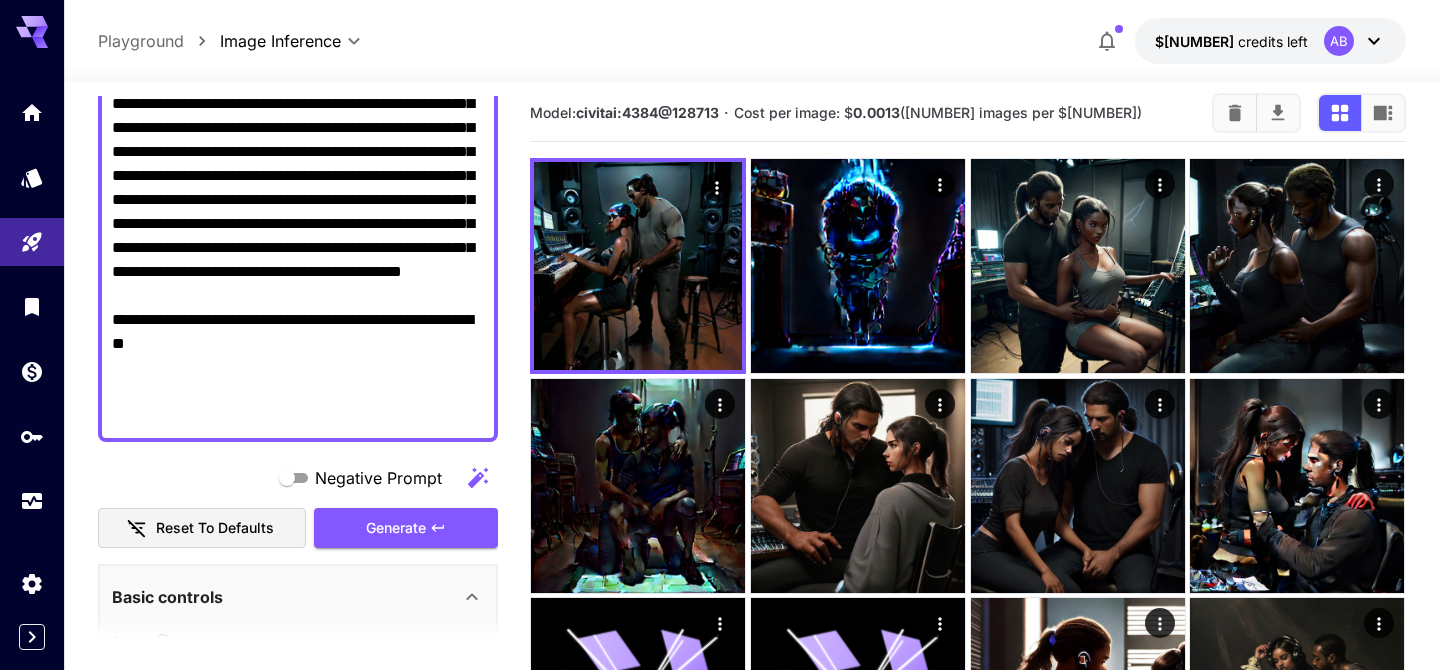 scroll, scrollTop: 0, scrollLeft: 0, axis: both 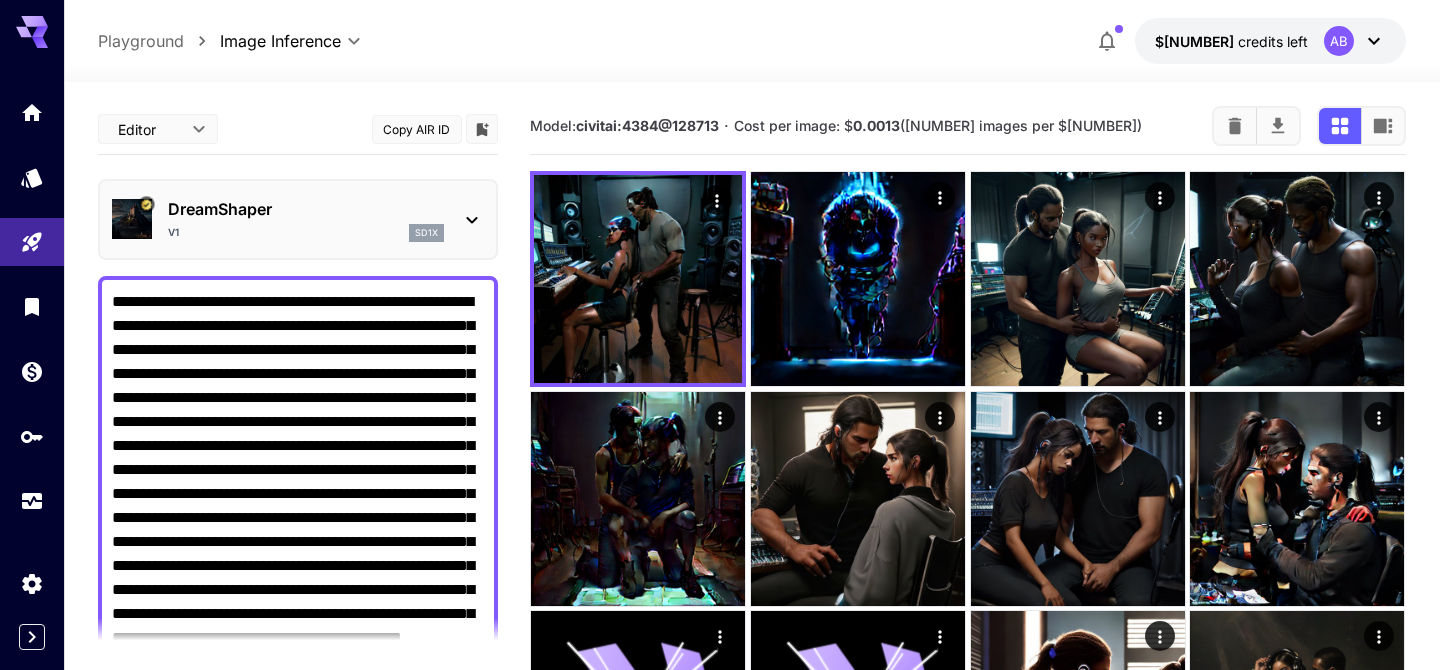 click on "DreamShaper" at bounding box center [306, 209] 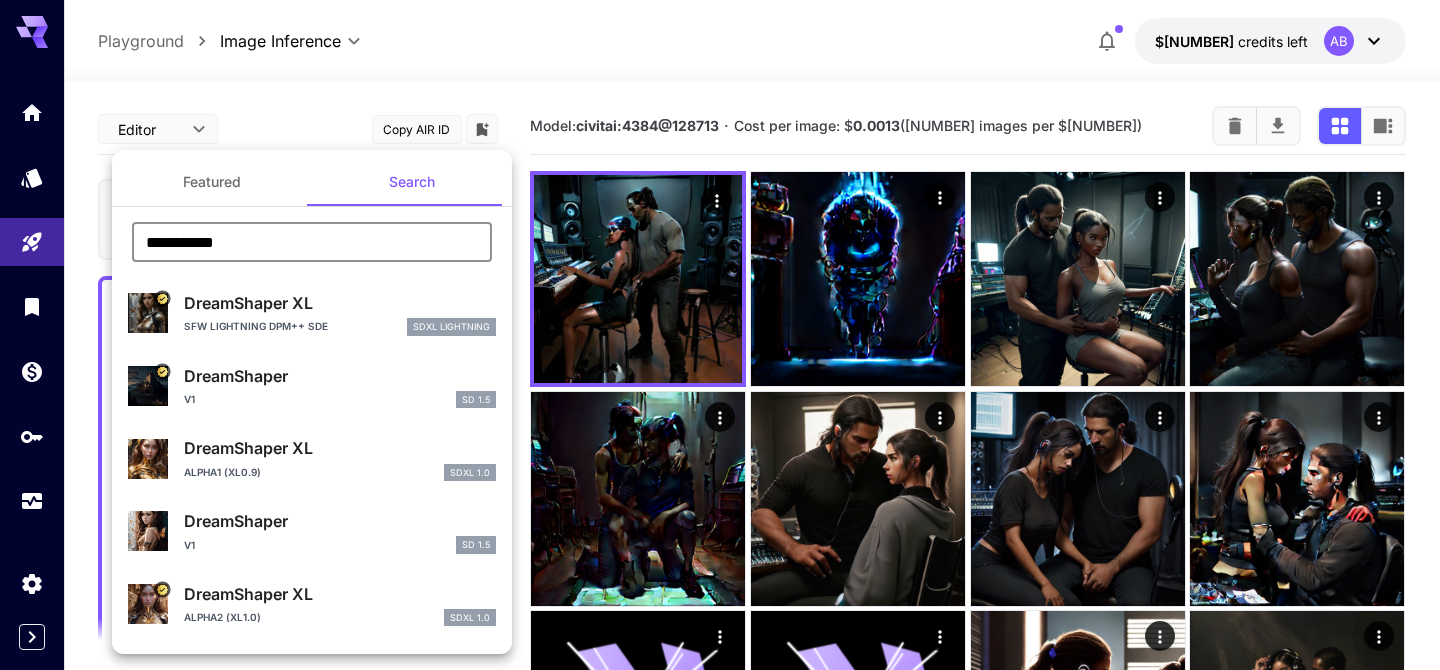 drag, startPoint x: 324, startPoint y: 234, endPoint x: 37, endPoint y: 220, distance: 287.34125 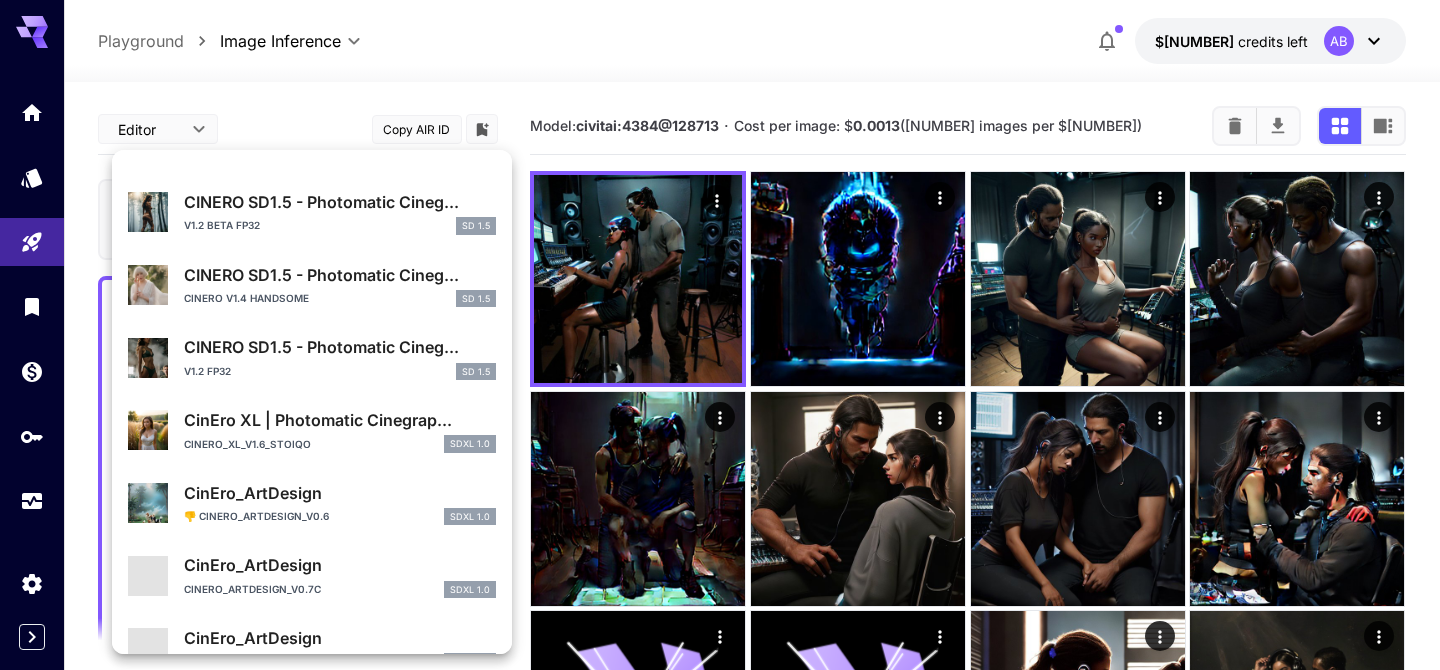 scroll, scrollTop: 1016, scrollLeft: 0, axis: vertical 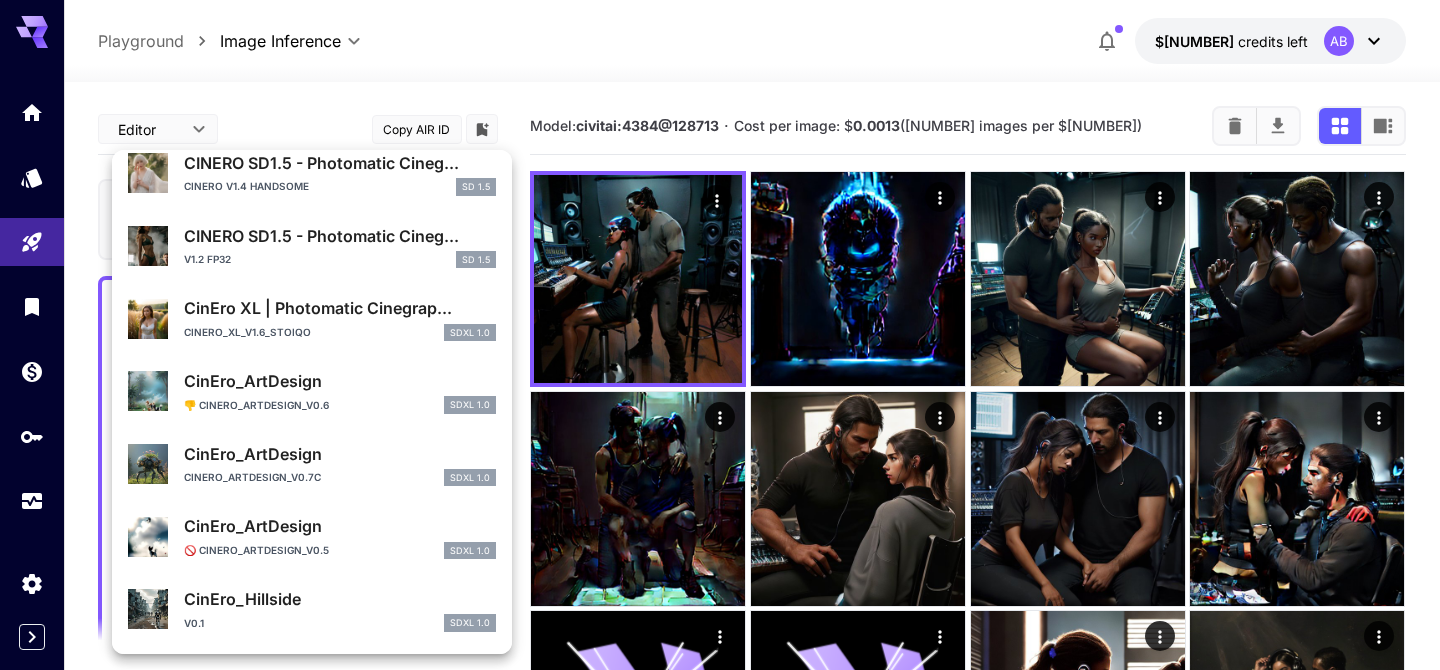 type on "******" 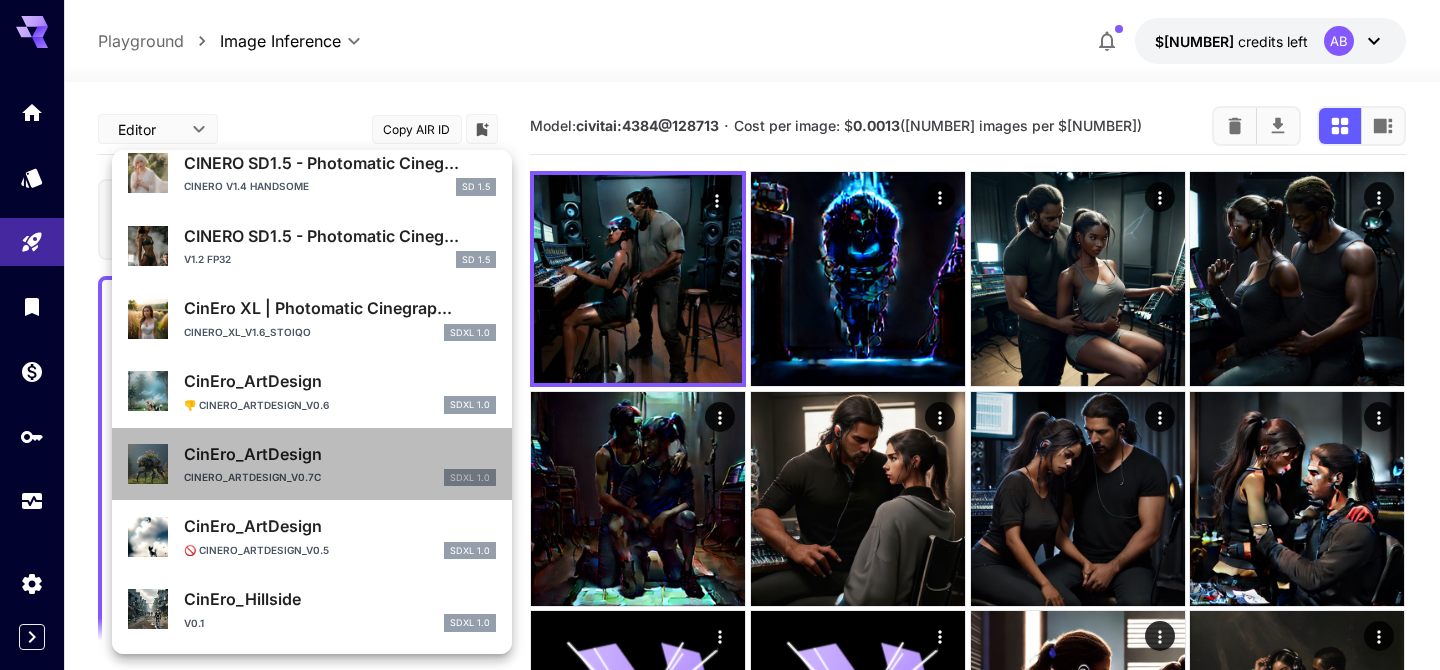 click on "CinEro_ArtDesign" at bounding box center (340, 163) 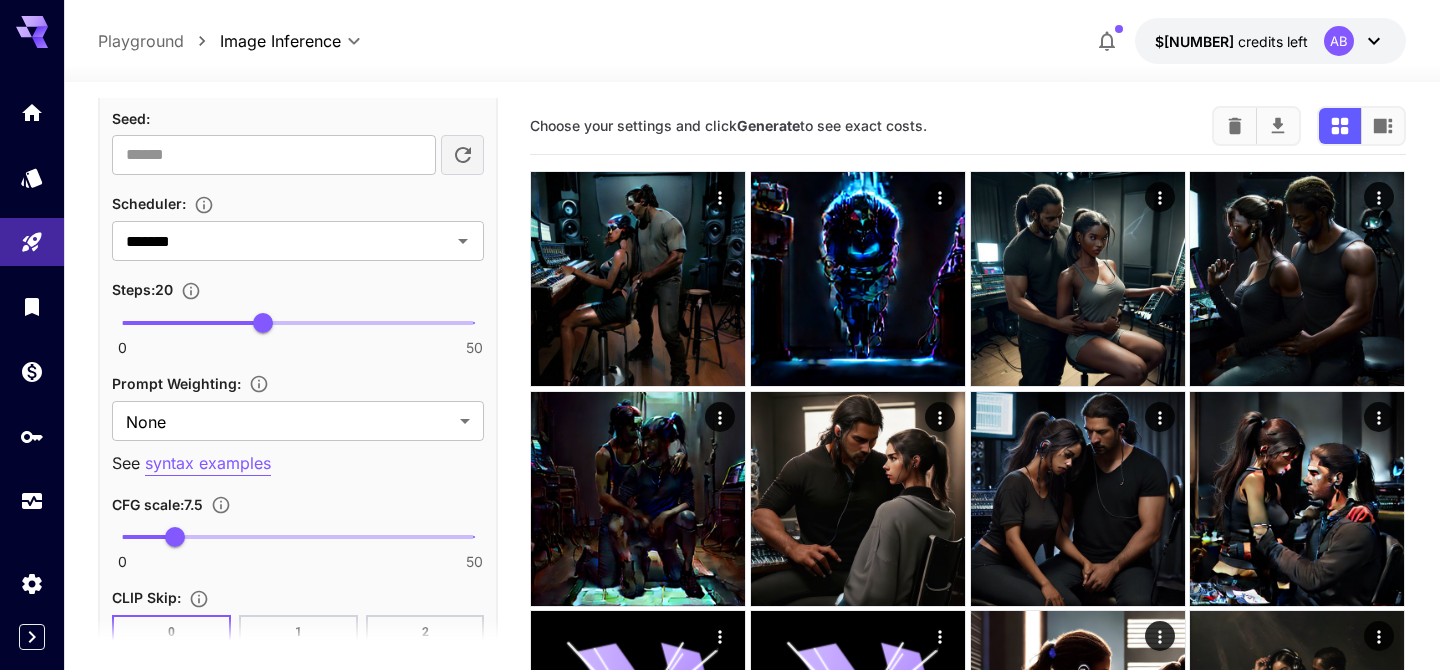 scroll, scrollTop: 1784, scrollLeft: 0, axis: vertical 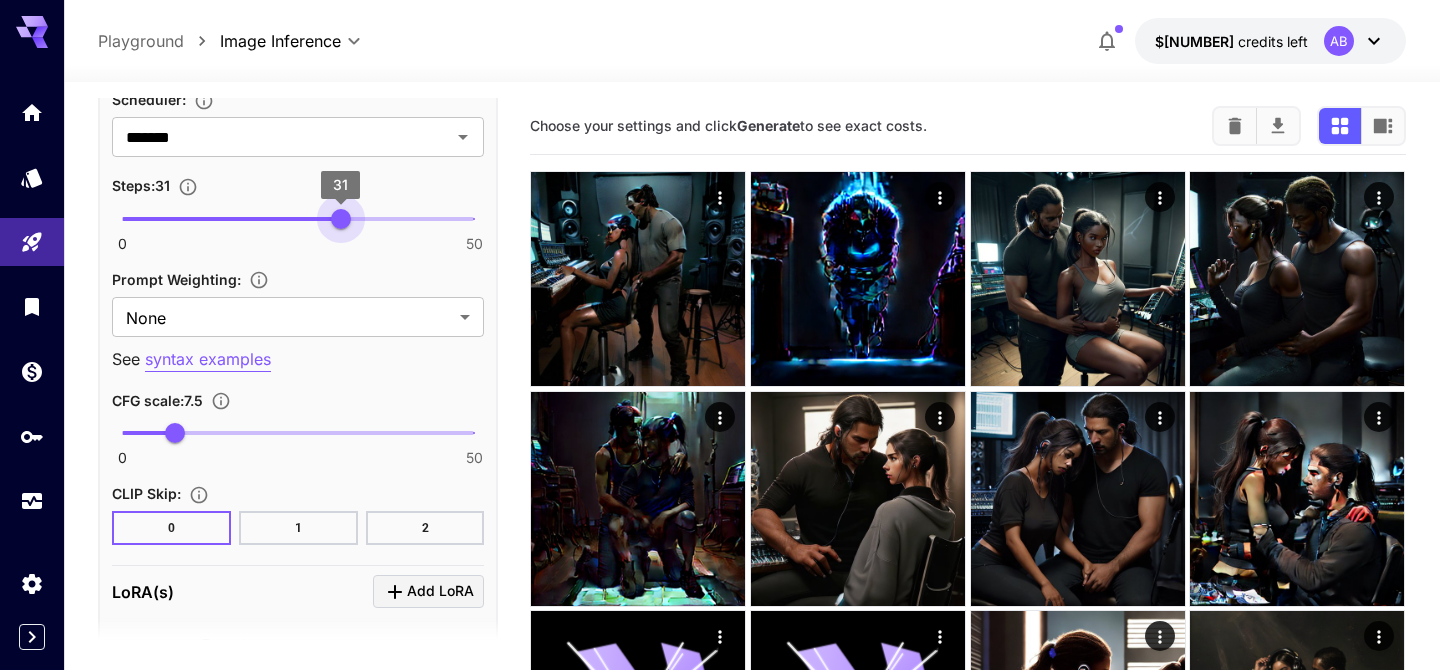 click on "0 50 31" at bounding box center [298, 219] 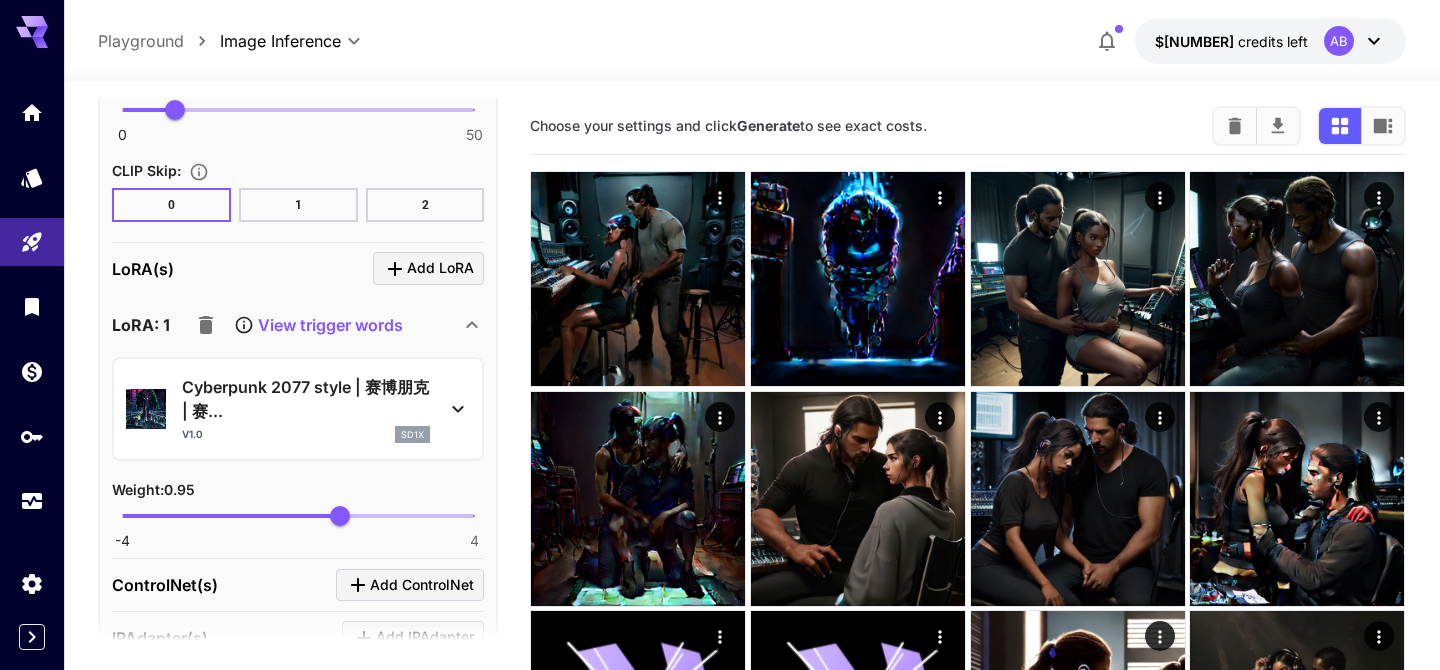 scroll, scrollTop: 2114, scrollLeft: 0, axis: vertical 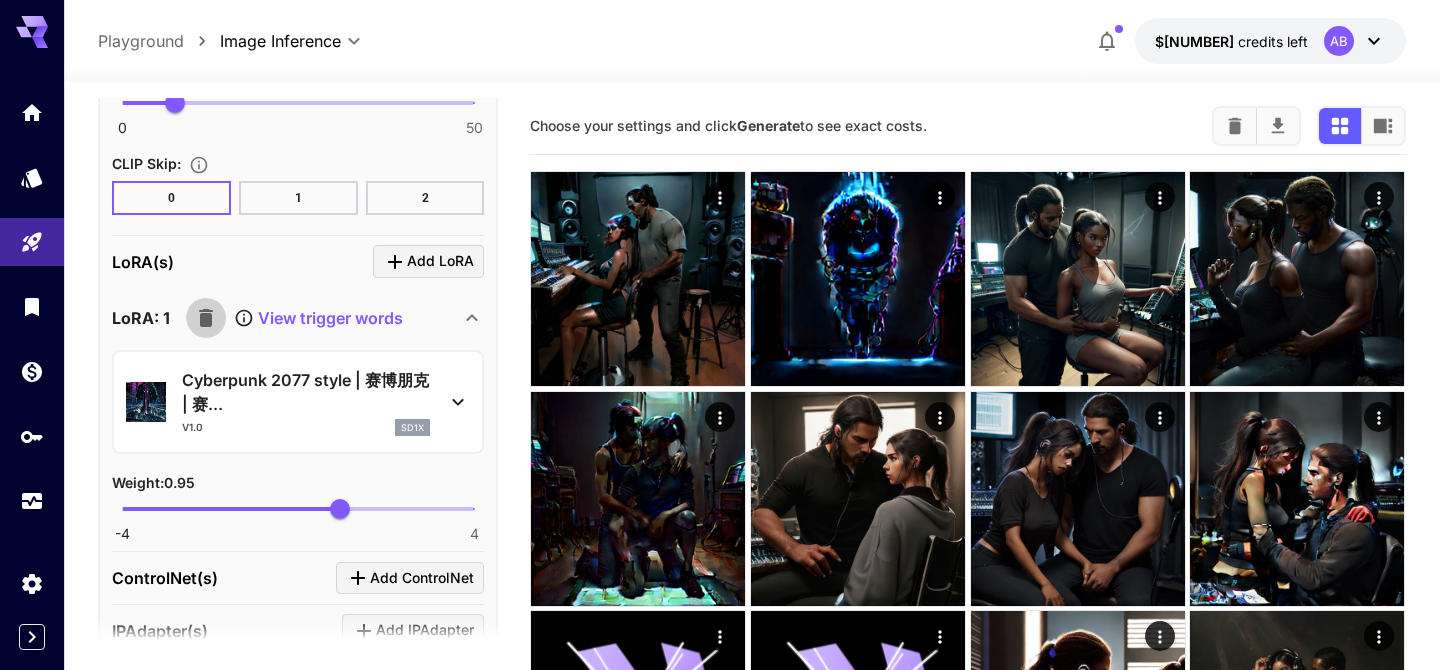 click at bounding box center (206, 318) 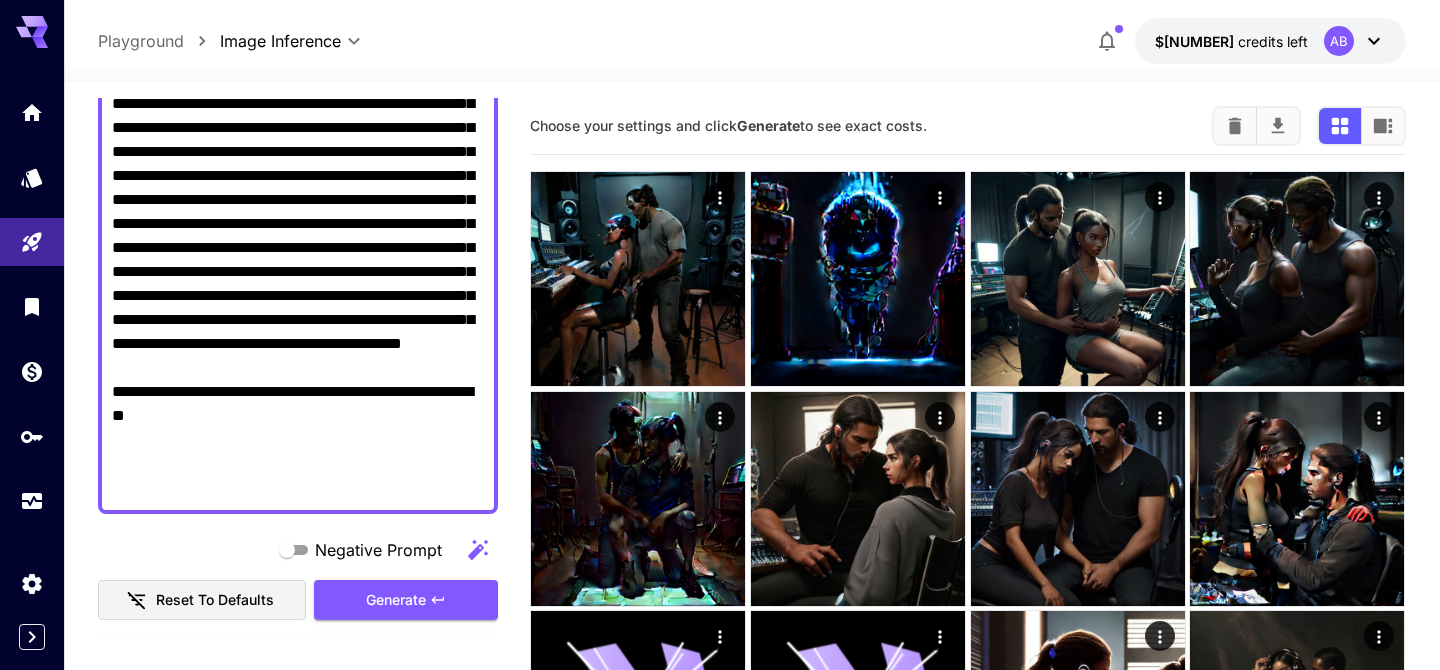 scroll, scrollTop: 367, scrollLeft: 0, axis: vertical 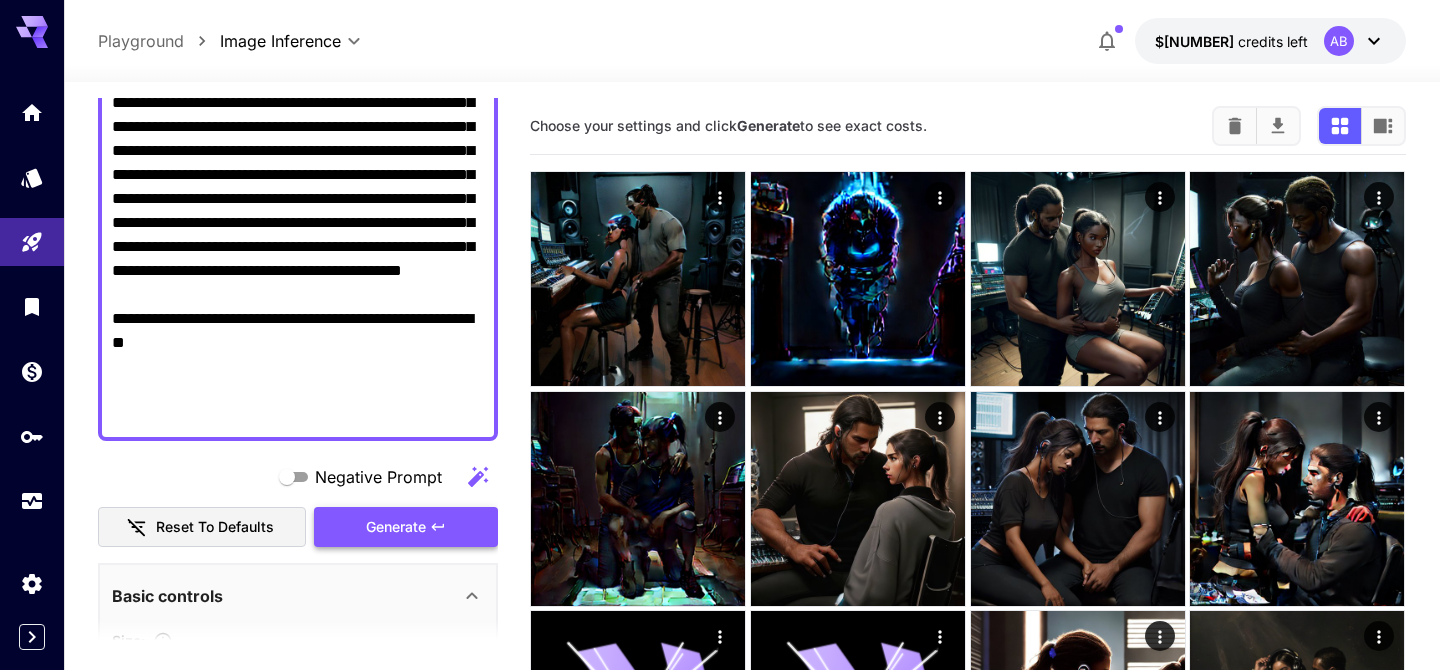 click on "Generate" at bounding box center (406, 527) 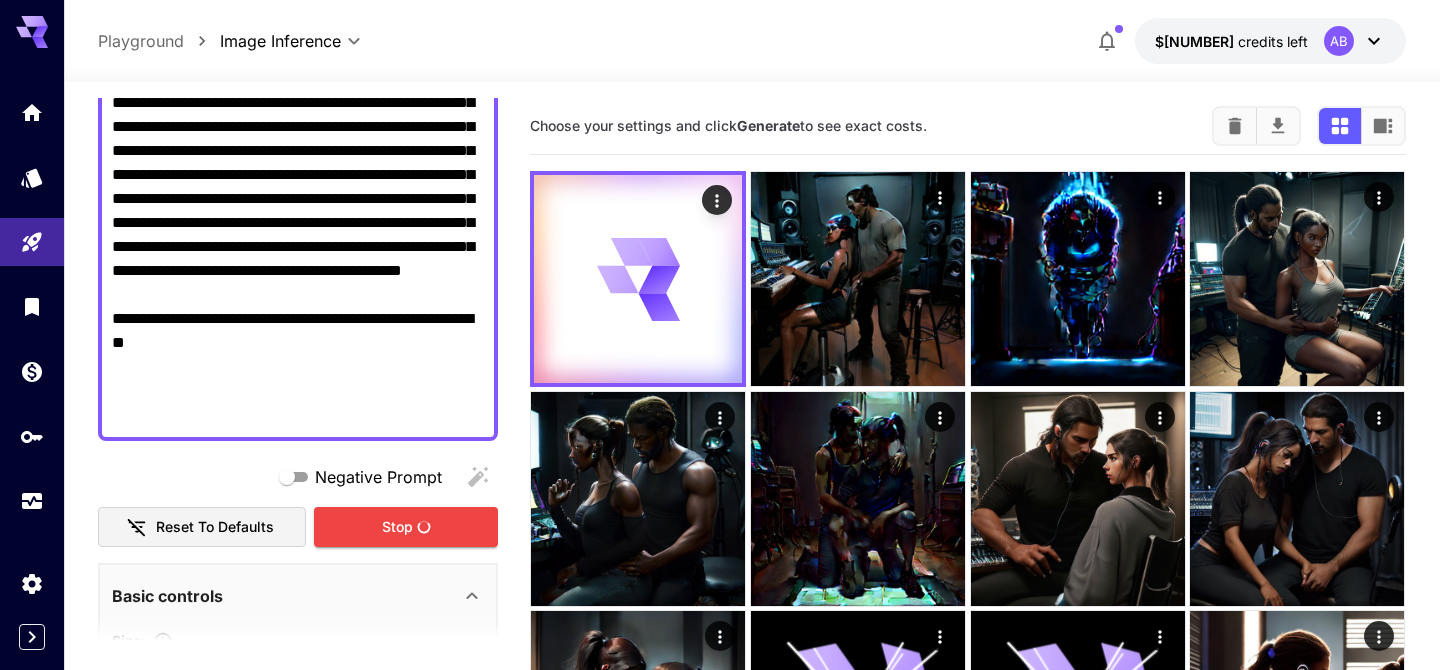 click on "**********" at bounding box center (751, 2995) 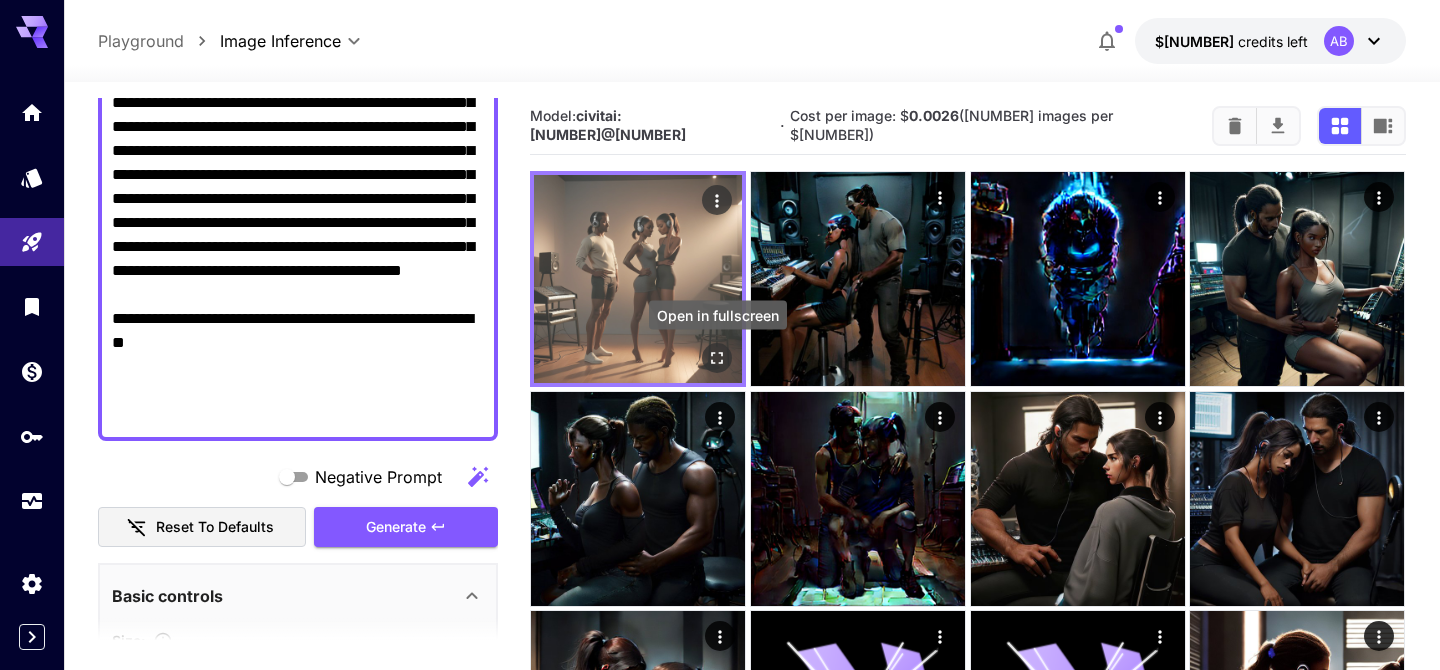 click at bounding box center [718, 358] 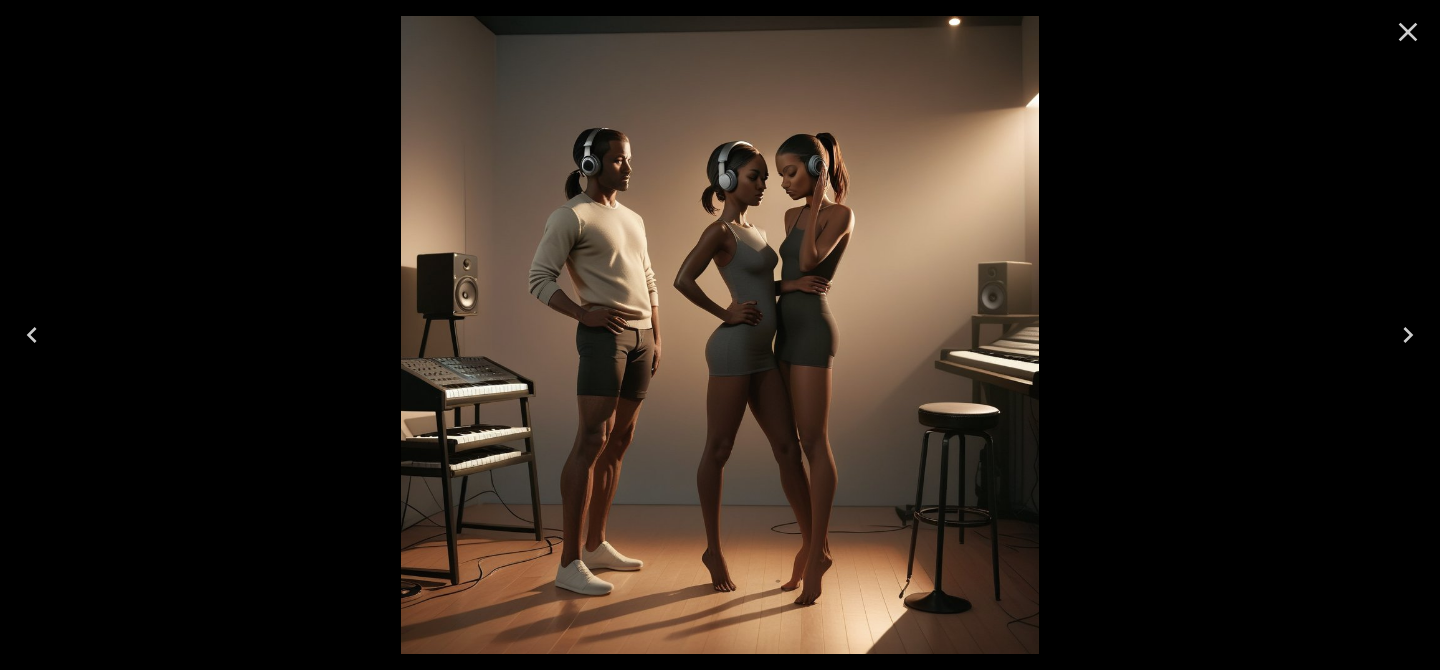 click at bounding box center [1408, 32] 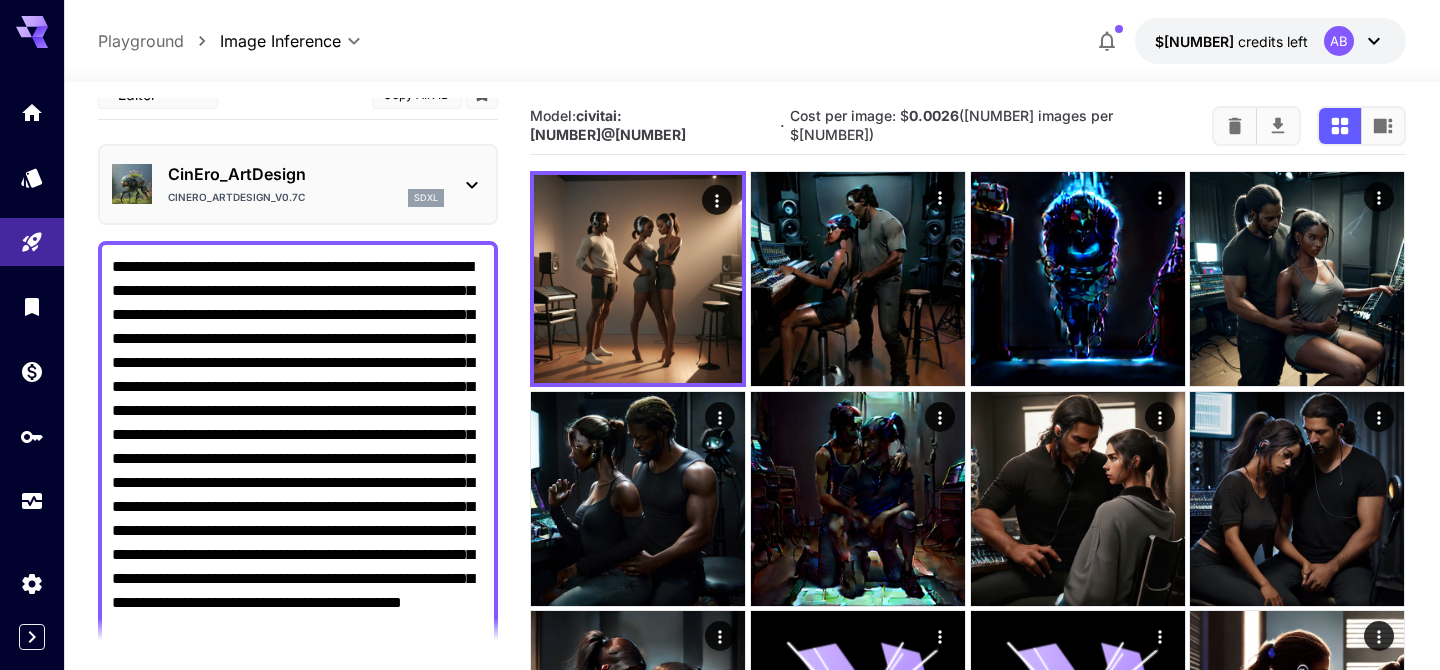 scroll, scrollTop: 47, scrollLeft: 0, axis: vertical 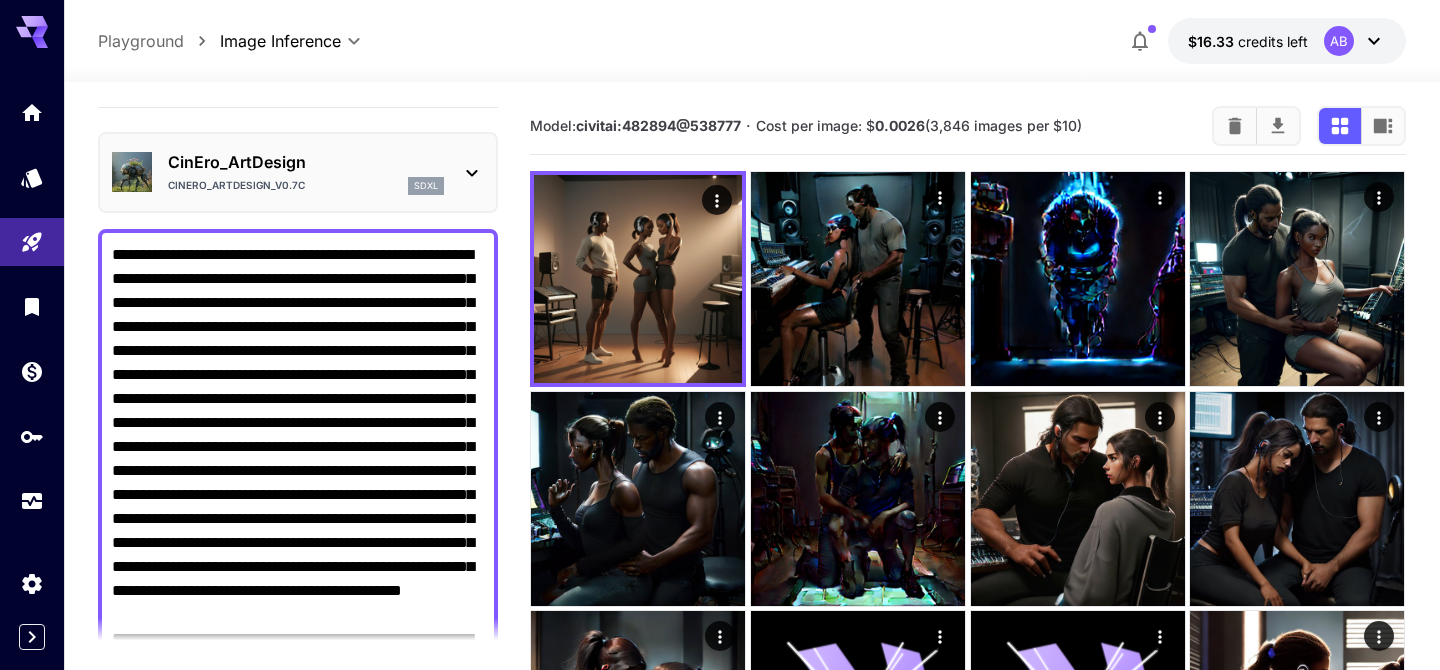 click on "**********" at bounding box center (751, 2995) 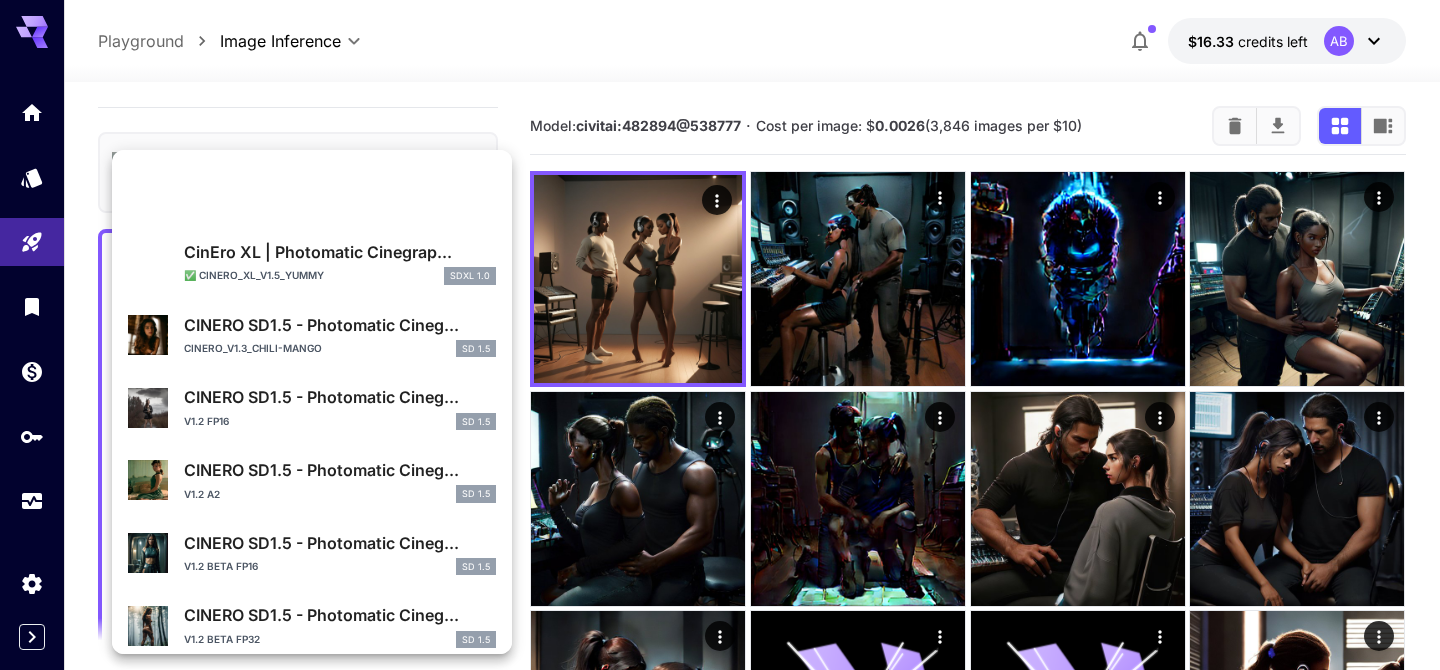 scroll, scrollTop: 0, scrollLeft: 0, axis: both 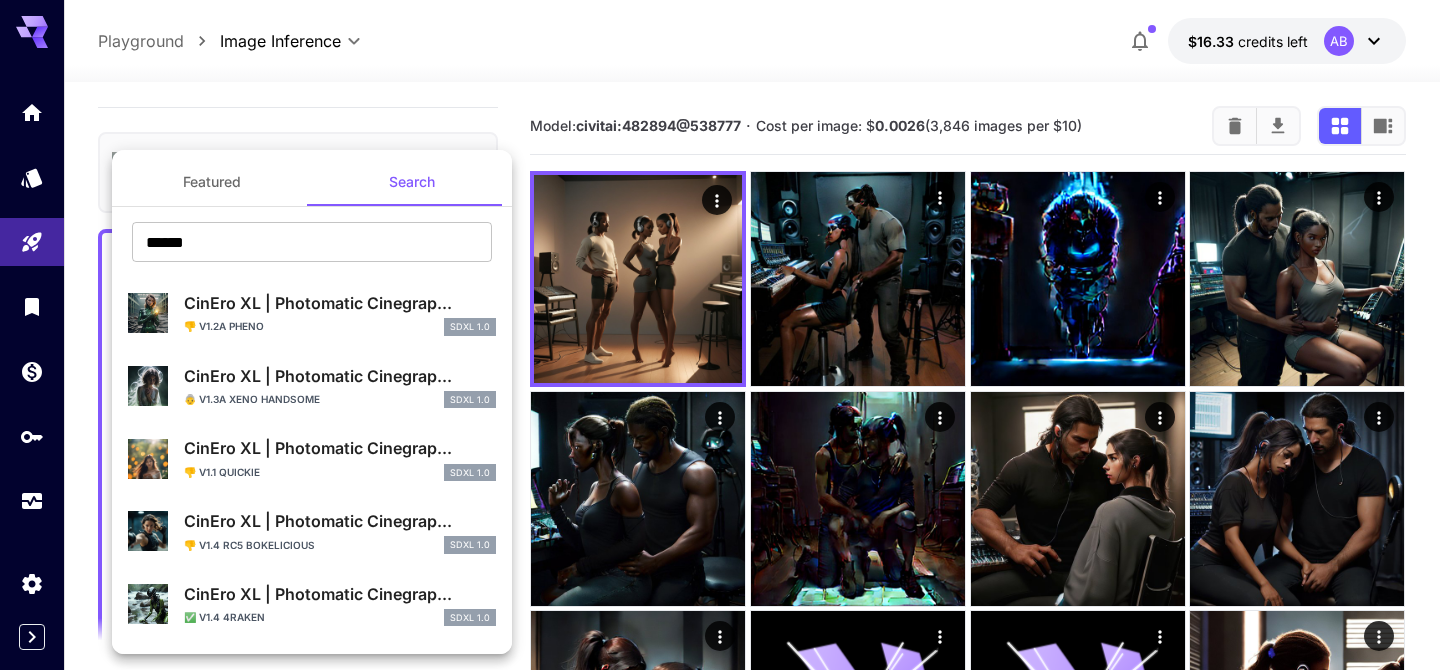 click at bounding box center (720, 335) 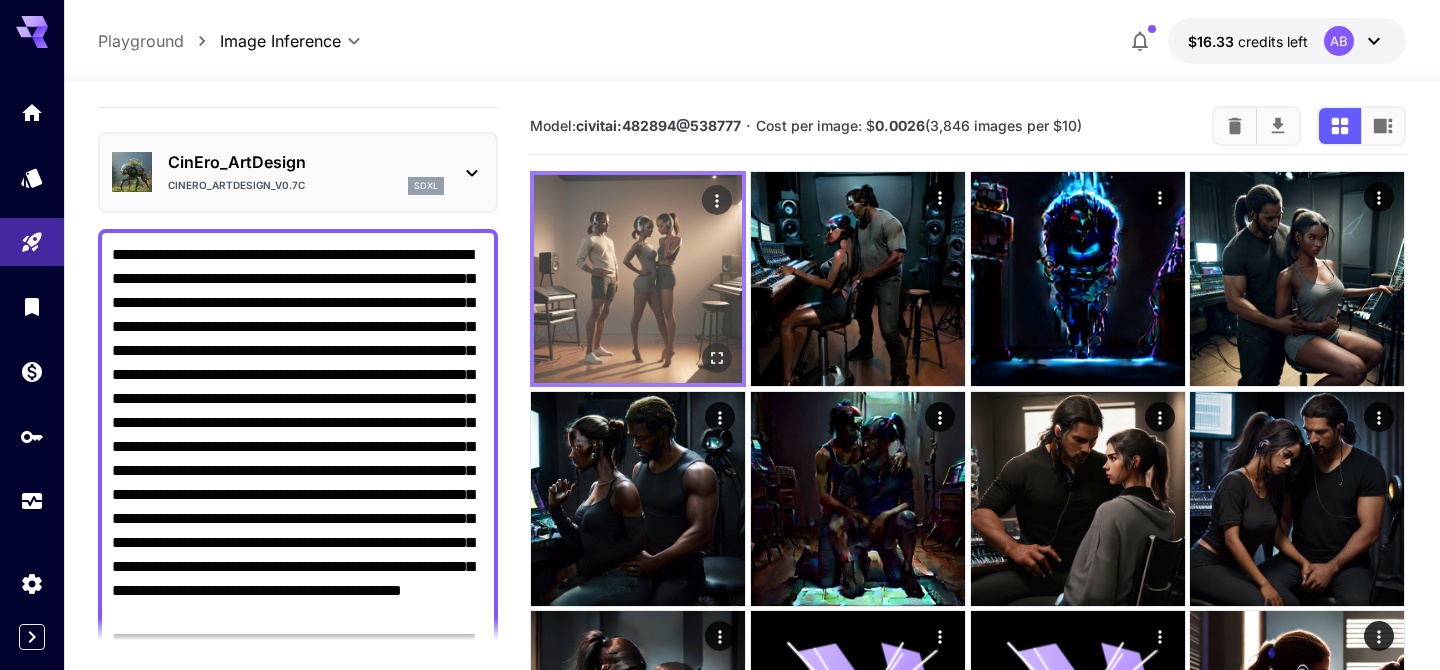 click at bounding box center [638, 279] 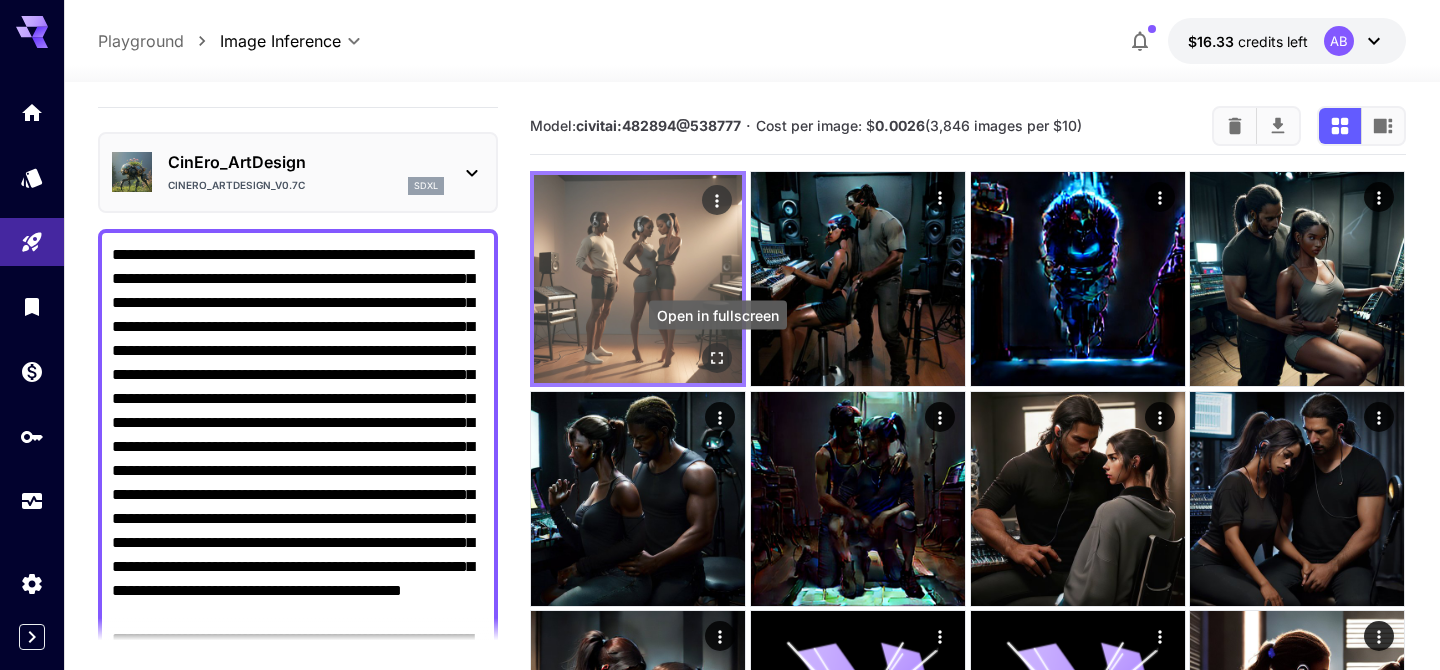 click at bounding box center (718, 358) 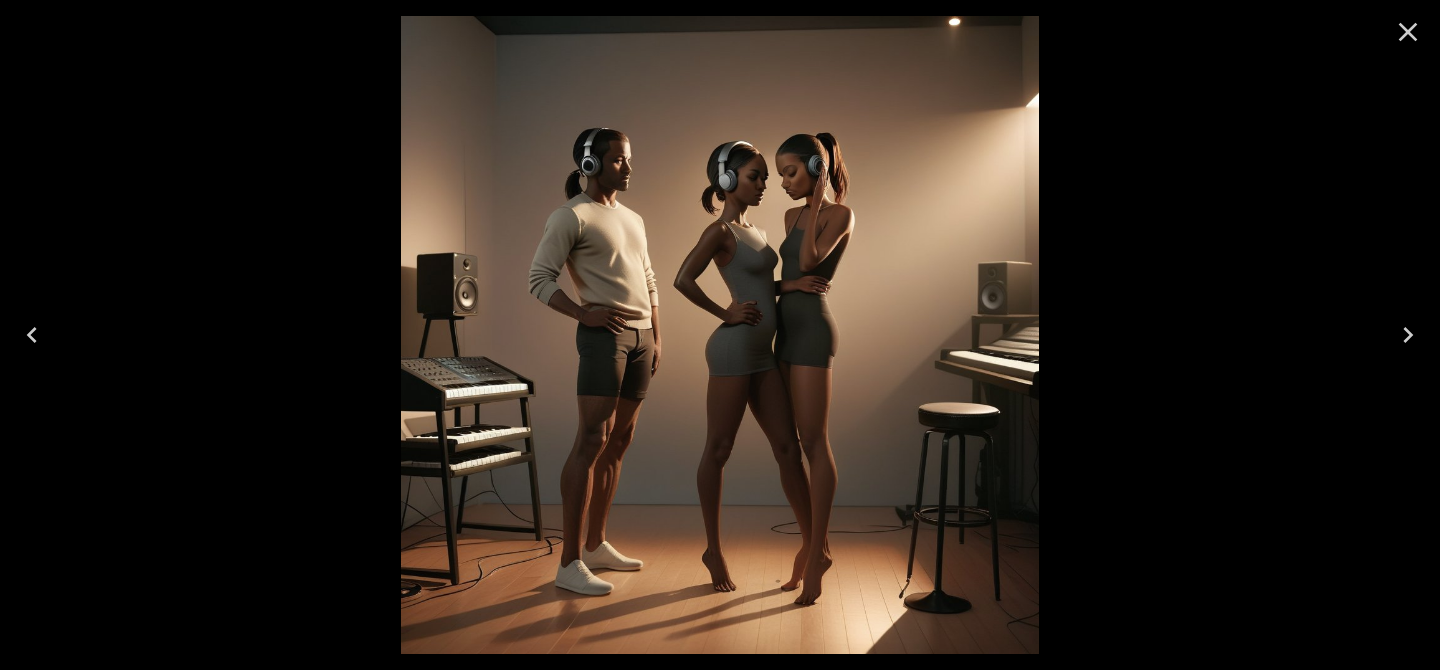 click at bounding box center [1408, 32] 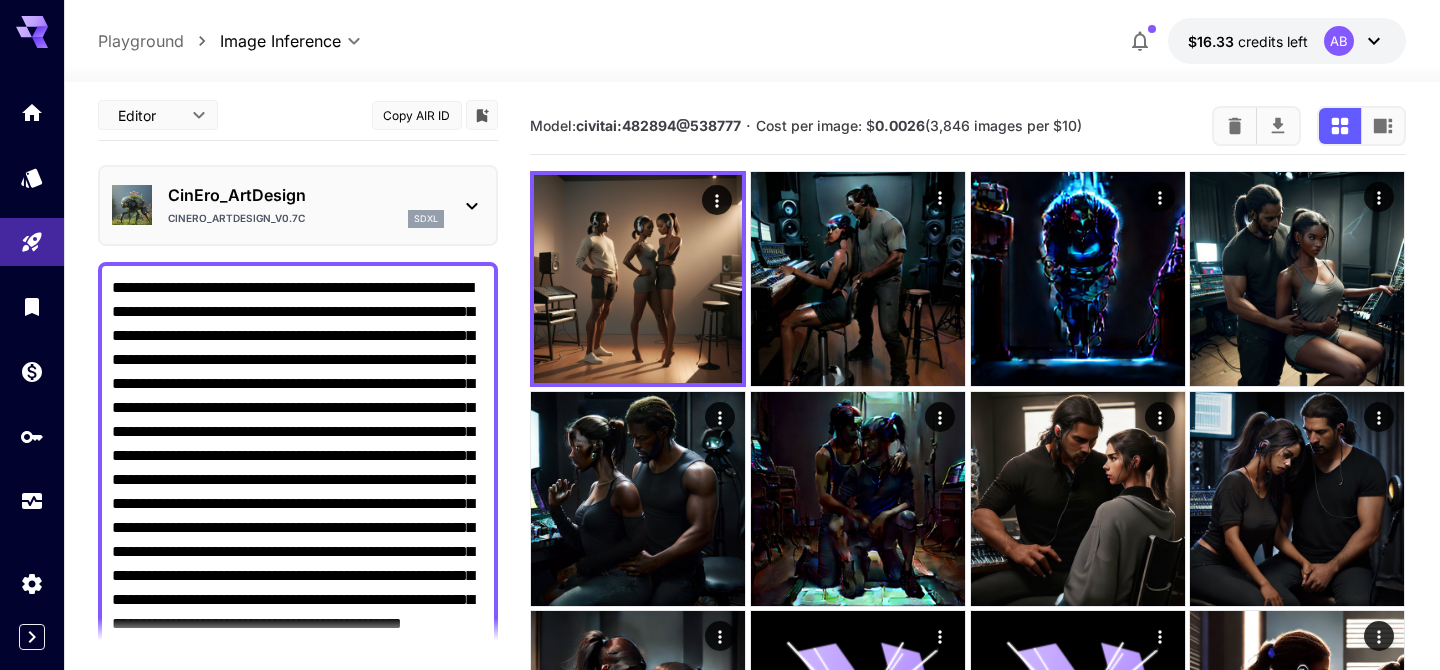 scroll, scrollTop: 0, scrollLeft: 0, axis: both 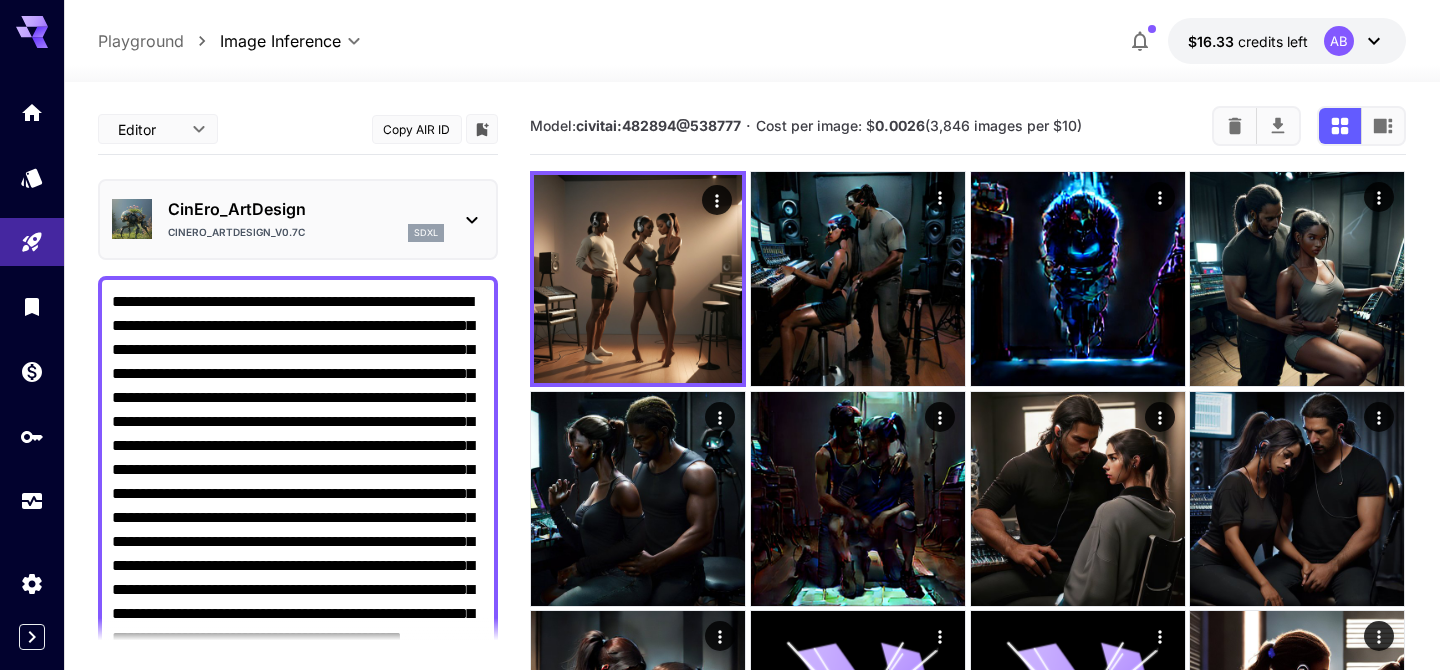 click on "CinEro_ArtDesign" at bounding box center [306, 209] 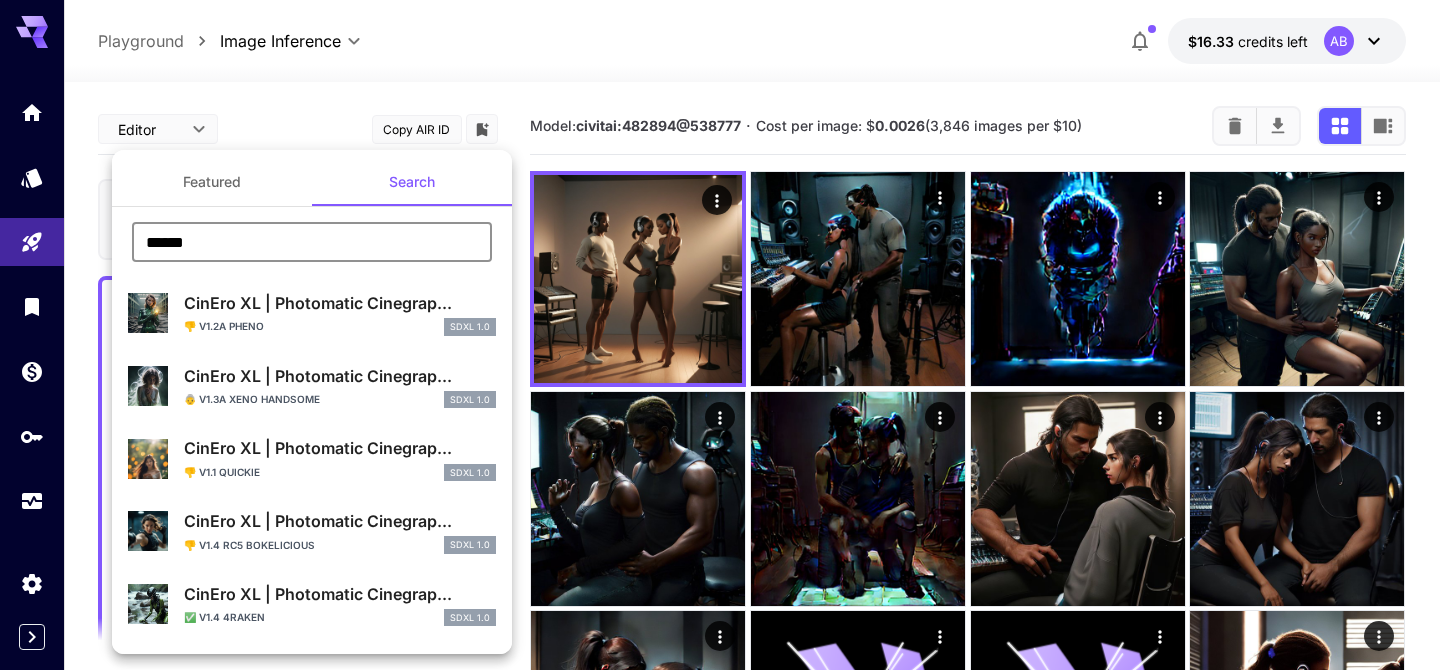 drag, startPoint x: 318, startPoint y: 245, endPoint x: 50, endPoint y: 244, distance: 268.00186 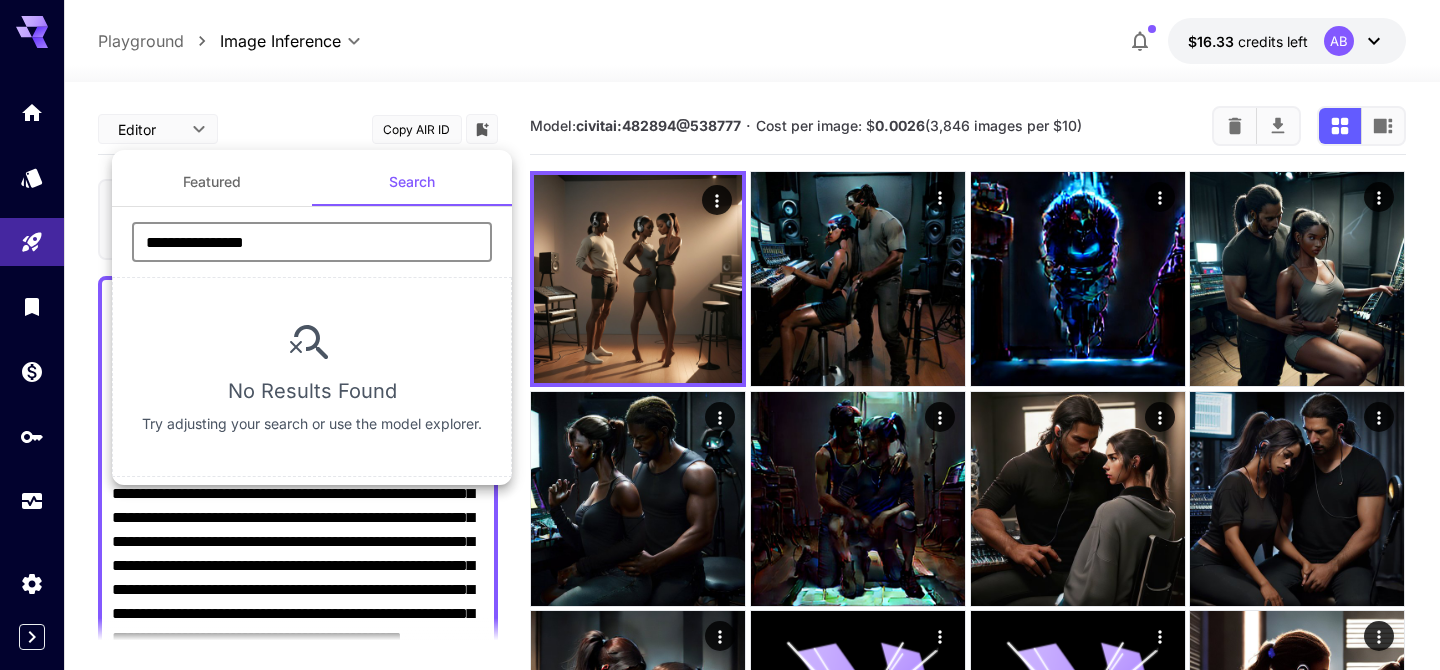 click on "**********" at bounding box center (312, 242) 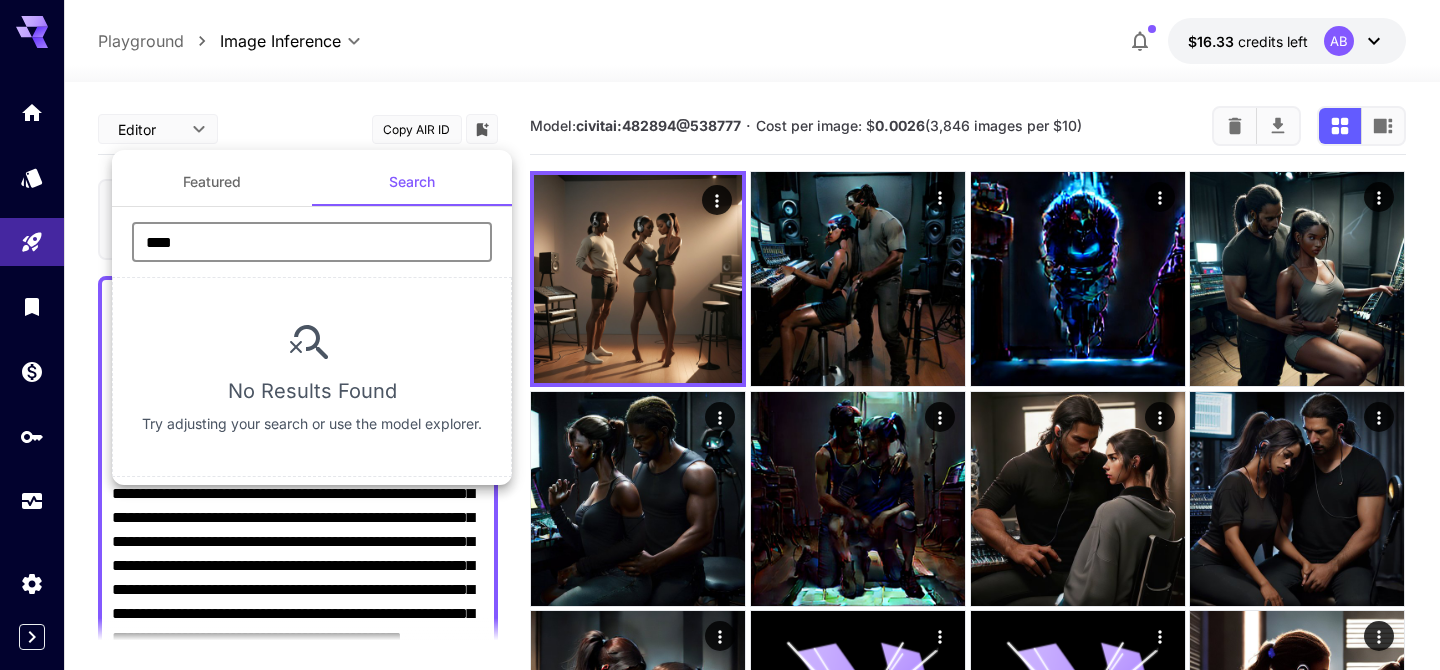 drag, startPoint x: 254, startPoint y: 242, endPoint x: 25, endPoint y: 222, distance: 229.8717 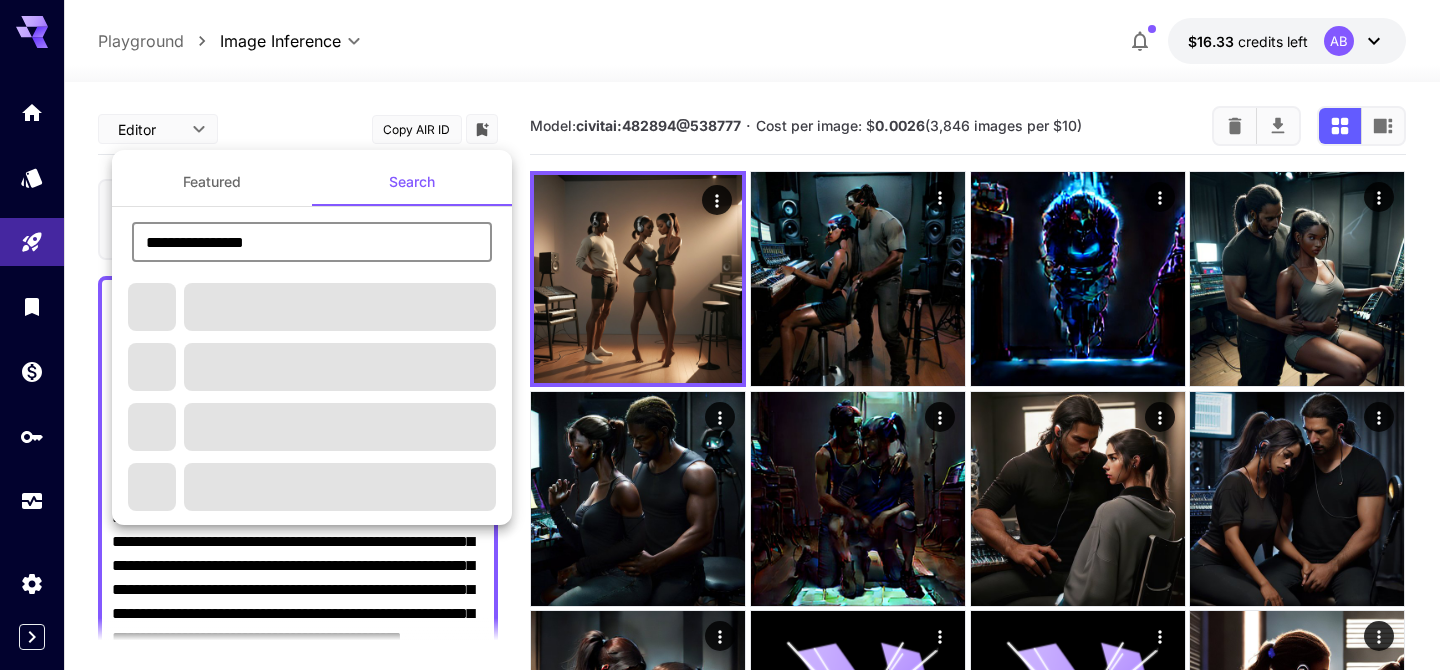 click on "**********" at bounding box center (312, 242) 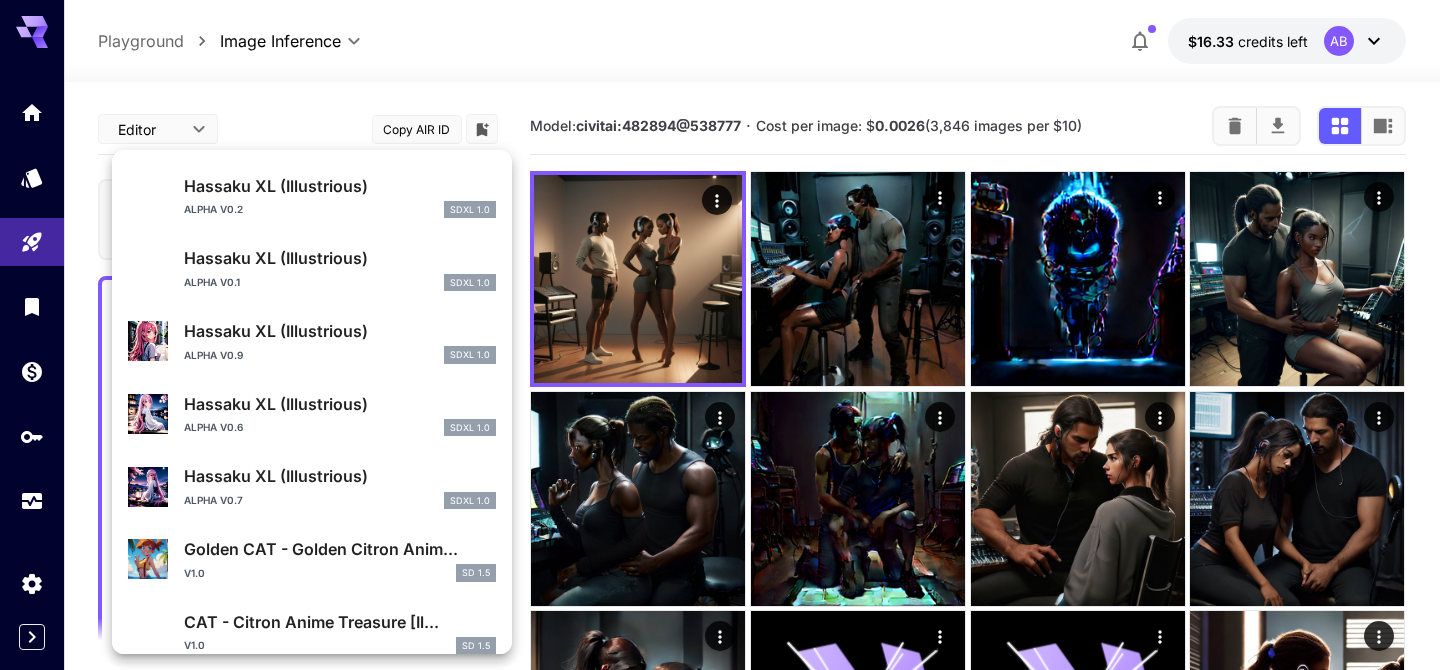 scroll, scrollTop: 411, scrollLeft: 0, axis: vertical 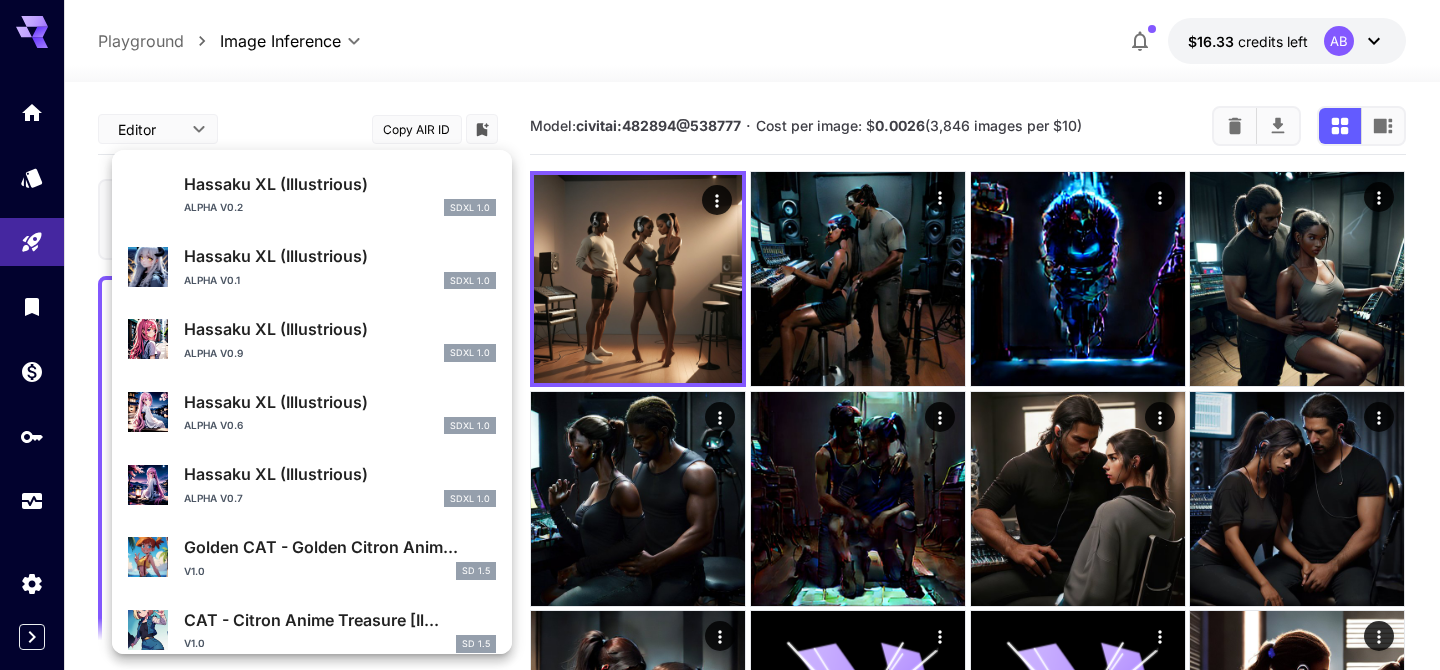 type on "**********" 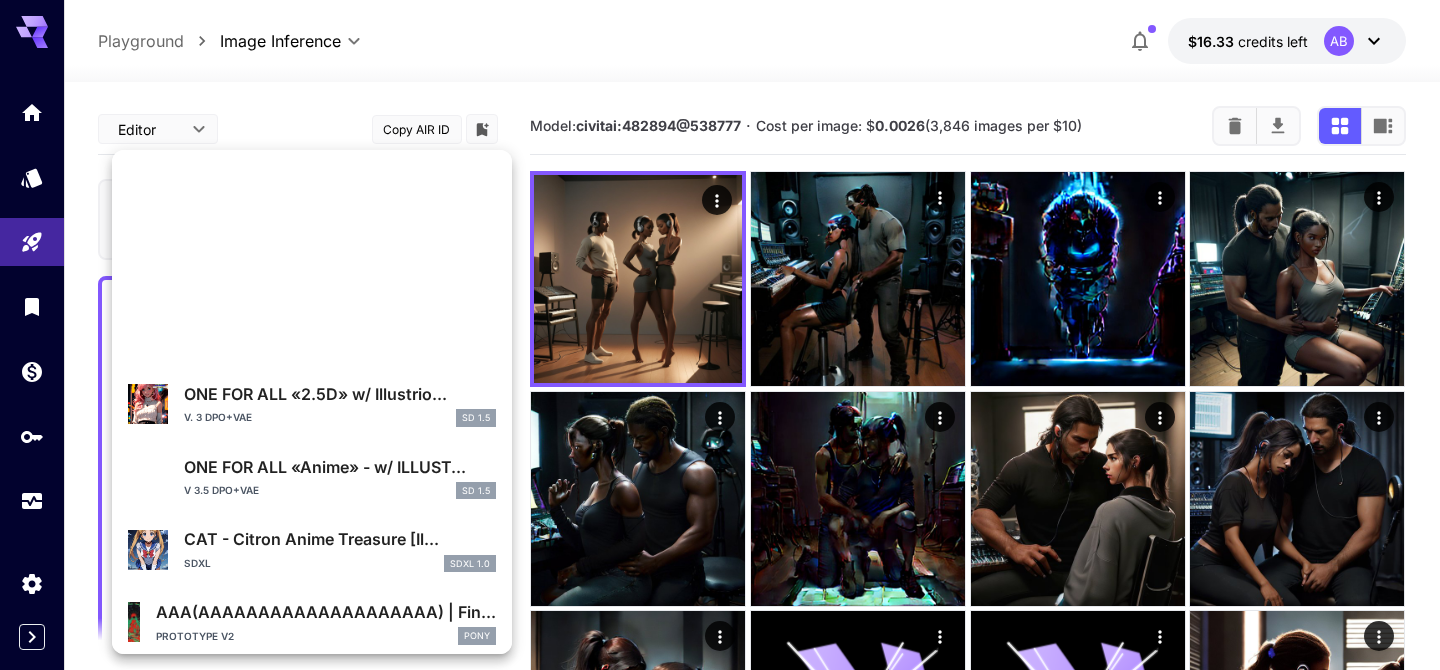 scroll, scrollTop: 0, scrollLeft: 0, axis: both 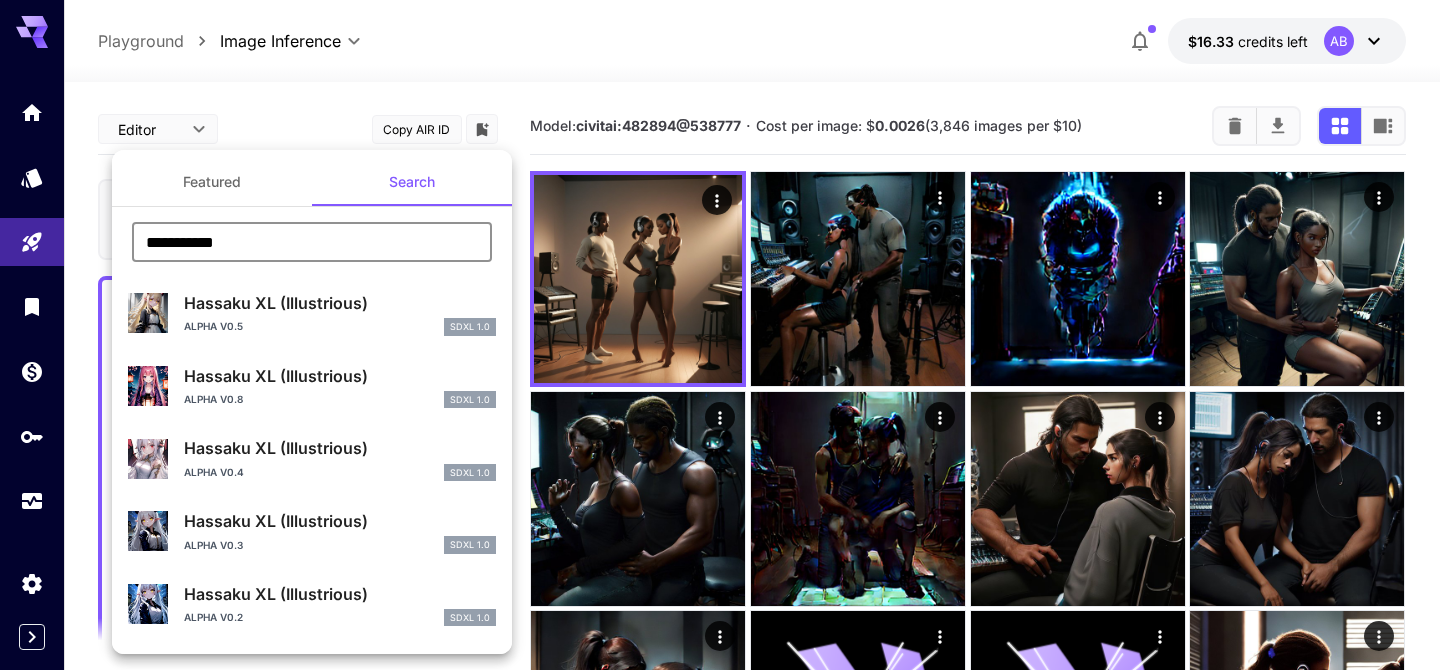 click at bounding box center [720, 335] 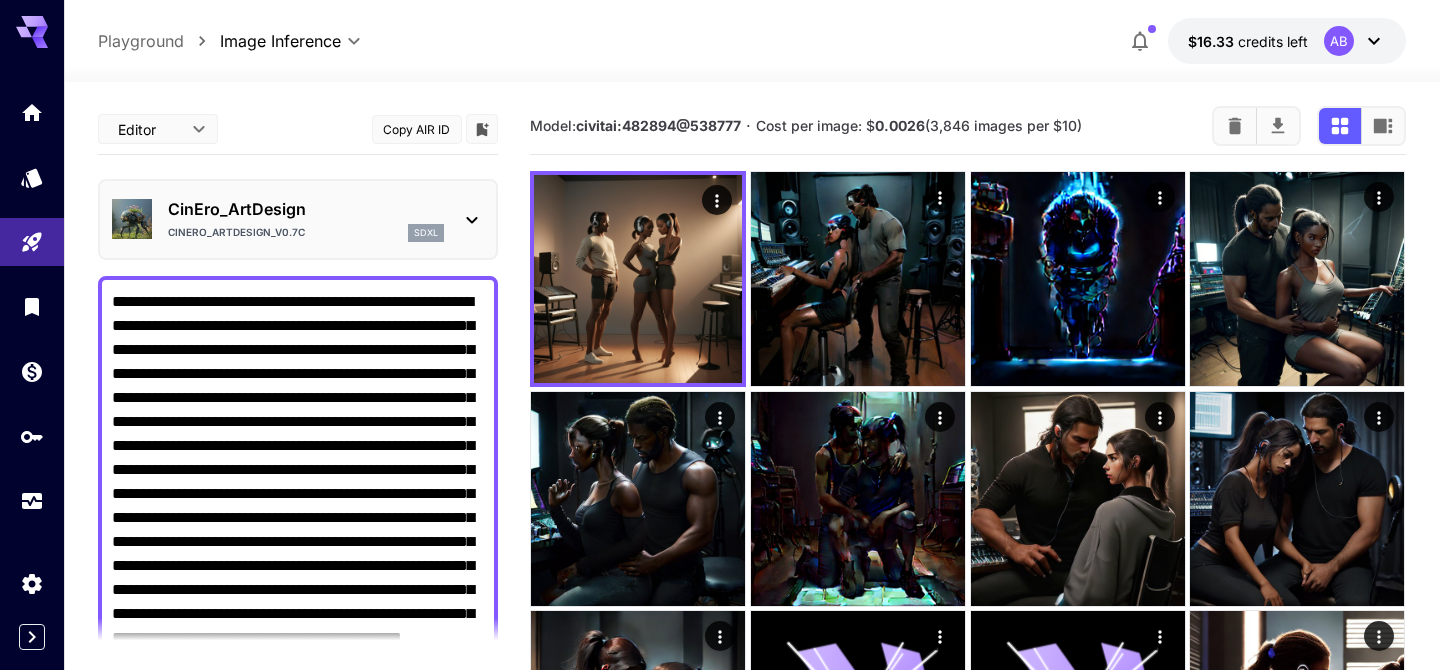 click on "CinEro_ArtDesign" at bounding box center (306, 209) 